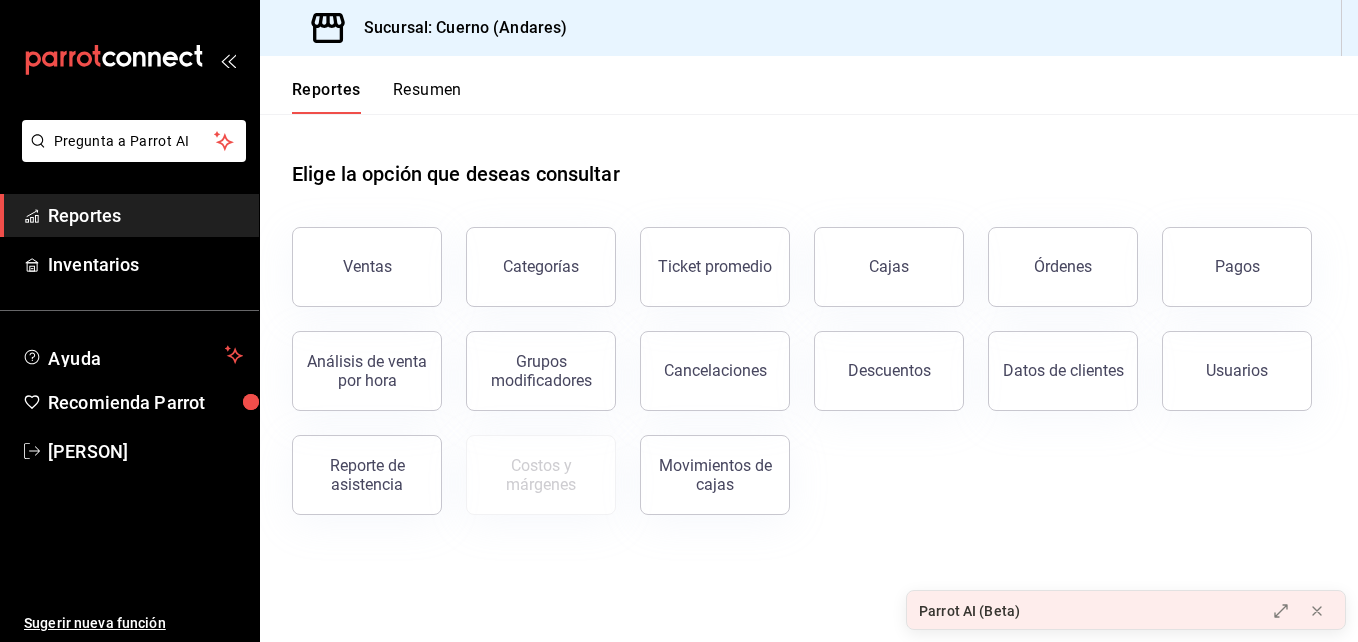 scroll, scrollTop: 0, scrollLeft: 0, axis: both 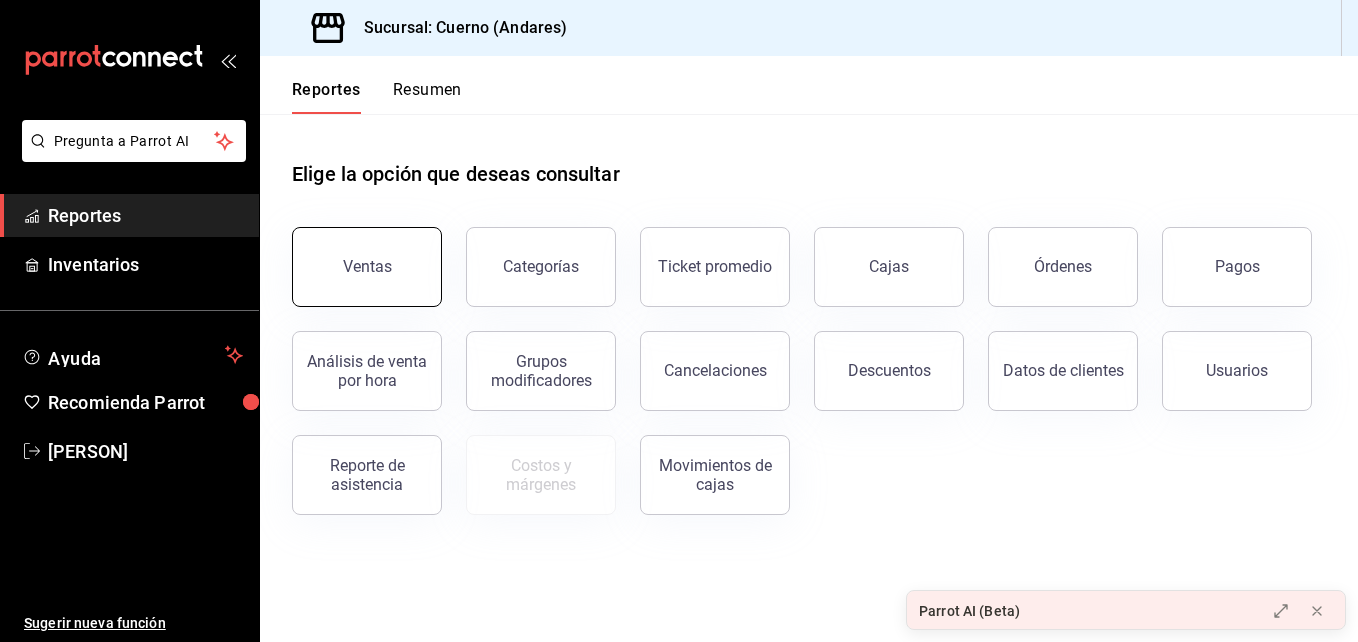 click on "Ventas" at bounding box center [367, 267] 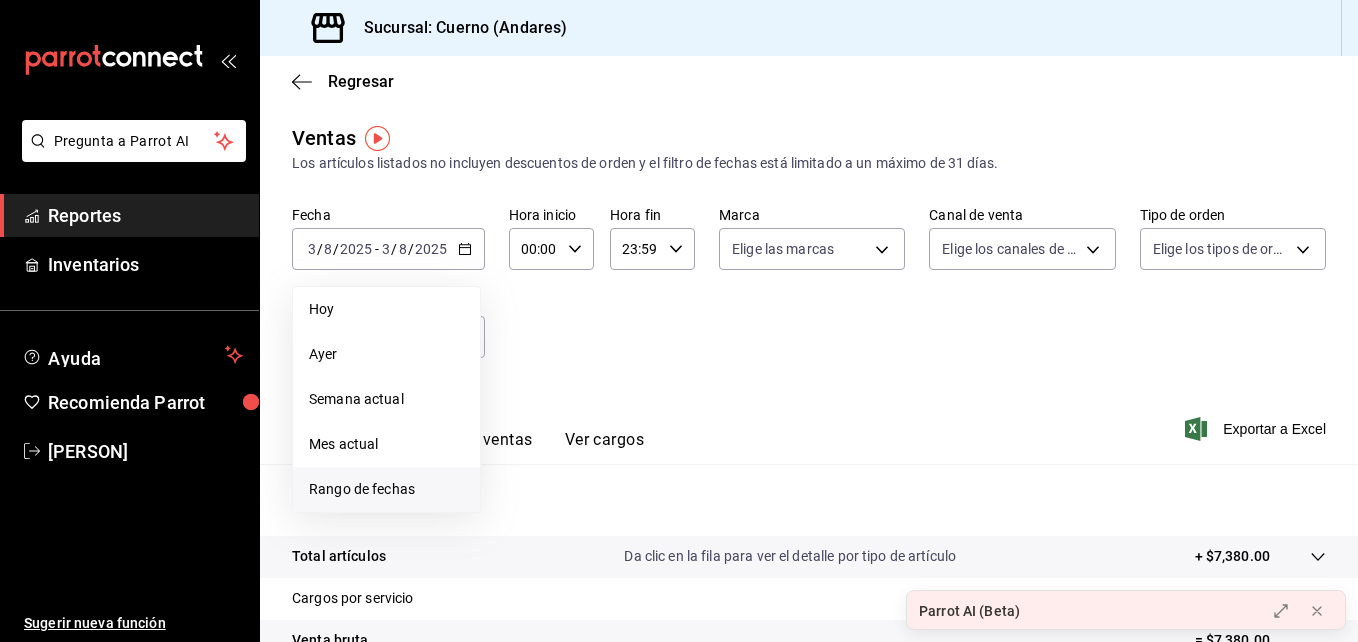 click on "Rango de fechas" at bounding box center [386, 489] 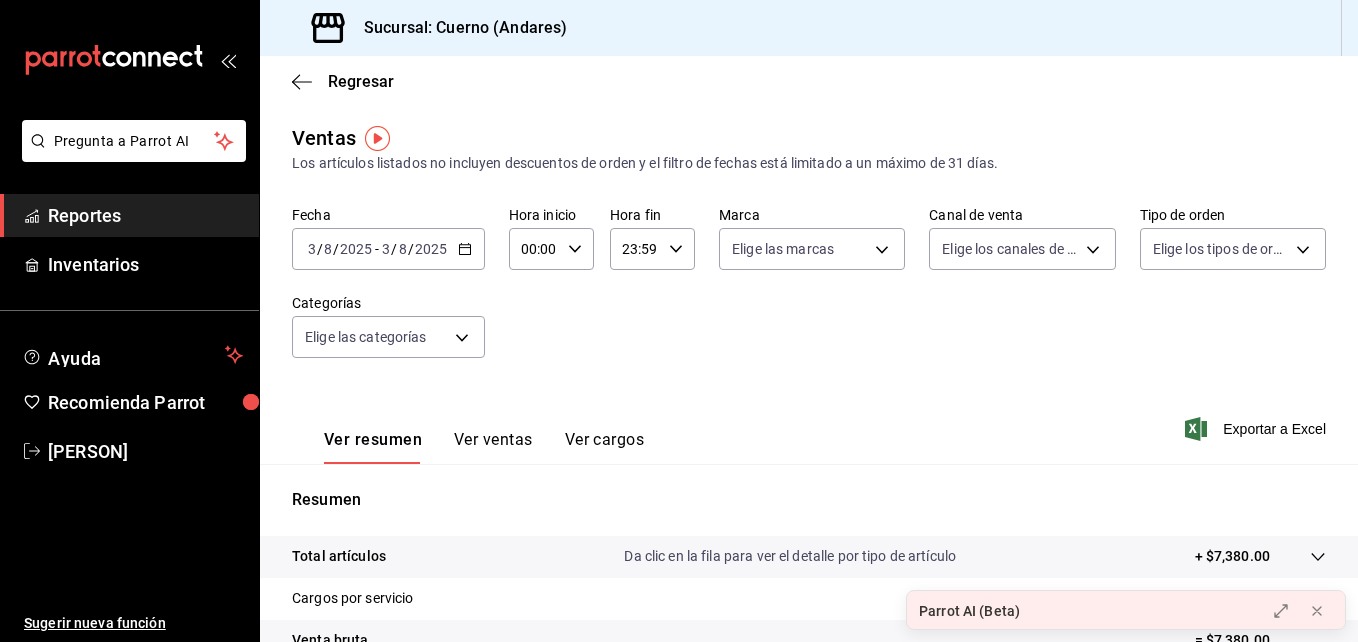 click on "00:00 Hora inicio" at bounding box center (551, 249) 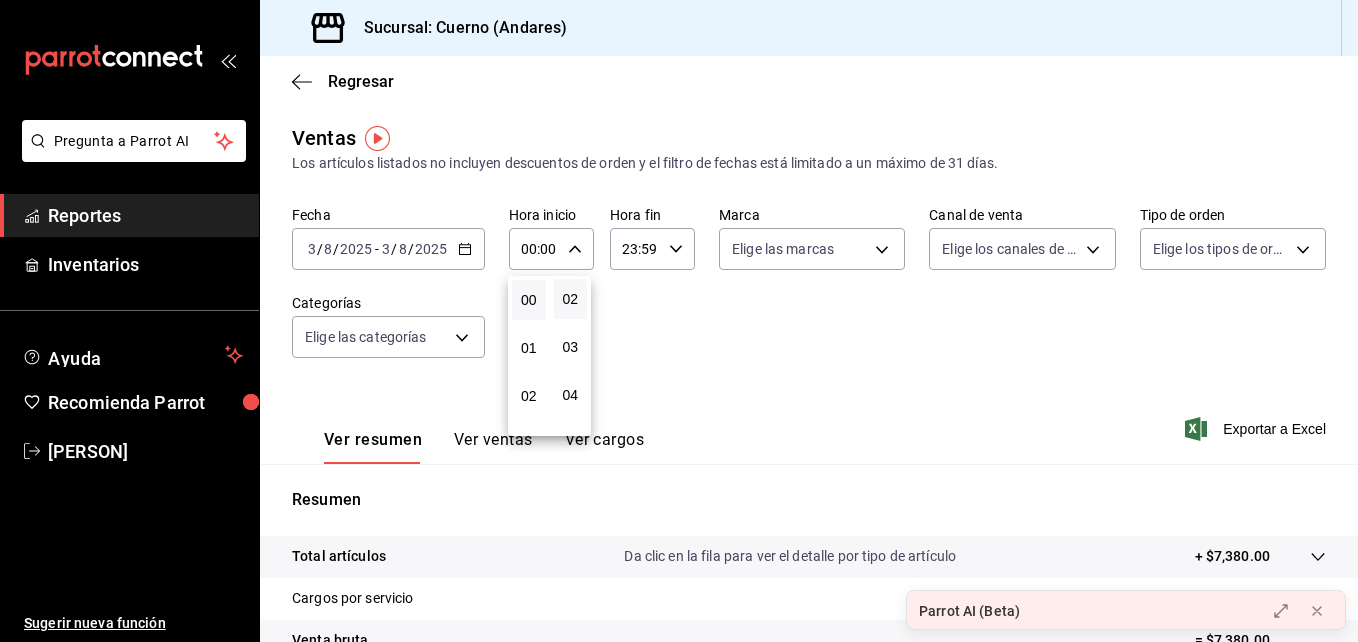 scroll, scrollTop: 122, scrollLeft: 0, axis: vertical 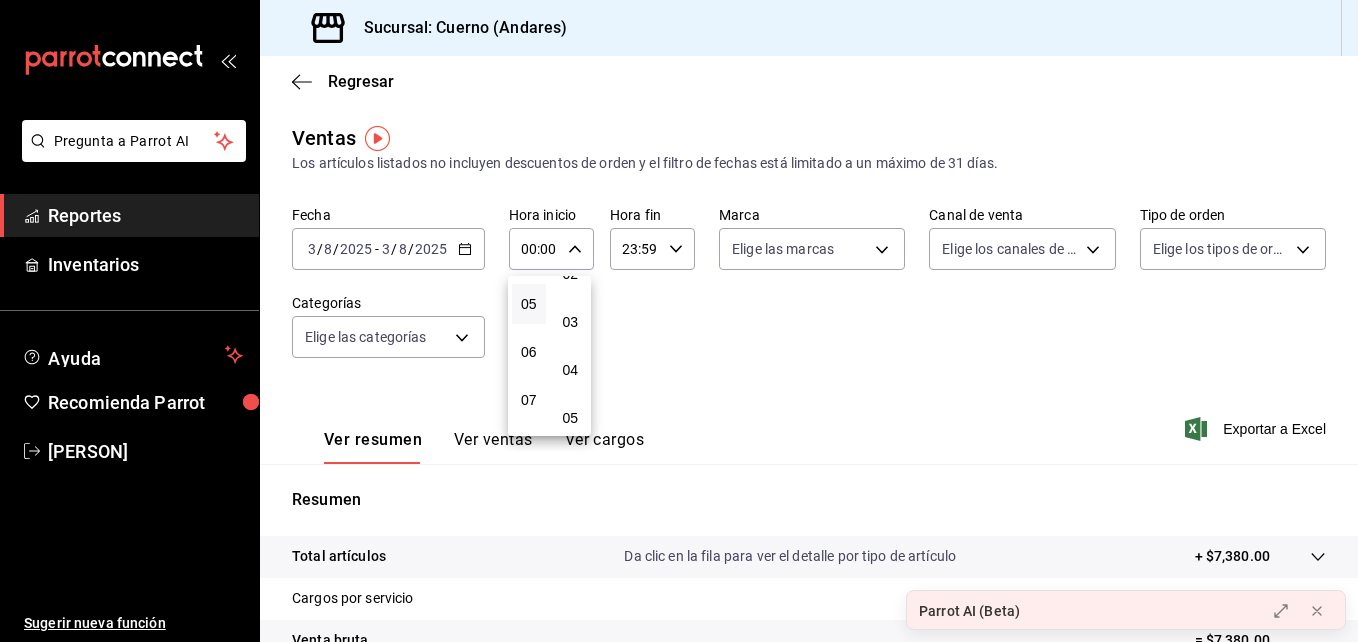 click on "05" at bounding box center (529, 304) 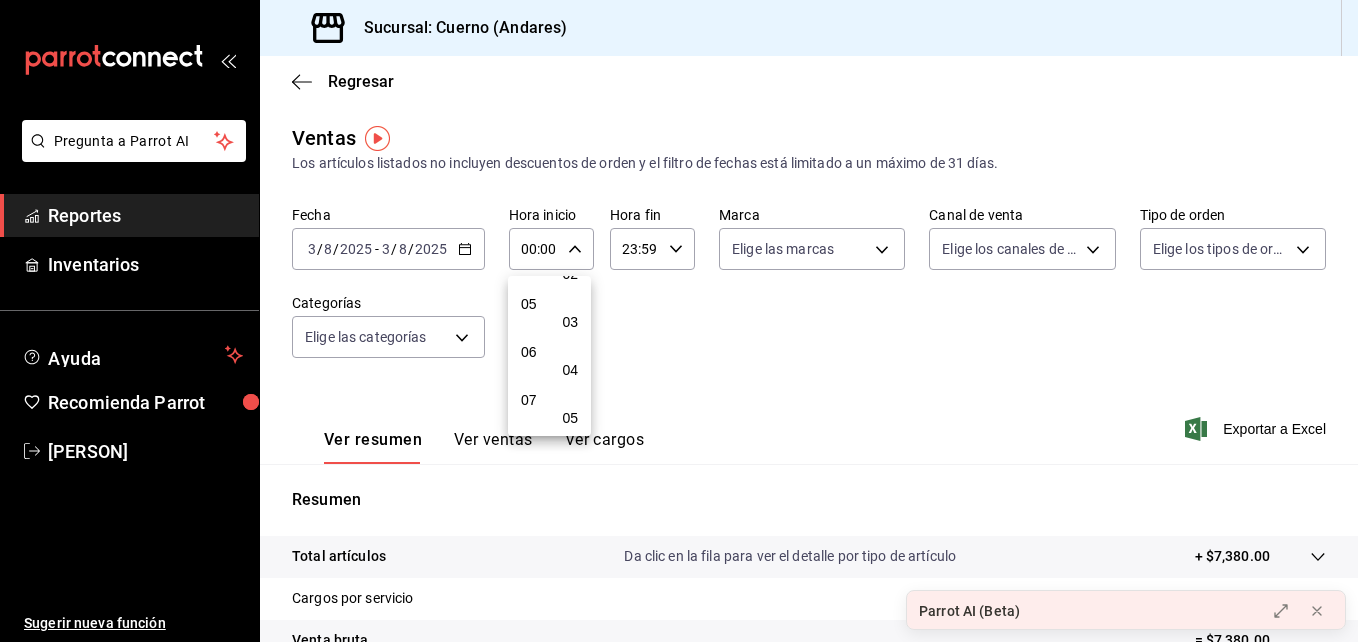 type on "05:00" 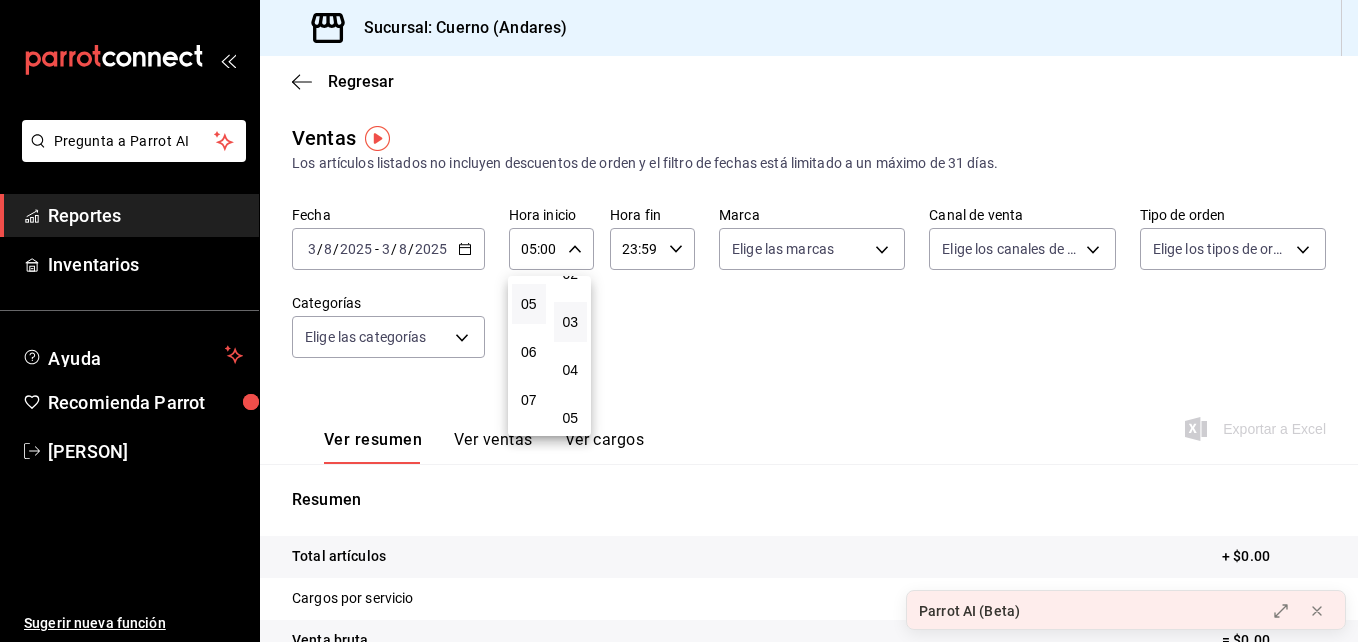 scroll, scrollTop: 0, scrollLeft: 0, axis: both 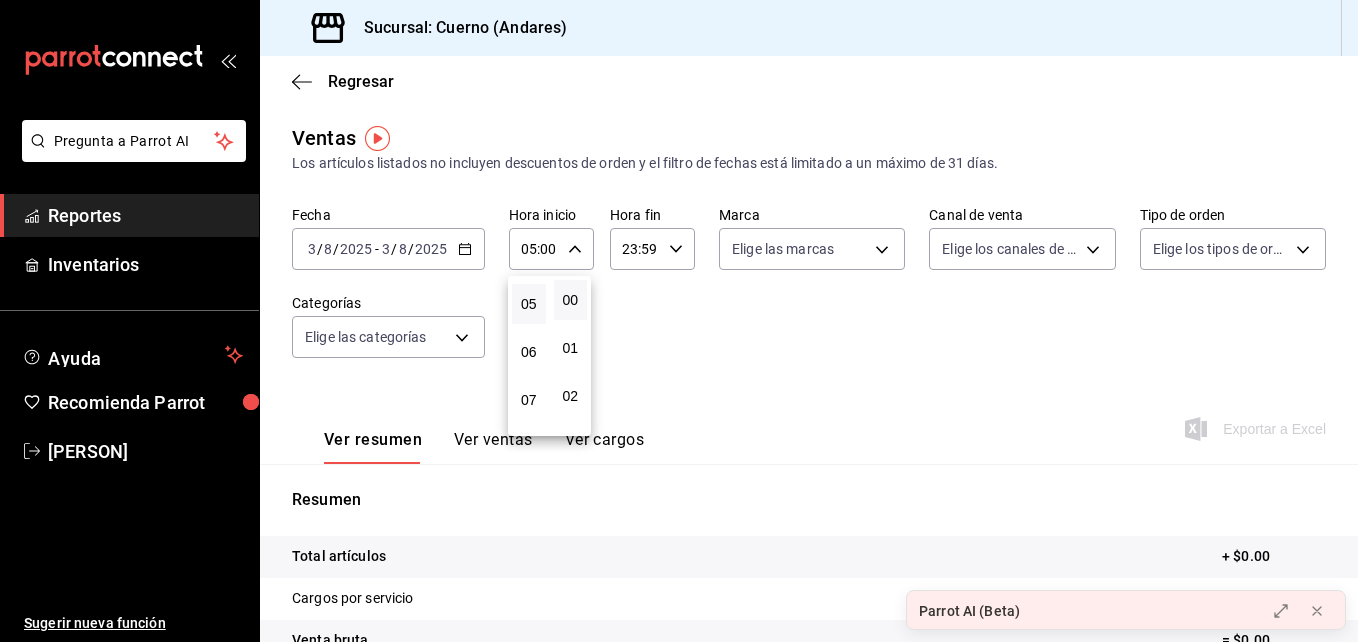 click on "00" at bounding box center (571, 300) 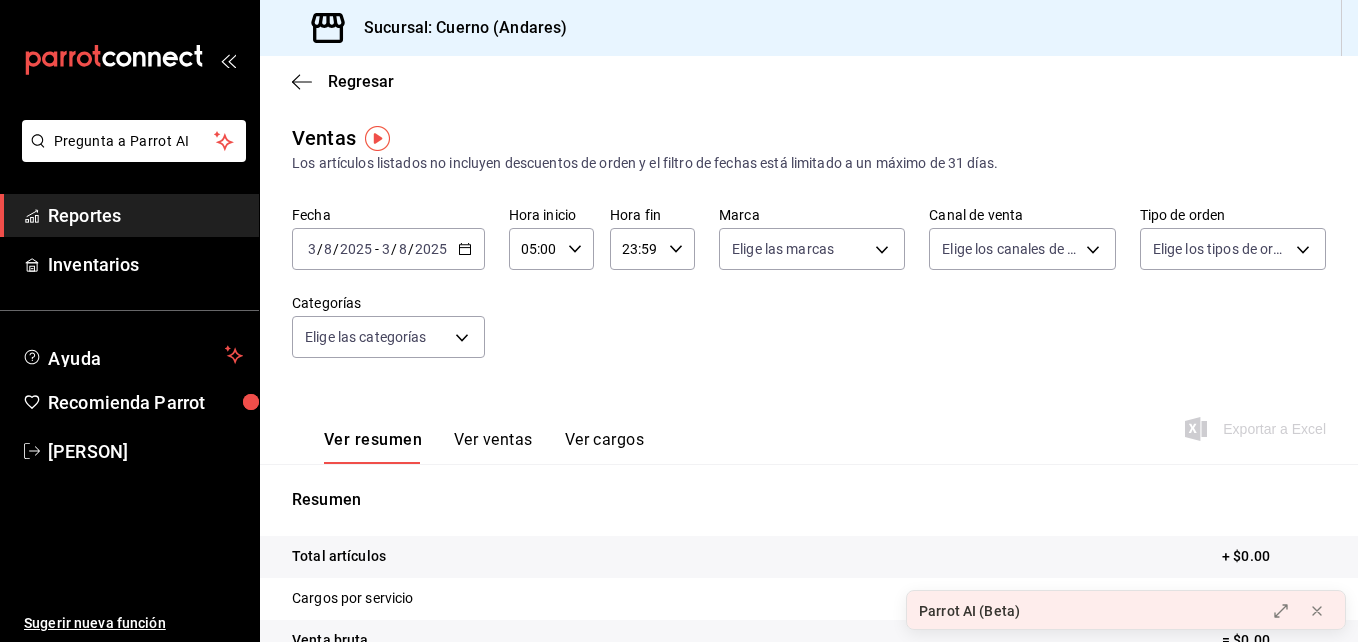 click on "23:59 Hora fin" at bounding box center [652, 249] 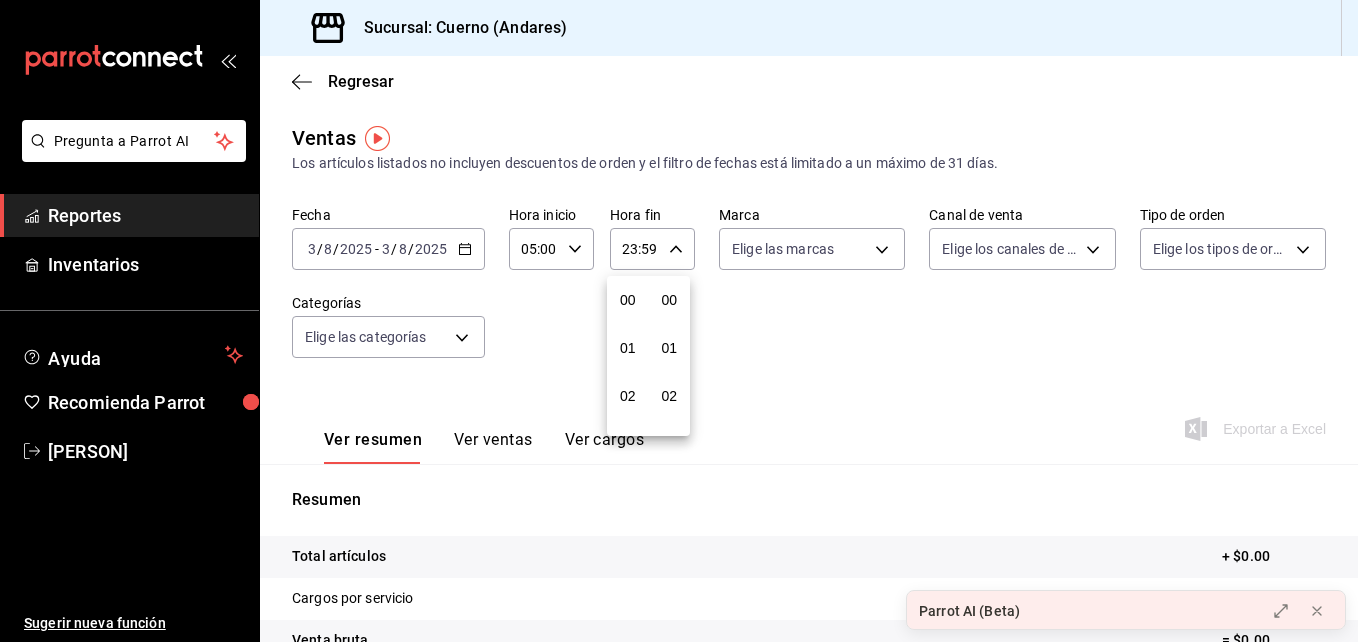 scroll, scrollTop: 992, scrollLeft: 0, axis: vertical 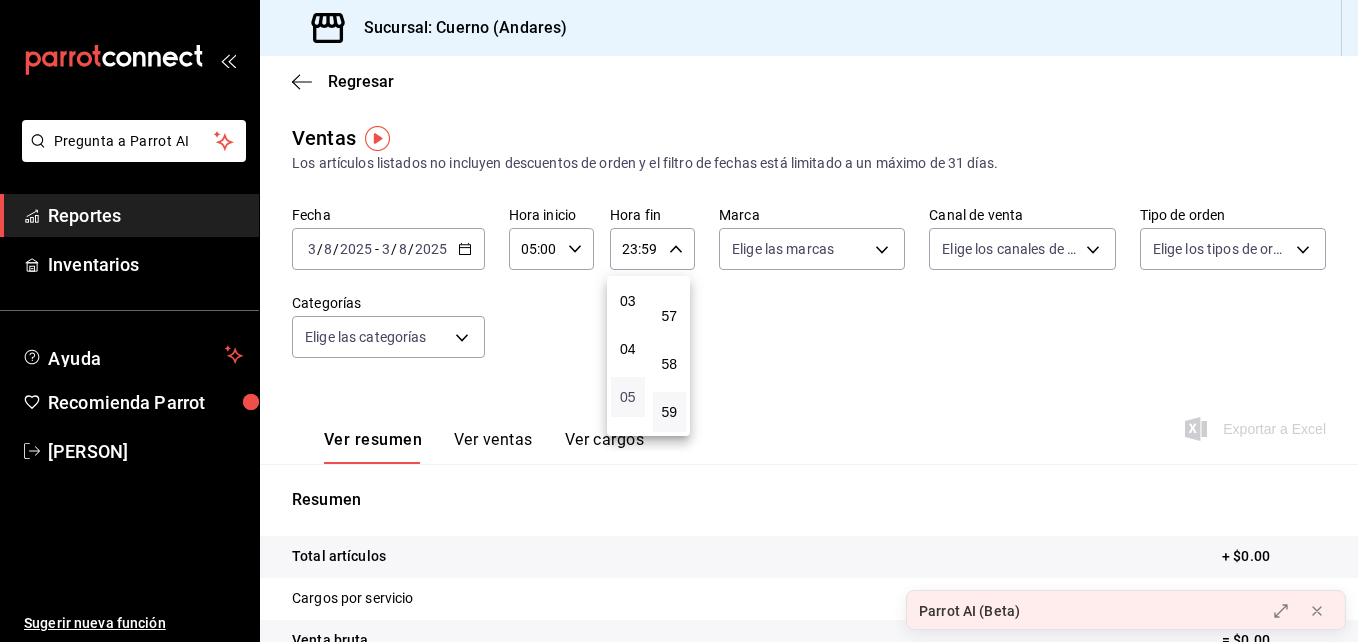 click on "05" at bounding box center [628, 397] 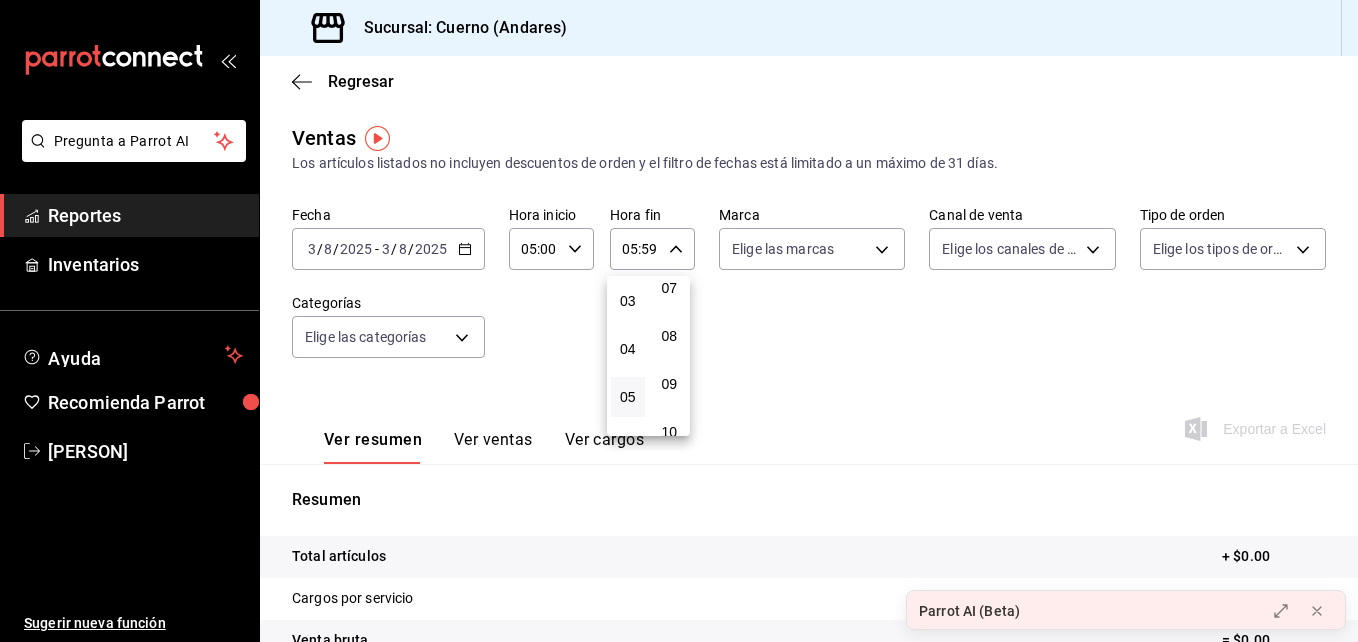 scroll, scrollTop: 0, scrollLeft: 0, axis: both 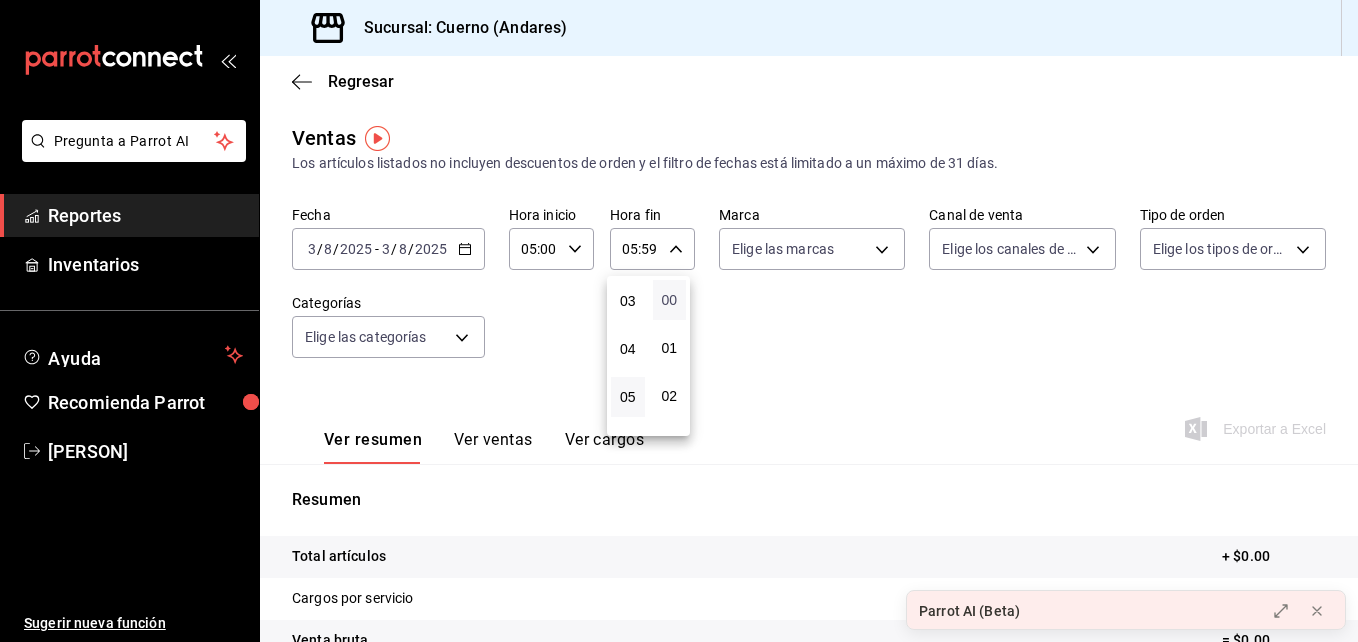 click on "00" at bounding box center [670, 300] 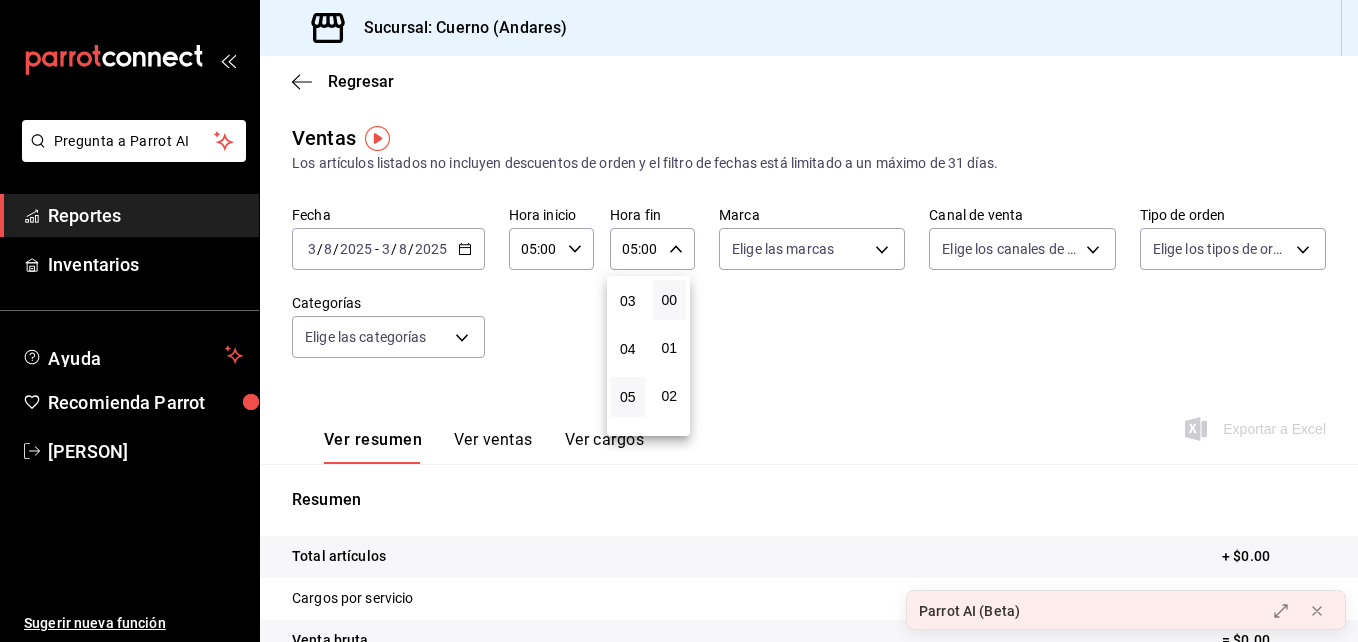 click at bounding box center [679, 321] 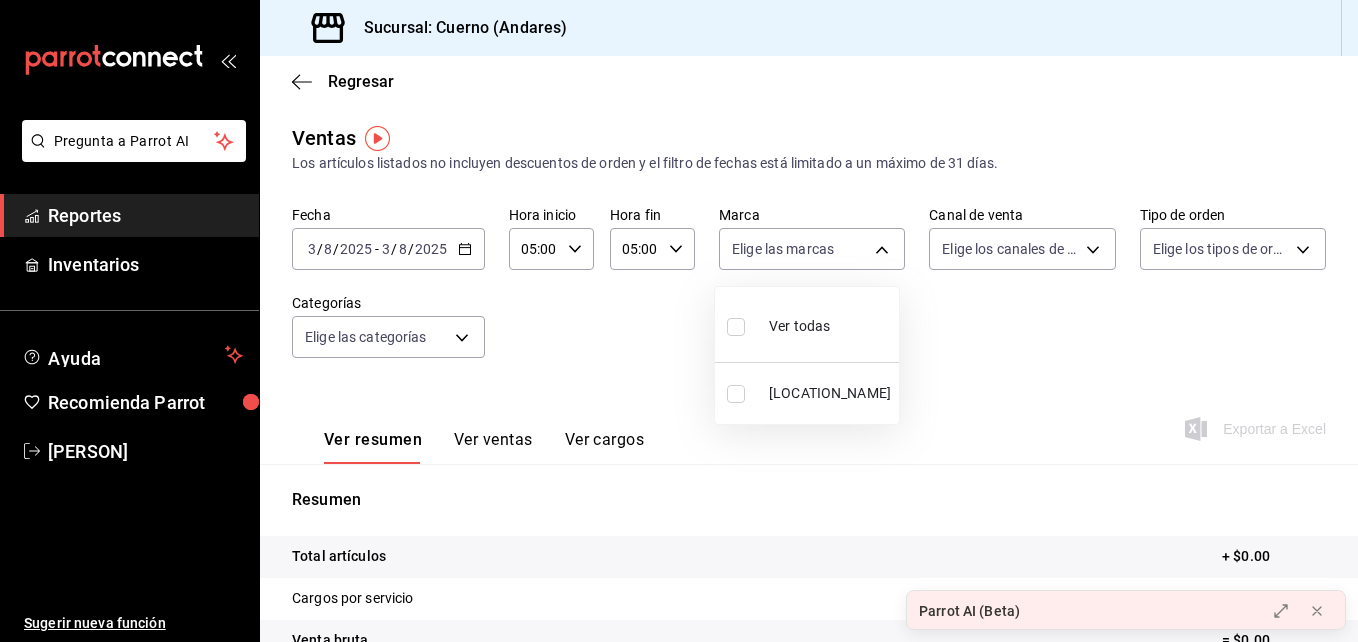 click on "[AI_ASSISTANT] [REPORT_TYPE] [REPORT_TYPE] [HELP_MENU] [BRAND_NAME] [PERSON_NAME] [SUGGESTION] [BRANCH_NAME]: [STORE_NAME] ([LOCATION]) [RETURN] [SALES] [LIST_ITEMS] [DISCOUNT_INFO] [DATE_FILTER] [DATE_RANGE] [START_TIME] [START_TIME] [END_TIME] [END_TIME] [BRAND] [CHOOSE_BRANDS] [SALE_CHANNEL] [CHOOSE_SALE_CHANNELS] [ORDER_TYPE] [CHOOSE_ORDER_TYPES] [CATEGORIES] [CHOOSE_CATEGORIES] [VIEW_SUMMARY] [VIEW_SALES] [EXPORT_EXCEL] [SUMMARY] [TOTAL_ITEMS] + $[PRICE] [SERVICE_CHARGES] + $[PRICE] [GROSS_SALE] = $[PRICE] [TOTAL_DISCOUNTS] - $[PRICE] [GIFT_CERTIFICATES] - $[PRICE] [TOTAL_SALE] = $[PRICE] [TAXES] - $[PRICE] [NET_SALE] = $[PRICE] [AI_ASSISTANT] [REPORT_TYPE] [REPORT_TYPE] [HELP_MENU] [BRAND_NAME] [PERSON_NAME] [SUGGESTION] [WIN_FREE_MONTH] [SUBSCRIBE_HERE] [WATCH_TUTORIAL] [GO_TO_VIDEO] [AI_ASSISTANT] (Beta) [VISIT_HELP_CENTER] ([PHONE_NUMBER]) ([PHONE_NUMBER])" at bounding box center (679, 321) 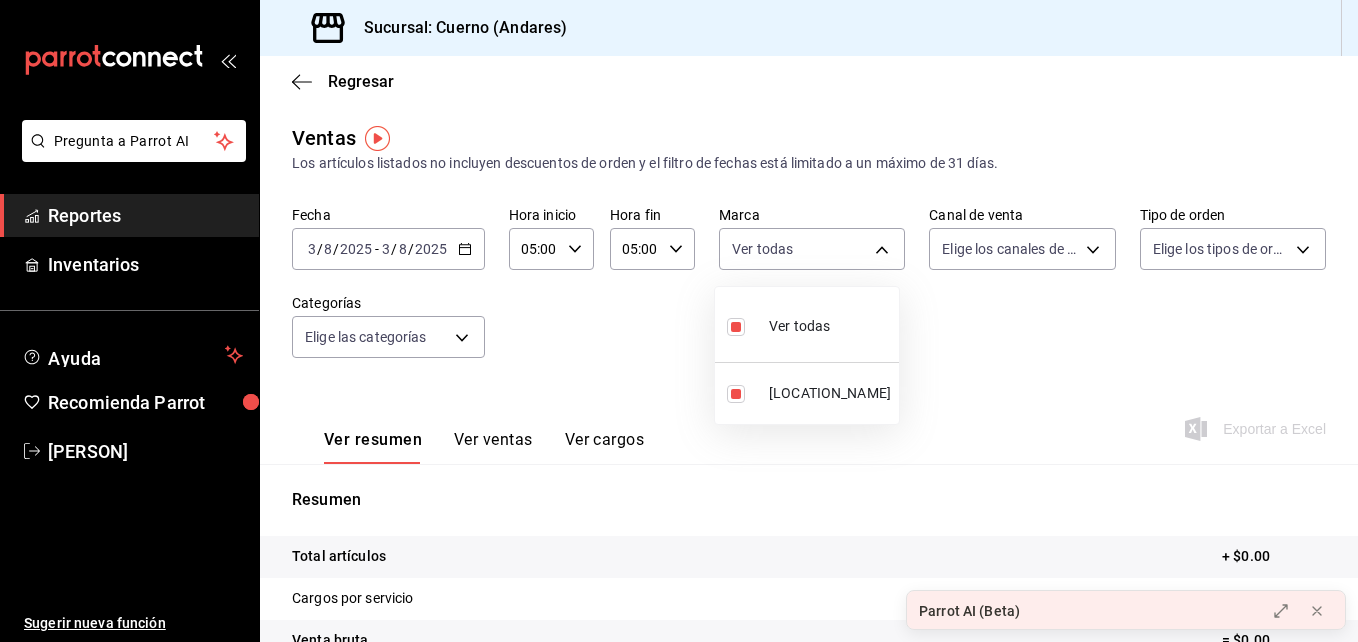 click at bounding box center (679, 321) 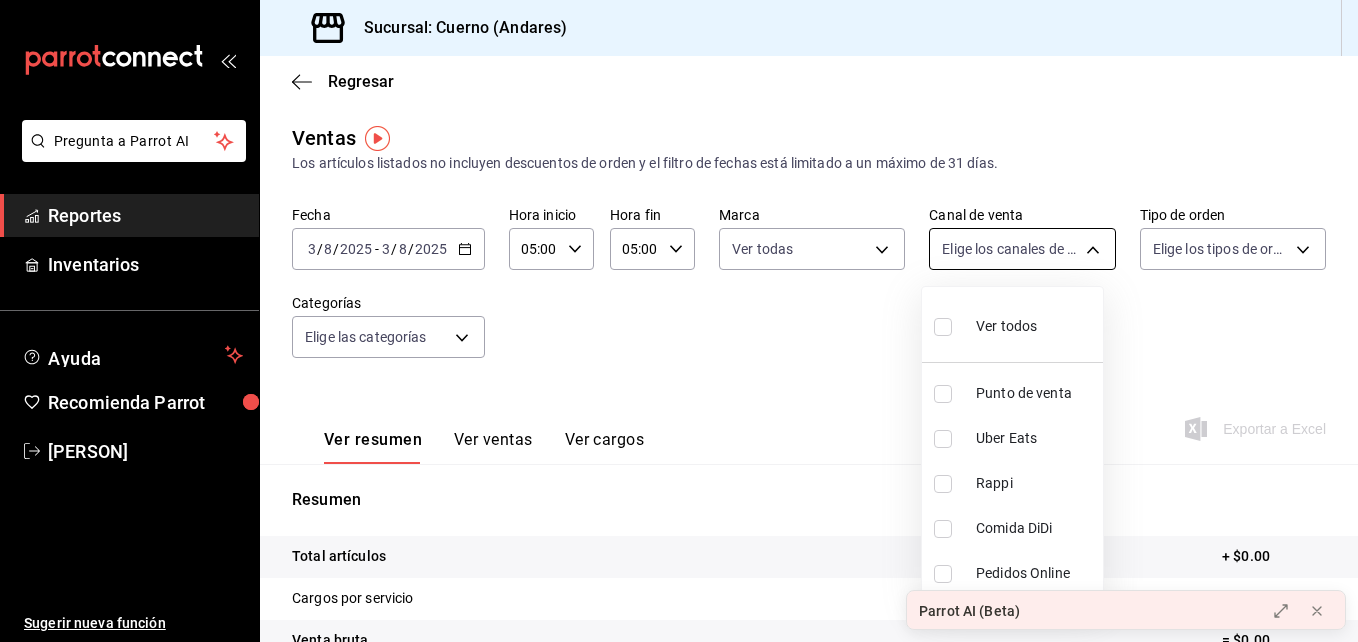 click on "Pregunta a Parrot AI Reportes   Inventarios   Ayuda Recomienda Parrot   [PERSON]   Sugerir nueva función   Sucursal: Cuerno (Andares) Regresar Ventas Los artículos listados no incluyen descuentos de orden y el filtro de fechas está limitado a un máximo de 31 días. Fecha [DATE] [DATE] - [DATE] [DATE] Hora inicio 05:00 Hora inicio Hora fin 05:00 Hora fin Marca Ver todas [UUID] Canal de venta Elige los canales de venta Tipo de orden Elige los tipos de orden Categorías Elige las categorías Ver resumen Ver ventas Ver cargos Exportar a Excel Resumen Total artículos + $[PRICE] Cargos por servicio + $[PRICE] Venta bruta = $[PRICE] Descuentos totales - $[PRICE] Certificados de regalo - $[PRICE] Venta total = $[PRICE] Impuestos - $[PRICE] Venta neta = $[PRICE] Pregunta a Parrot AI Reportes   Inventarios   Ayuda Recomienda Parrot   [PERSON]   Sugerir nueva función   GANA 1 MES GRATIS EN TU SUSCRIPCIÓN AQUÍ Ver video tutorial Ir a video Parrot AI (Beta) Visitar centro de ayuda" at bounding box center (679, 321) 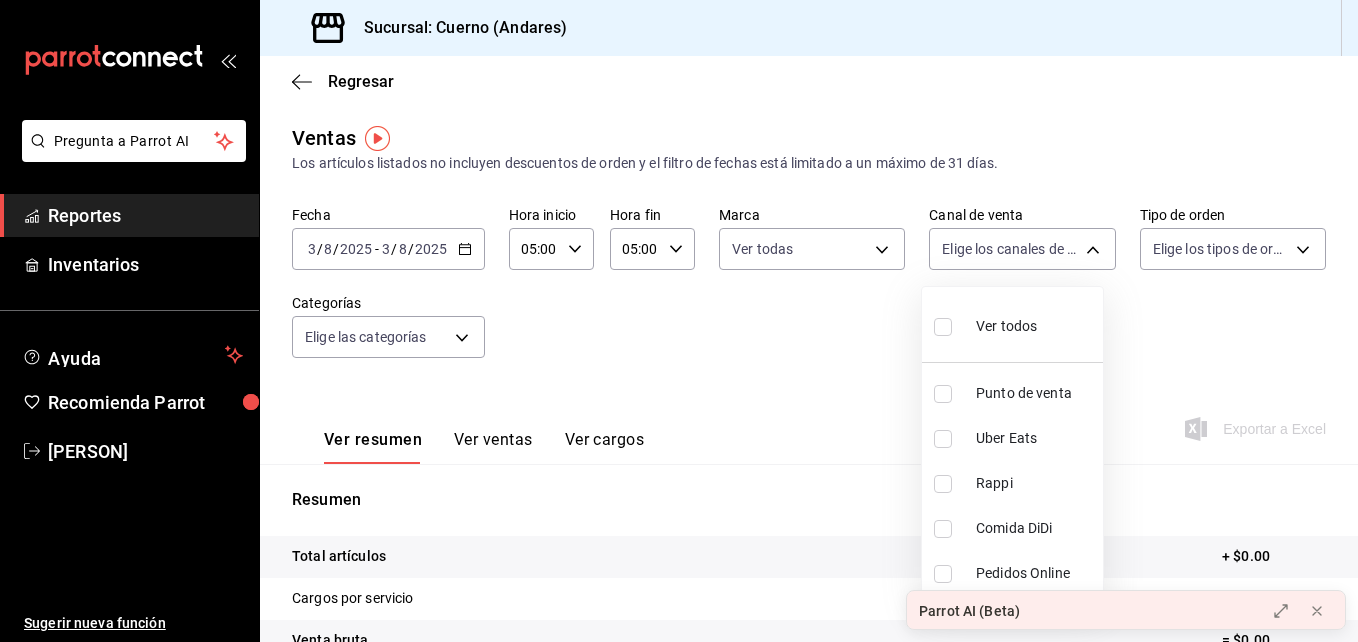 click at bounding box center (943, 327) 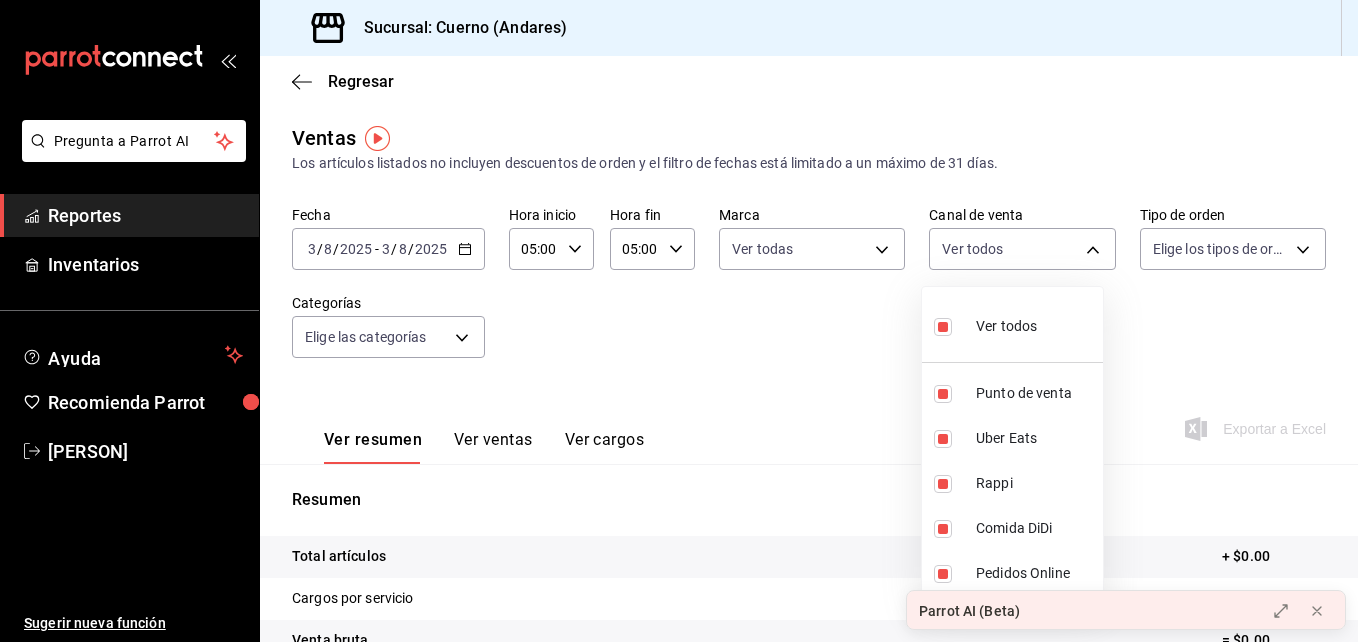 click at bounding box center [679, 321] 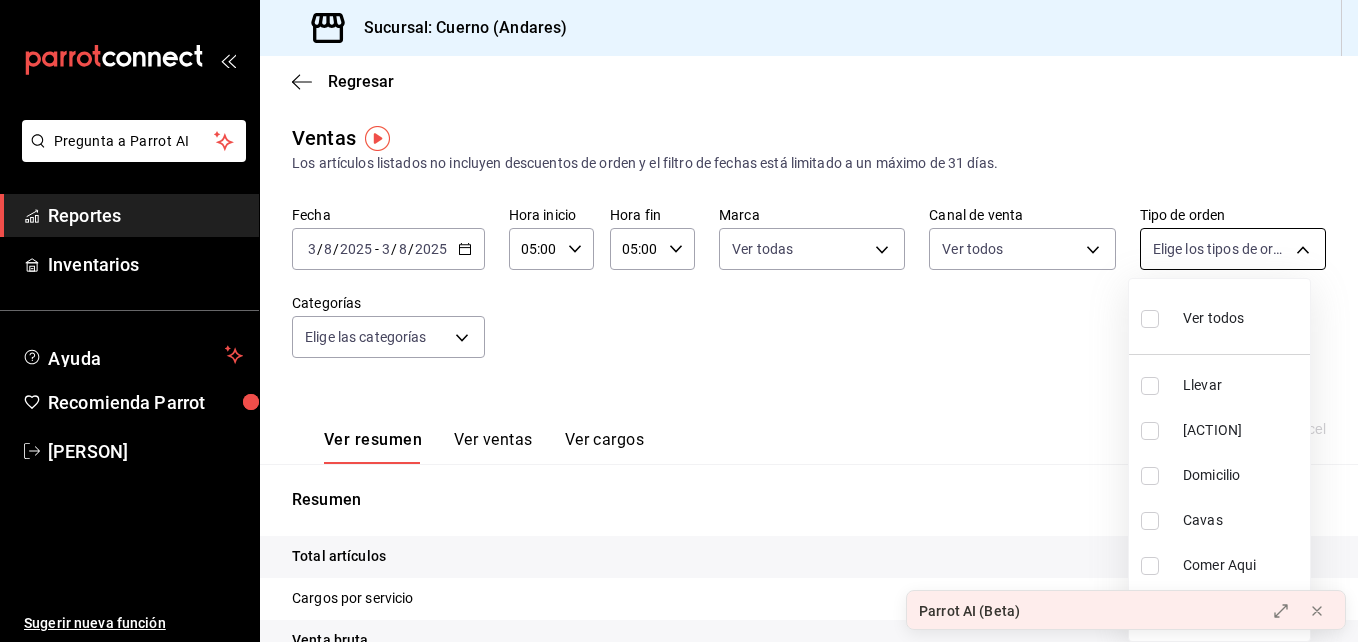 click on "Pregunta a Parrot AI Reportes   Inventarios   Ayuda Recomienda Parrot   [NAME]   Sugerir nueva función   Sucursal: [LOCATION] Regresar Ventas Los artículos listados no incluyen descuentos de orden y el filtro de fechas está limitado a un máximo de 31 días. Fecha [DATE] [DATE] - [DATE] [DATE] Hora inicio [TIME] Hora inicio Hora fin [TIME] Hora fin Marca Ver todas [UUID] Canal de venta Ver todos PARROT,UBER_EATS,RAPPI,DIDI_FOOD,ONLINE Tipo de orden Elige los tipos de orden Categorías Elige las categorías Ver resumen Ver ventas Ver cargos Exportar a Excel Resumen Total artículos + $[PRICE] Cargos por servicio + $[PRICE] Venta bruta = $[PRICE] Descuentos totales - $[PRICE] Certificados de regalo - $[PRICE] Venta total = $[PRICE] Impuestos - $[PRICE] Venta neta = $[PRICE] Pregunta a Parrot AI Reportes   Inventarios   Ayuda Recomienda Parrot   [NAME]   Sugerir nueva función   GANA 1 MES GRATIS EN TU SUSCRIPCIÓN AQUÍ Ver video tutorial Ir a video Parrot AI (Beta)" at bounding box center (679, 321) 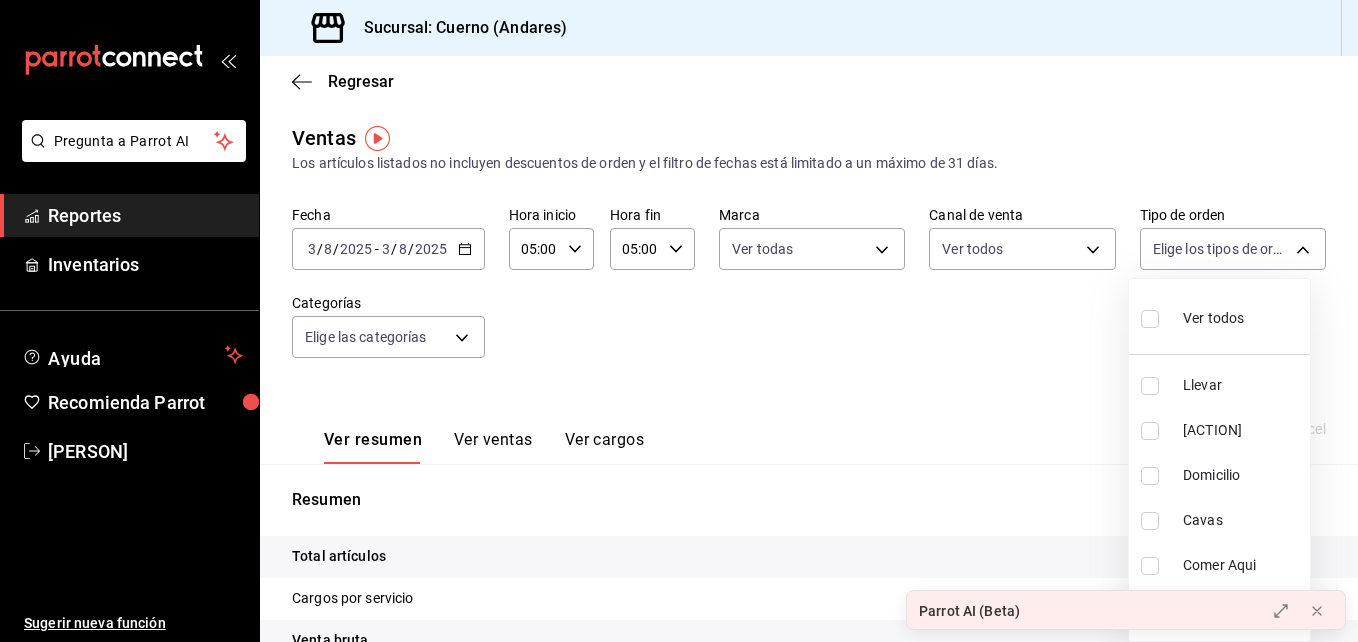 click at bounding box center [1150, 319] 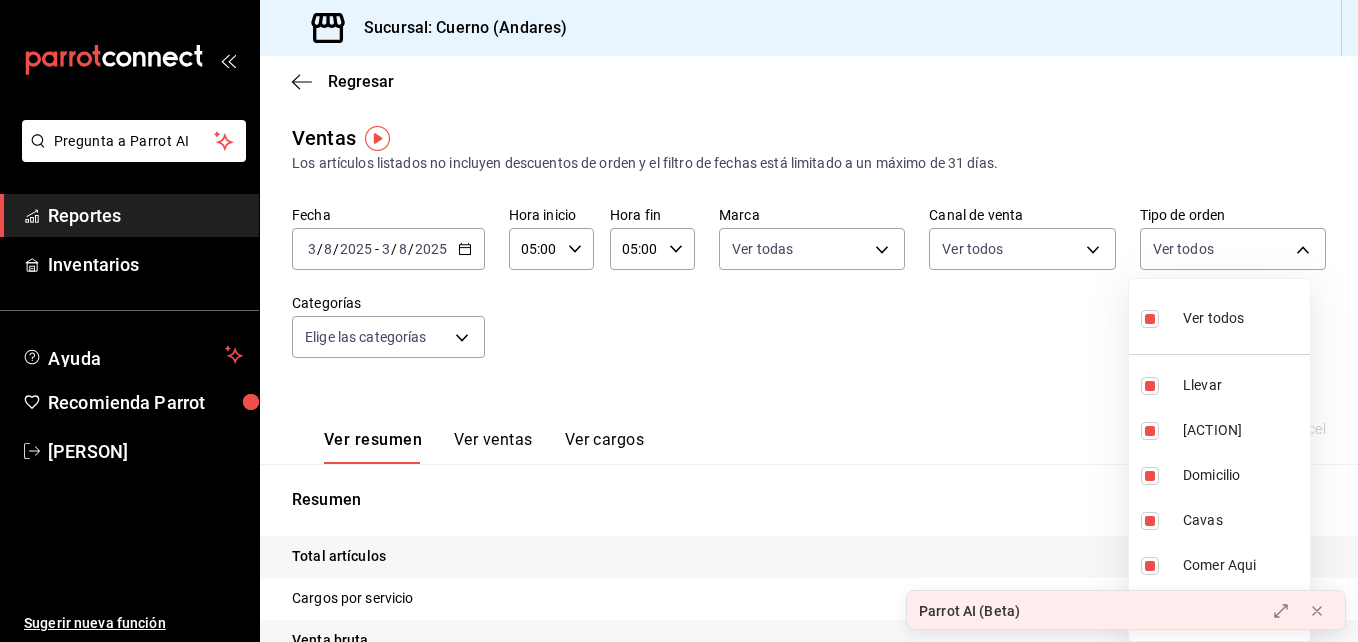 click at bounding box center (679, 321) 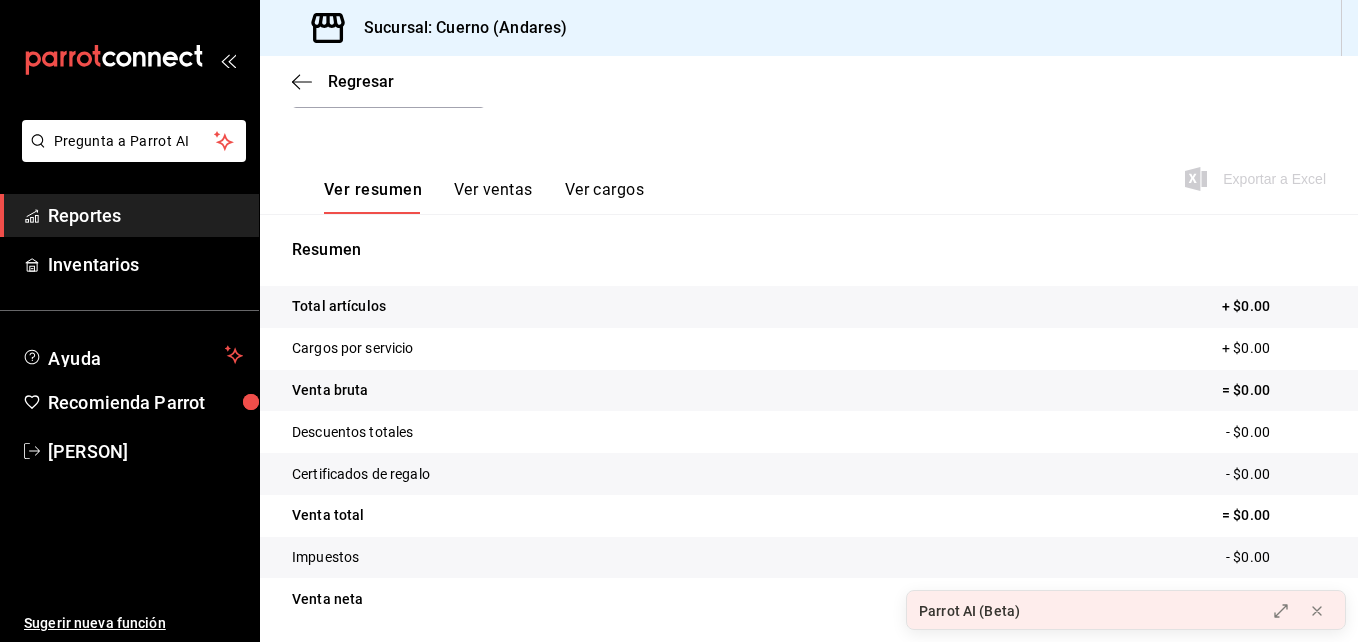 scroll, scrollTop: 251, scrollLeft: 0, axis: vertical 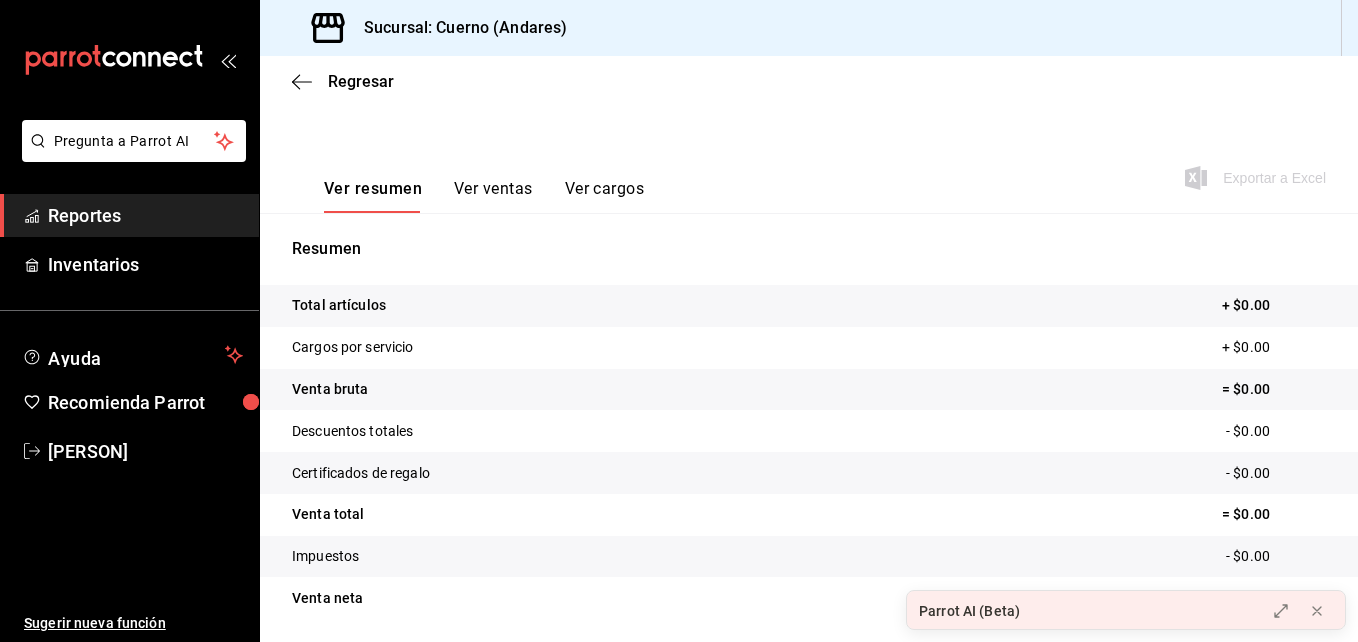 click on "Ver ventas" at bounding box center (493, 196) 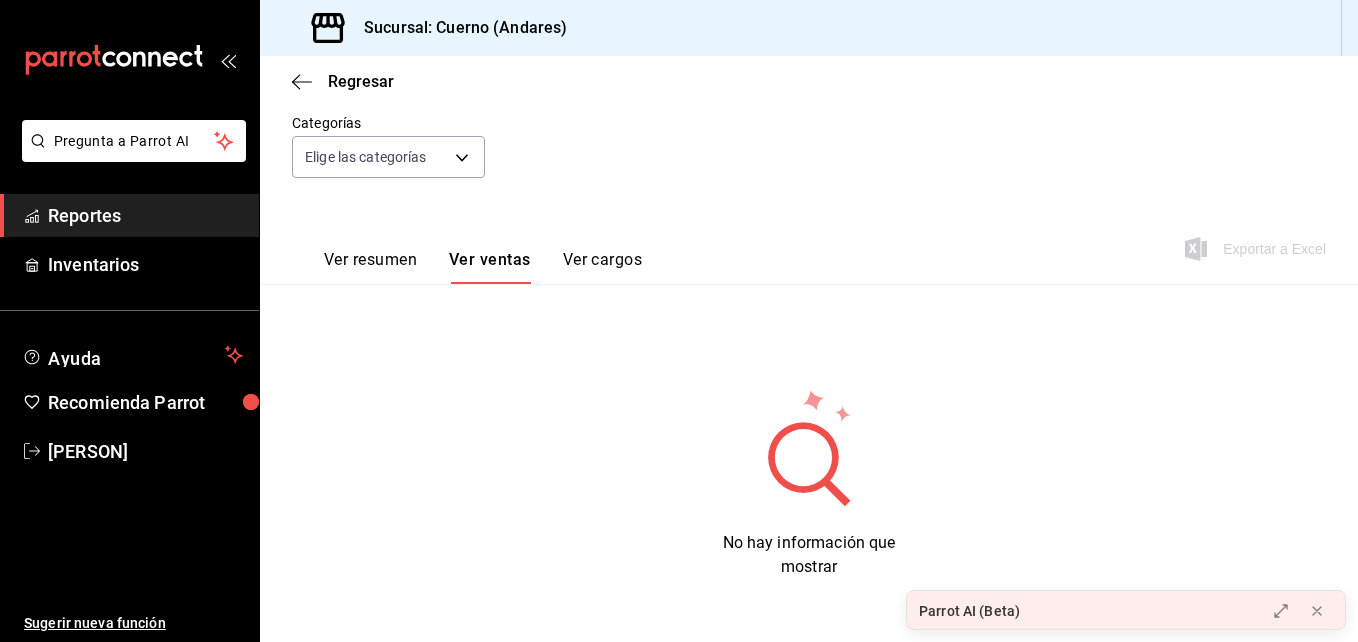 scroll, scrollTop: 0, scrollLeft: 0, axis: both 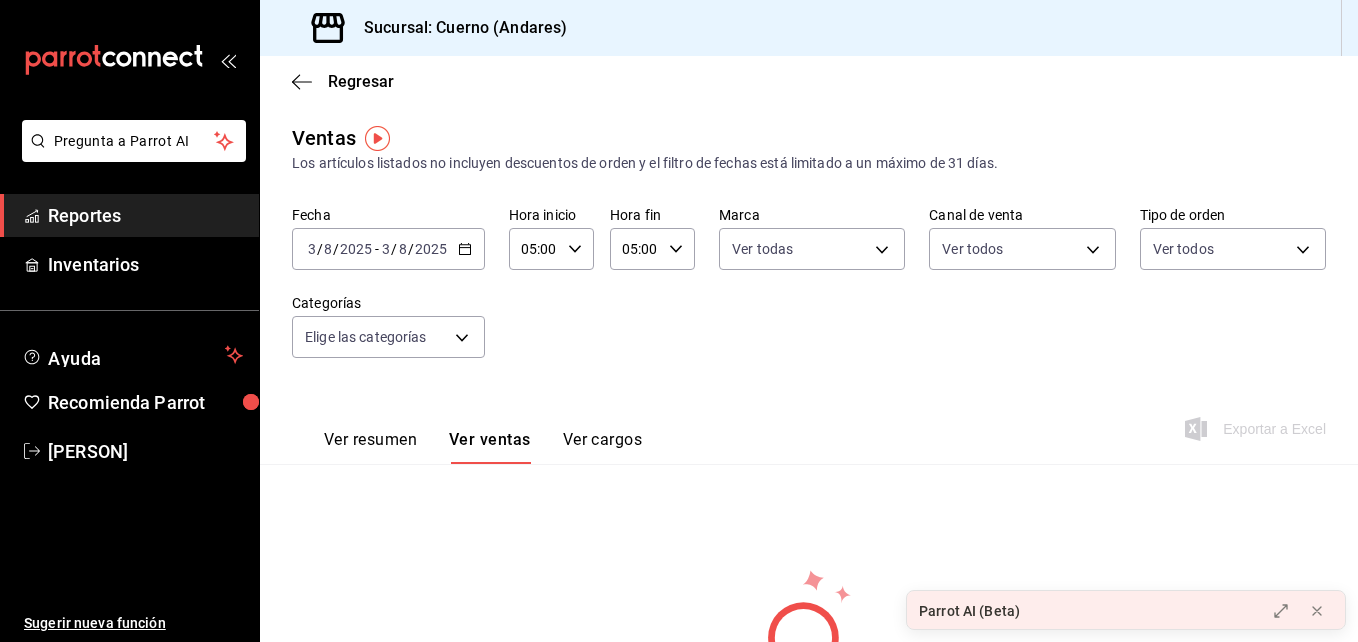 click 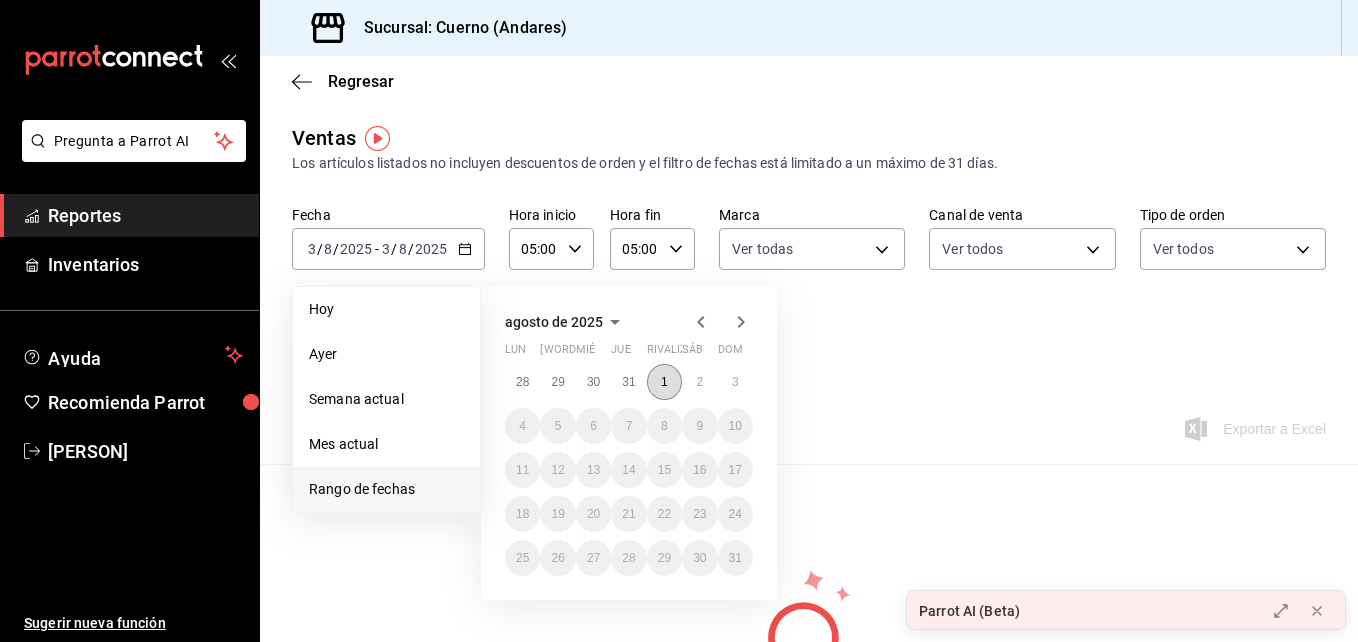 click on "1" at bounding box center (664, 382) 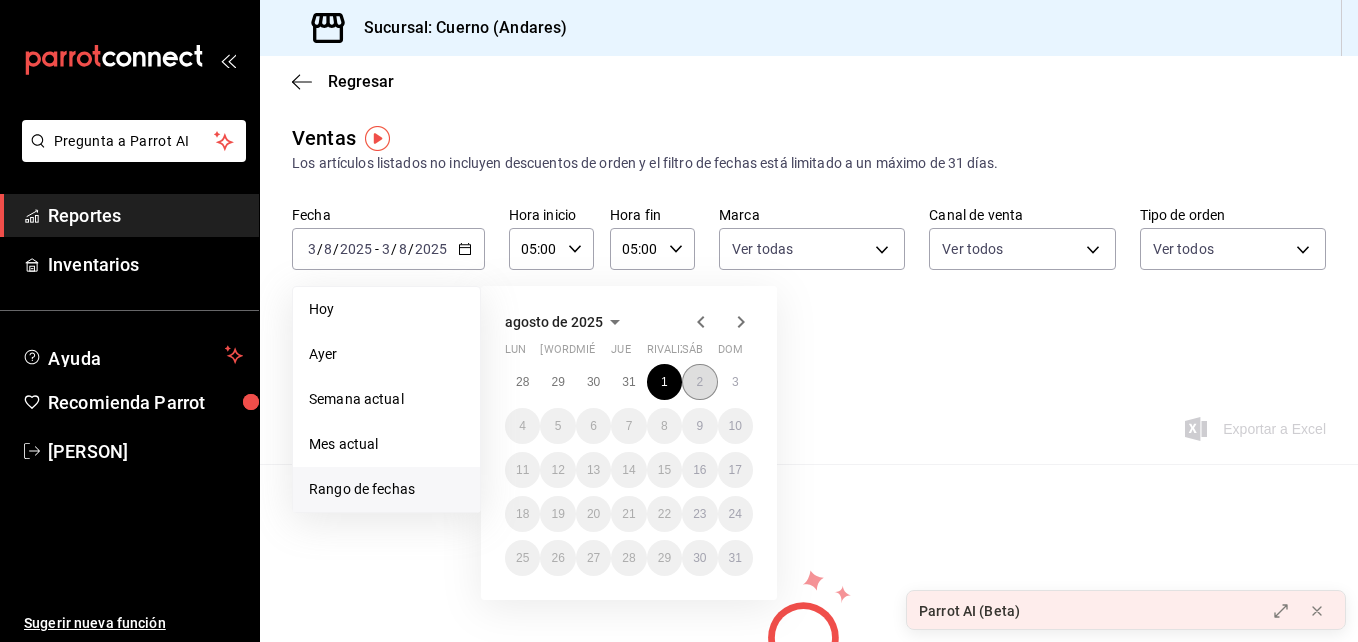 click on "2" at bounding box center (699, 382) 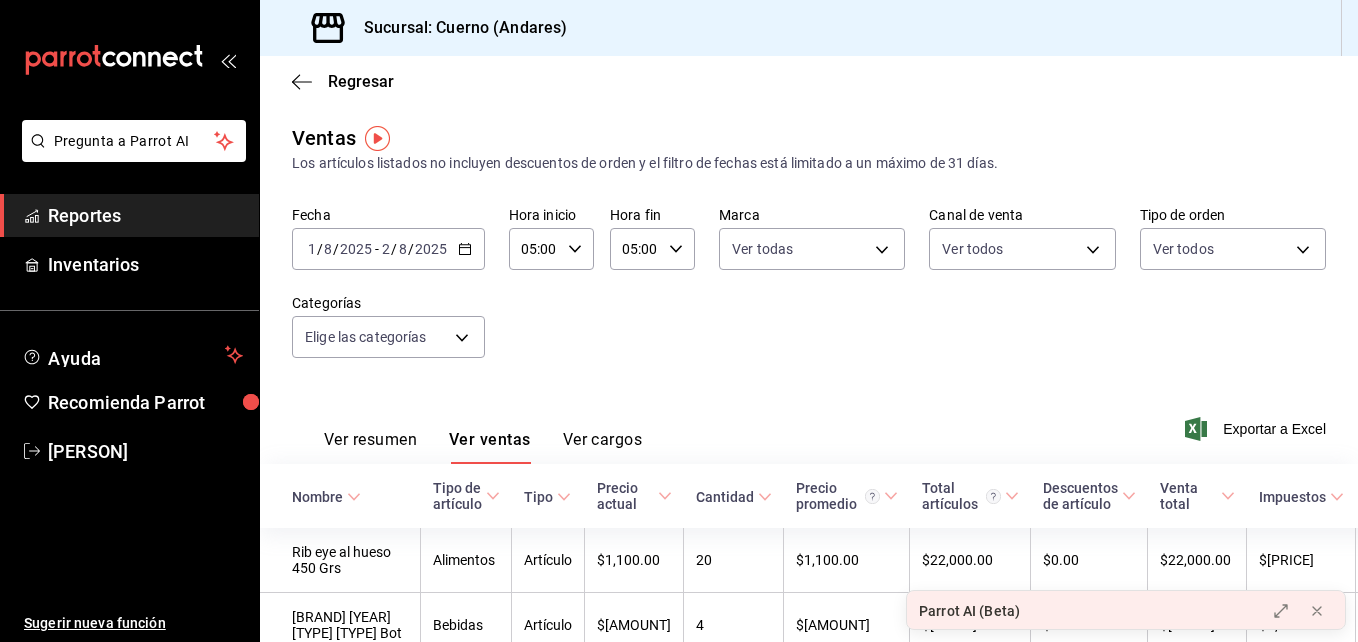 click on "[DATE_RANGE]" at bounding box center (388, 249) 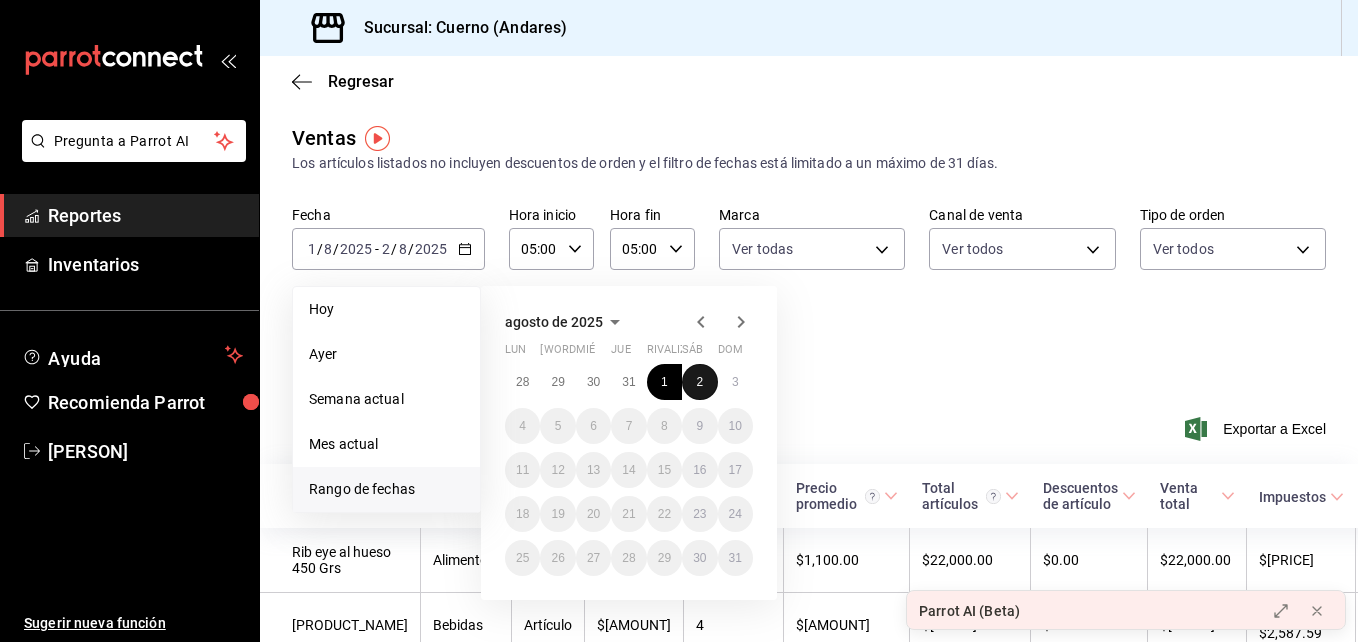 click on "2" at bounding box center (699, 382) 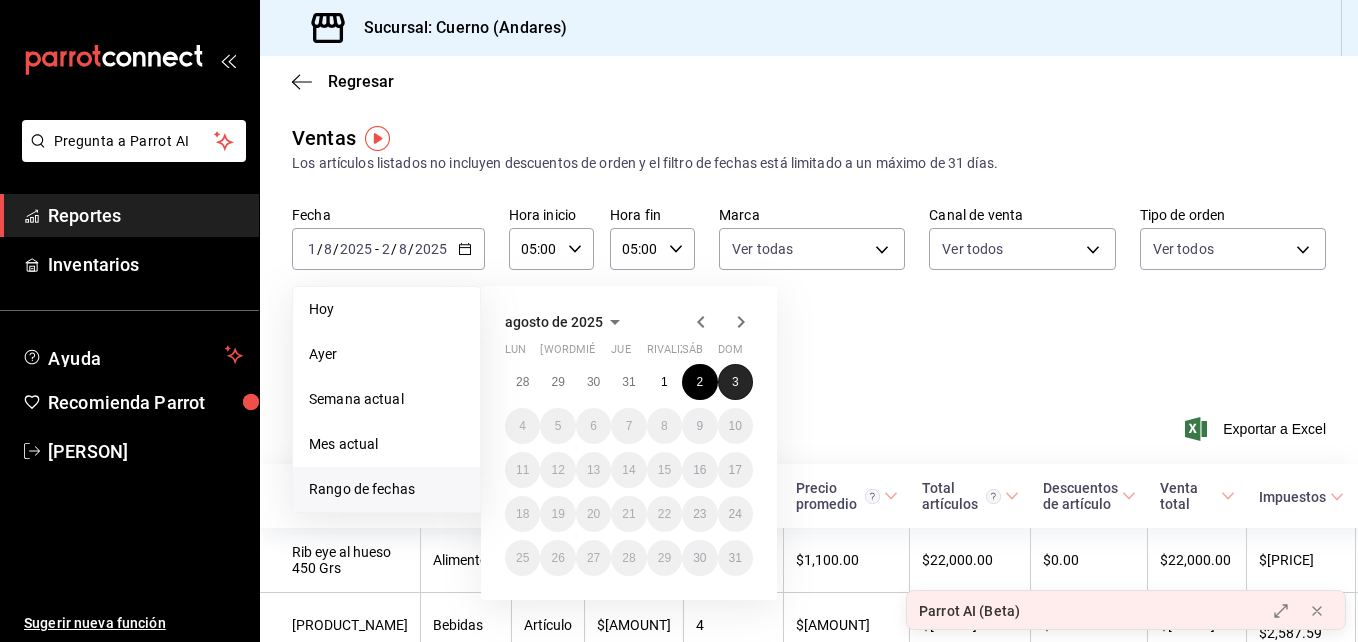 click on "3" at bounding box center [735, 382] 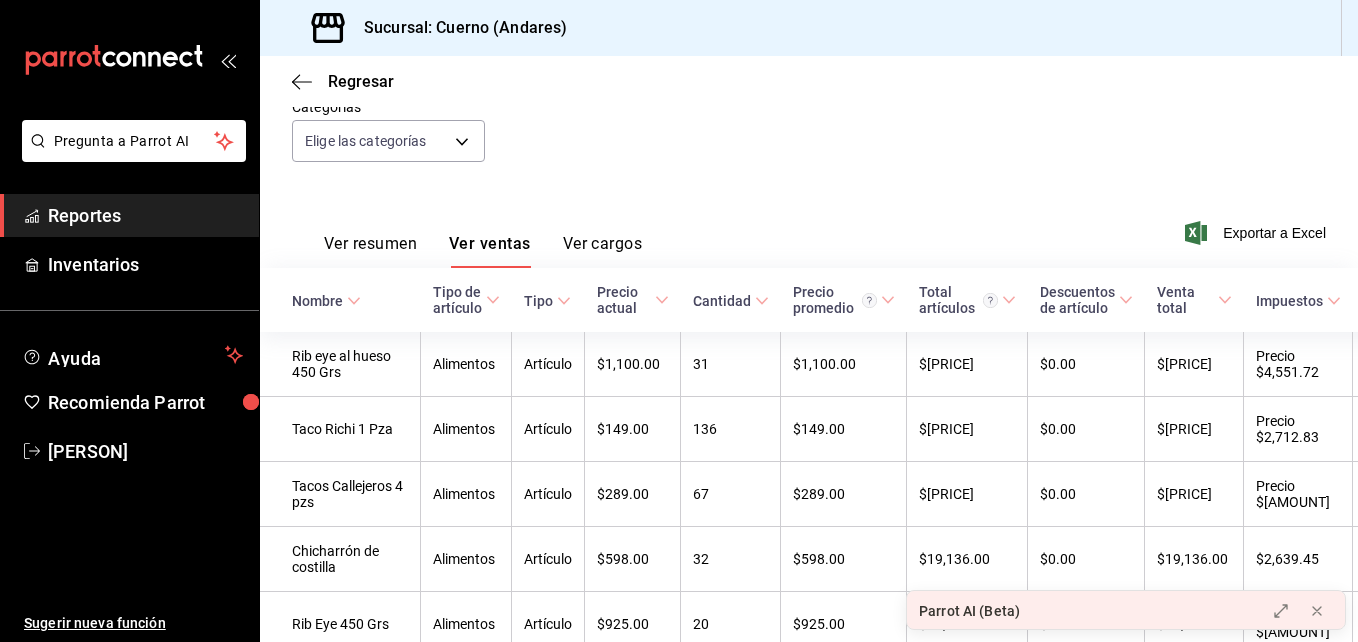 scroll, scrollTop: 197, scrollLeft: 0, axis: vertical 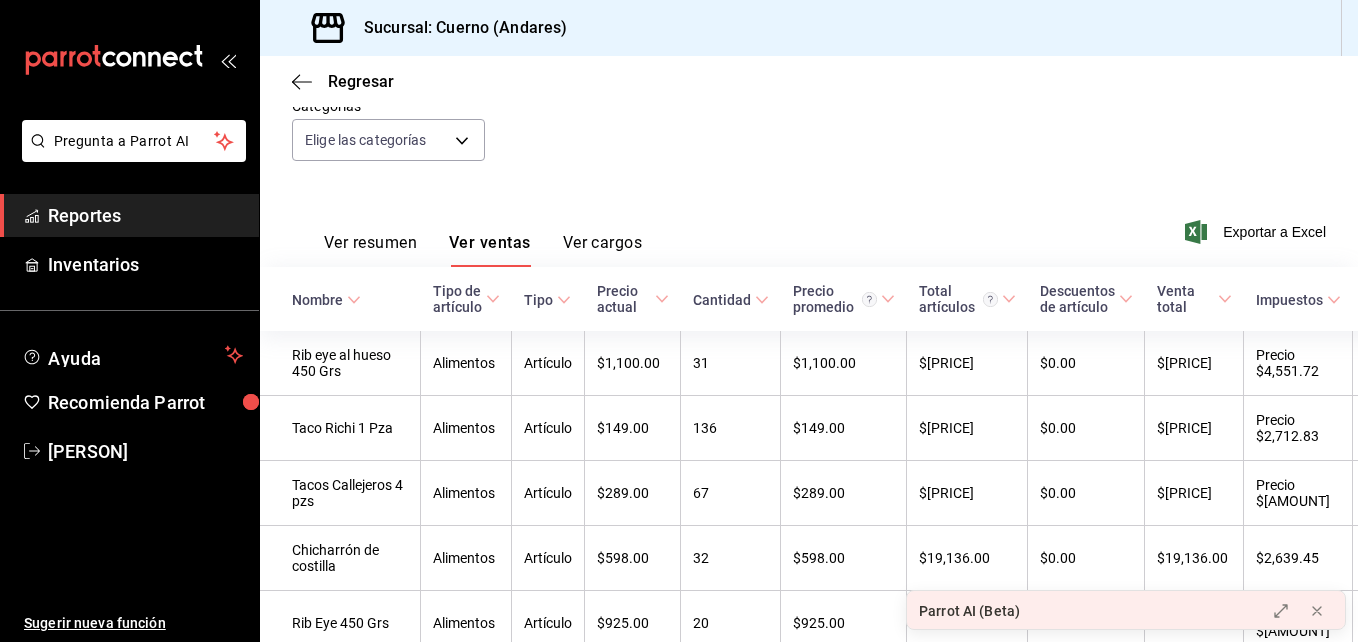 click on "Ver resumen" at bounding box center [370, 243] 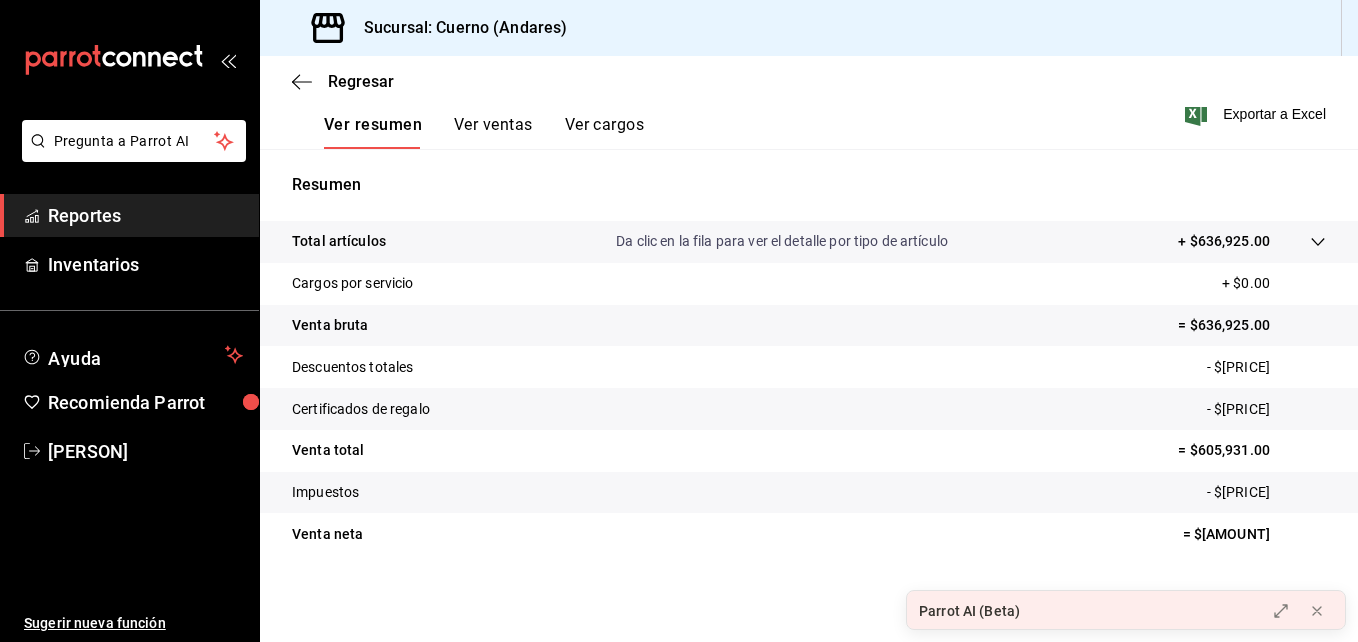 scroll, scrollTop: 316, scrollLeft: 0, axis: vertical 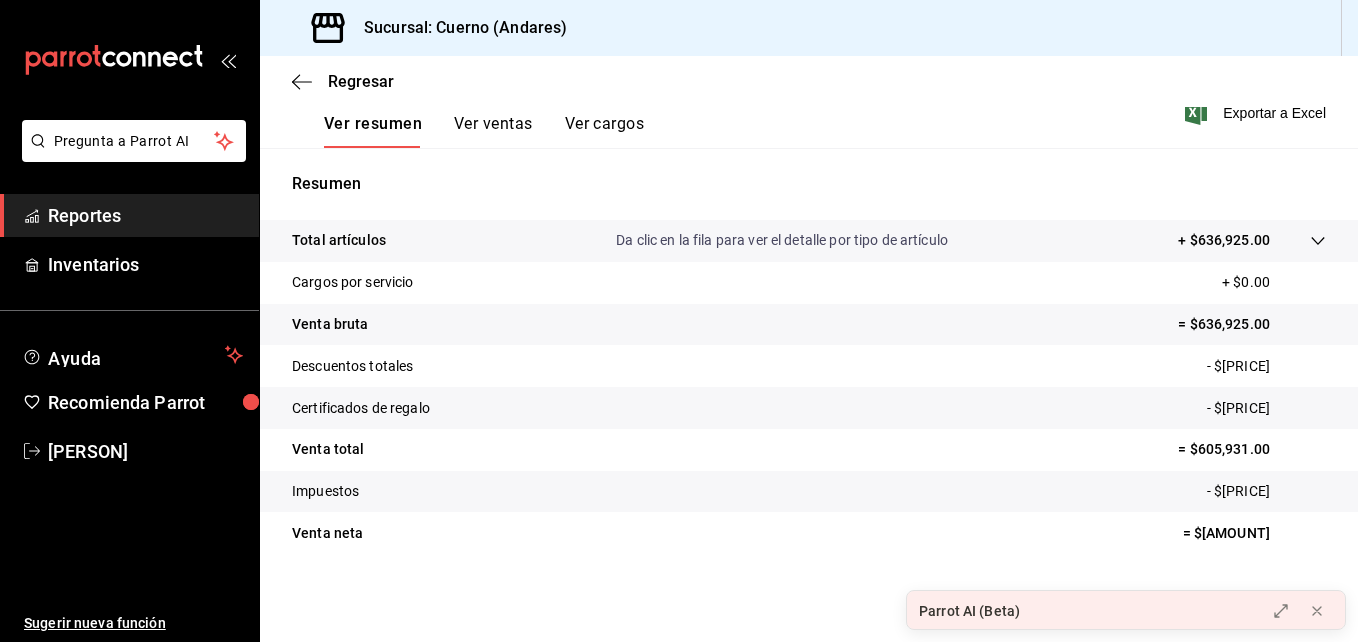 click on "Ver cargos" at bounding box center (605, 131) 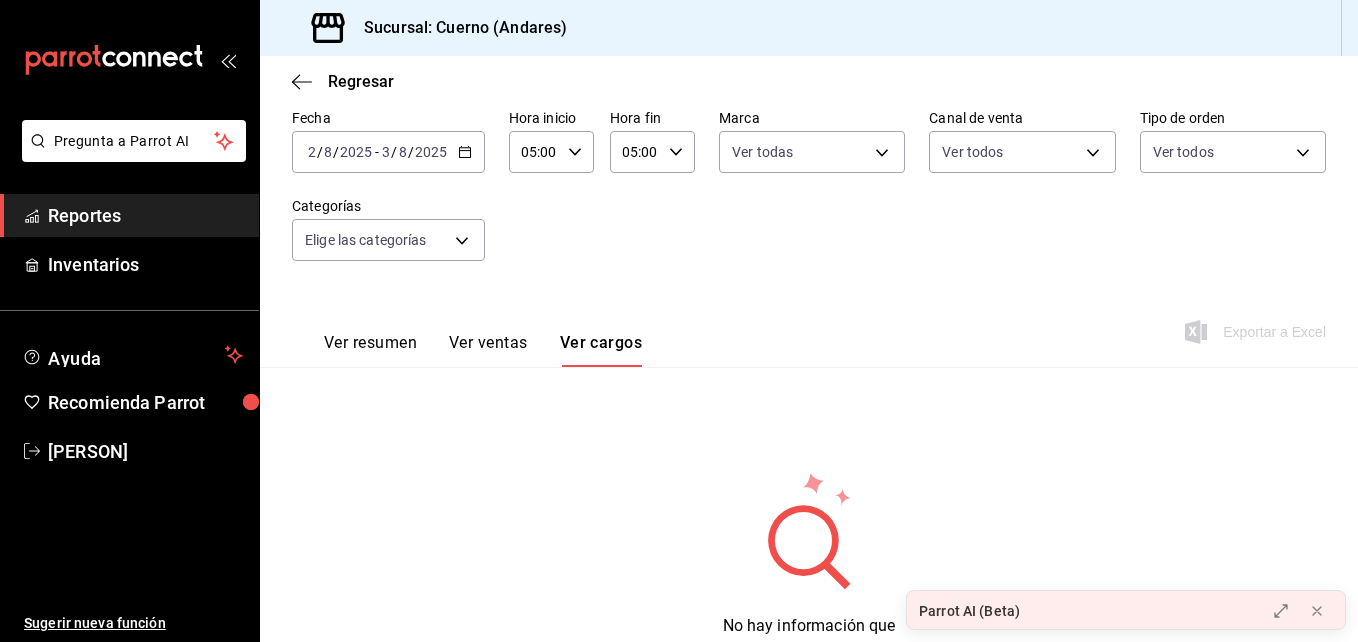 scroll, scrollTop: 180, scrollLeft: 0, axis: vertical 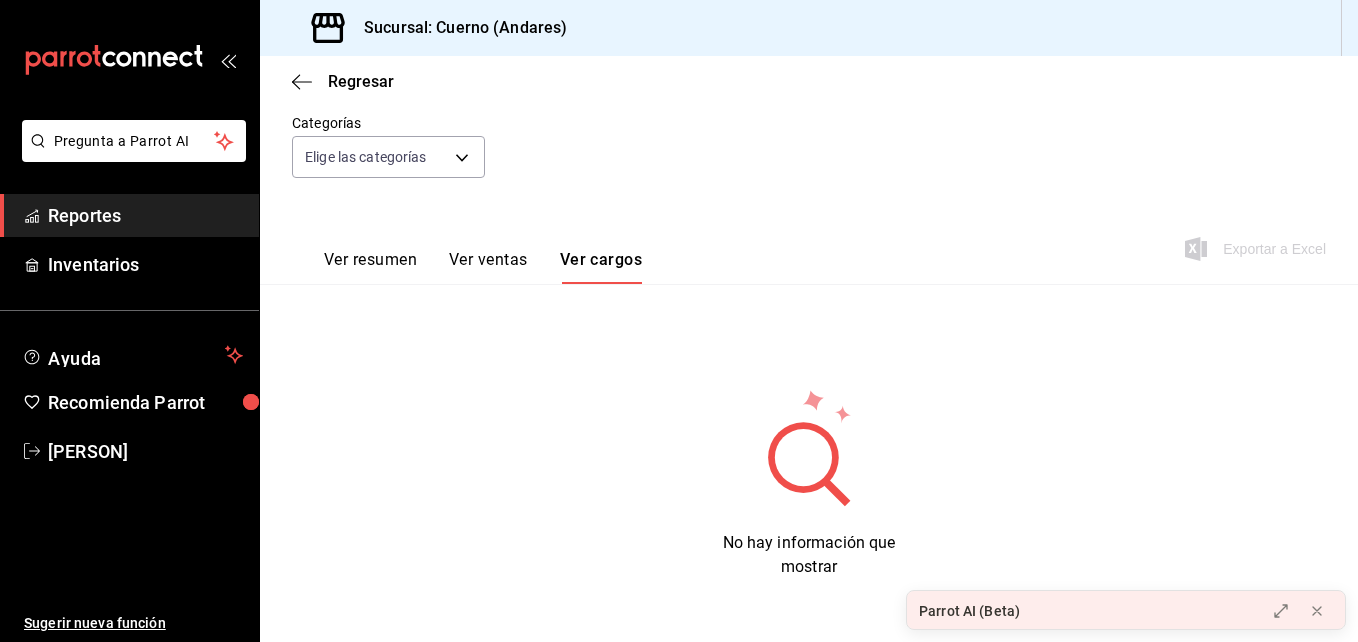 click on "Ver ventas" at bounding box center (488, 267) 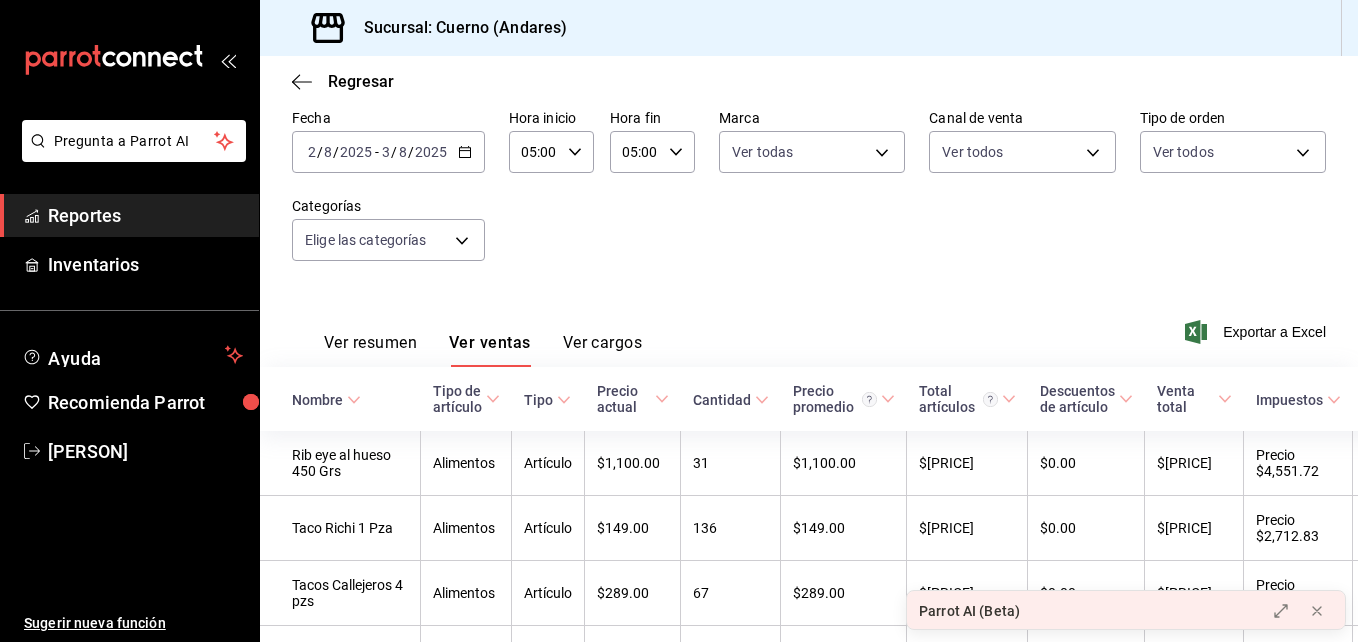 scroll, scrollTop: 180, scrollLeft: 0, axis: vertical 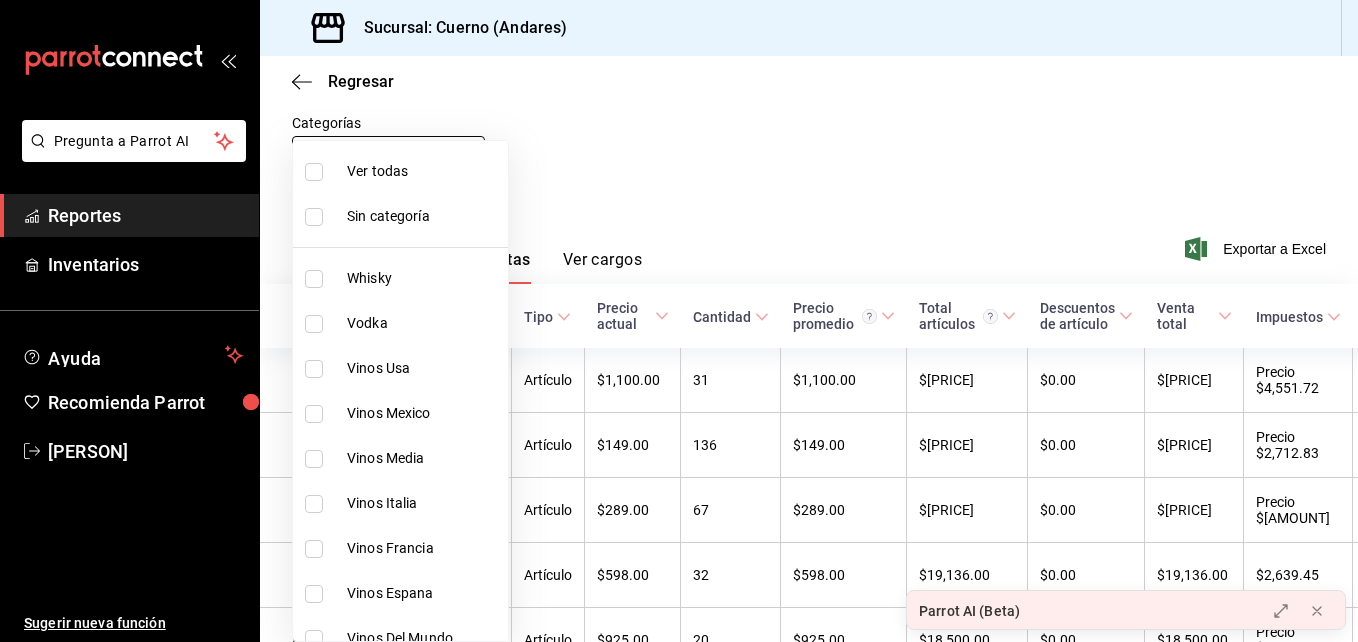 click on "Pregunta a Parrot AI Reportes   Inventarios   Ayuda Recomienda Parrot   [PERSON]   Sugerir nueva función   Sucursal: Cuerno (Andares) Regresar Ventas Los artículos listados no incluyen descuentos de orden y el filtro de fechas está limitado a un máximo de 31 días. Fecha [DATE] [DATE] - [DATE] [DATE] Hora inicio 05:00 Hora inicio Hora fin 05:00 Hora fin Marca Ver todas [UUID] Canal de venta Ver todas PARROT,UBER_EATS,RAPPI,DIDI_FOOD,ONLINE Tipo de orden Ver todas [UUID],[UUID],[UUID],[UUID],[UUID],EXTERNAL Categorías Elige las categorías Ver resumen Ver ventas Ver cargos Exportar a Excel Nombre Tipo de artículo Tipo Precio actual Cantidad Precio promedio   Total artículos   Descuentos de artículo Venta total Impuestos Venta neta Rib eye al hueso 450 Grs Alimentos Artículo $[PRICE] [NUMBER] $[PRICE] 136" at bounding box center [679, 321] 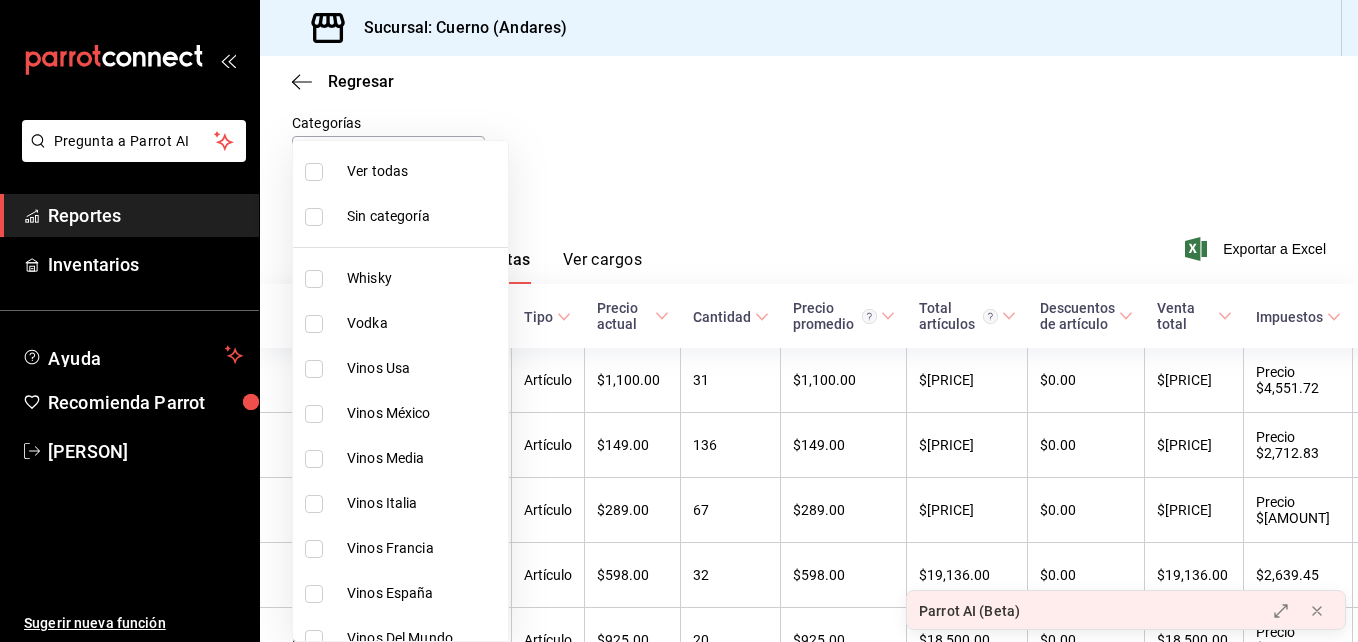 click on "Sin categoría" at bounding box center (400, 216) 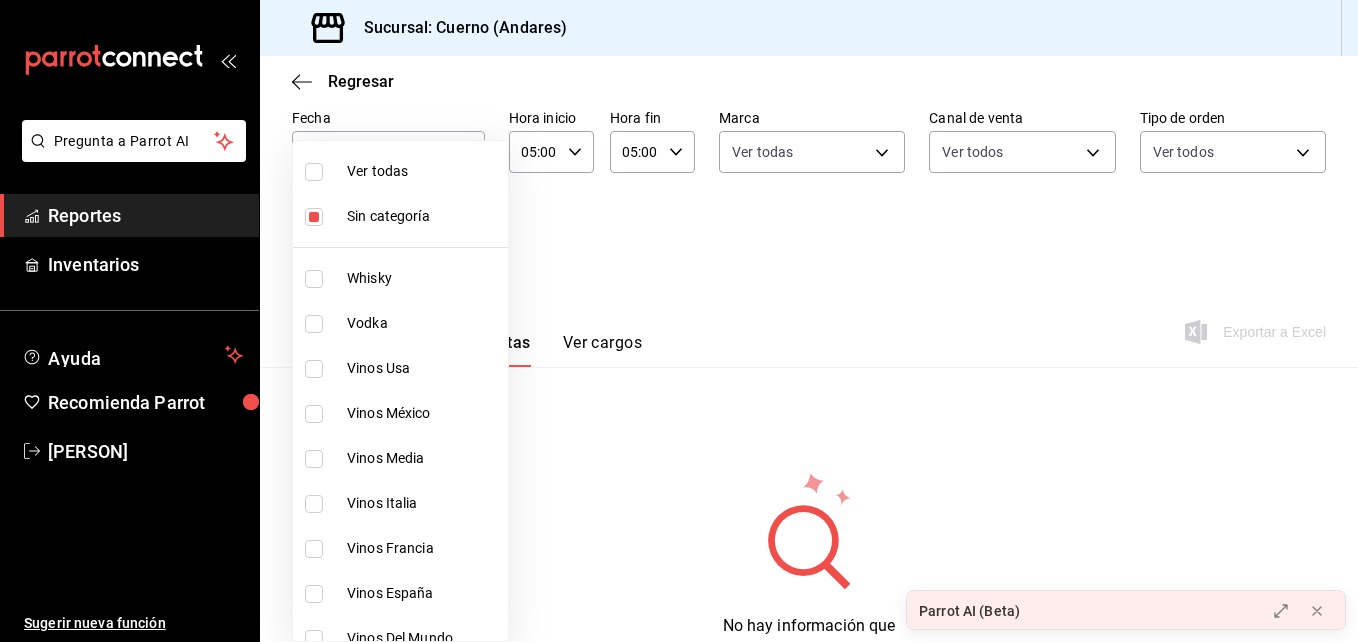scroll, scrollTop: 180, scrollLeft: 0, axis: vertical 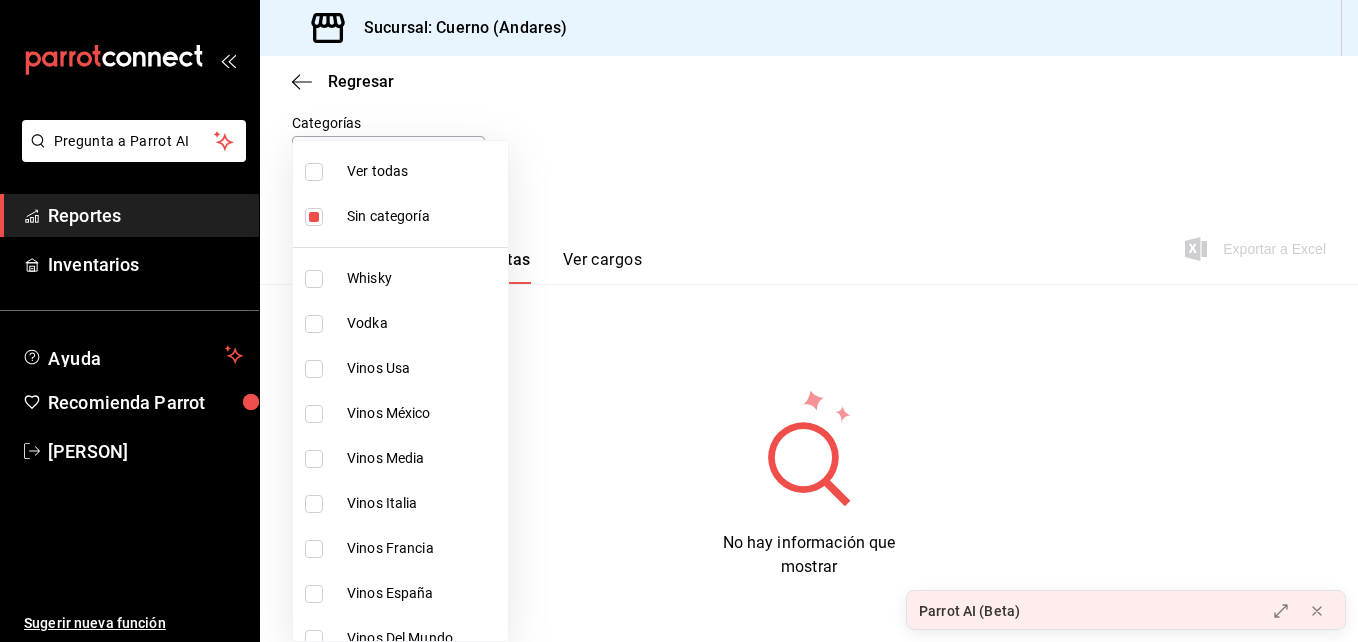 click on "Sin categoría" at bounding box center (400, 216) 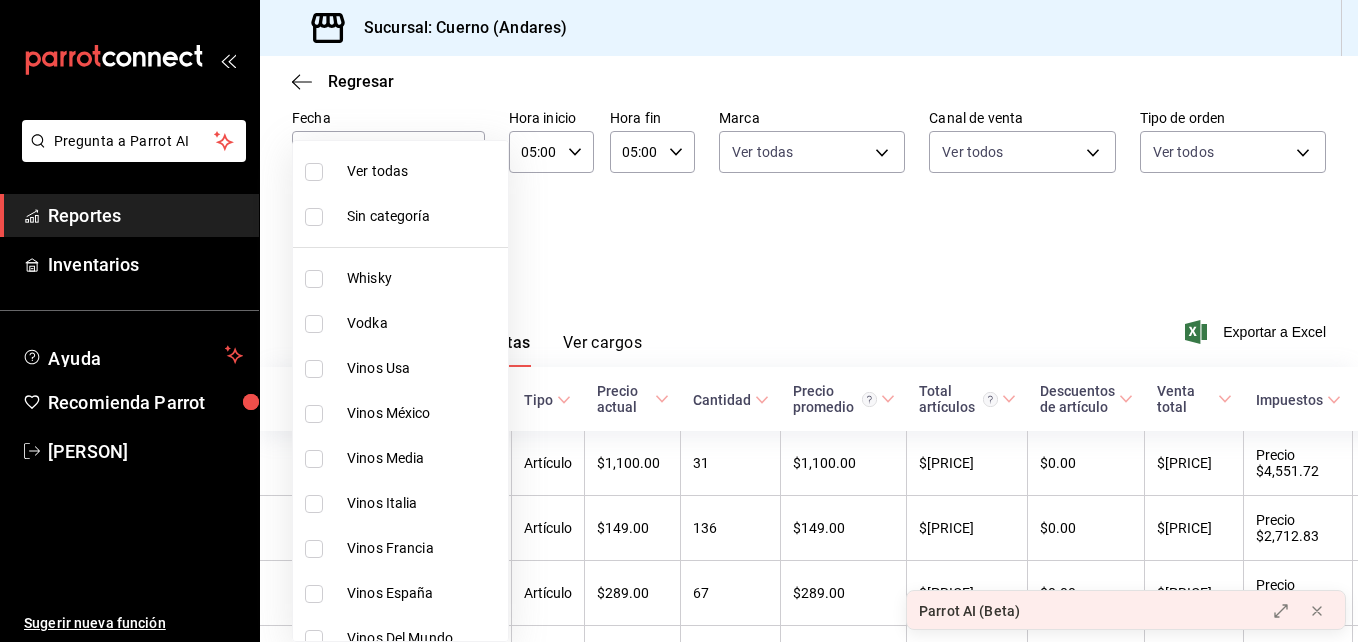 scroll, scrollTop: 180, scrollLeft: 0, axis: vertical 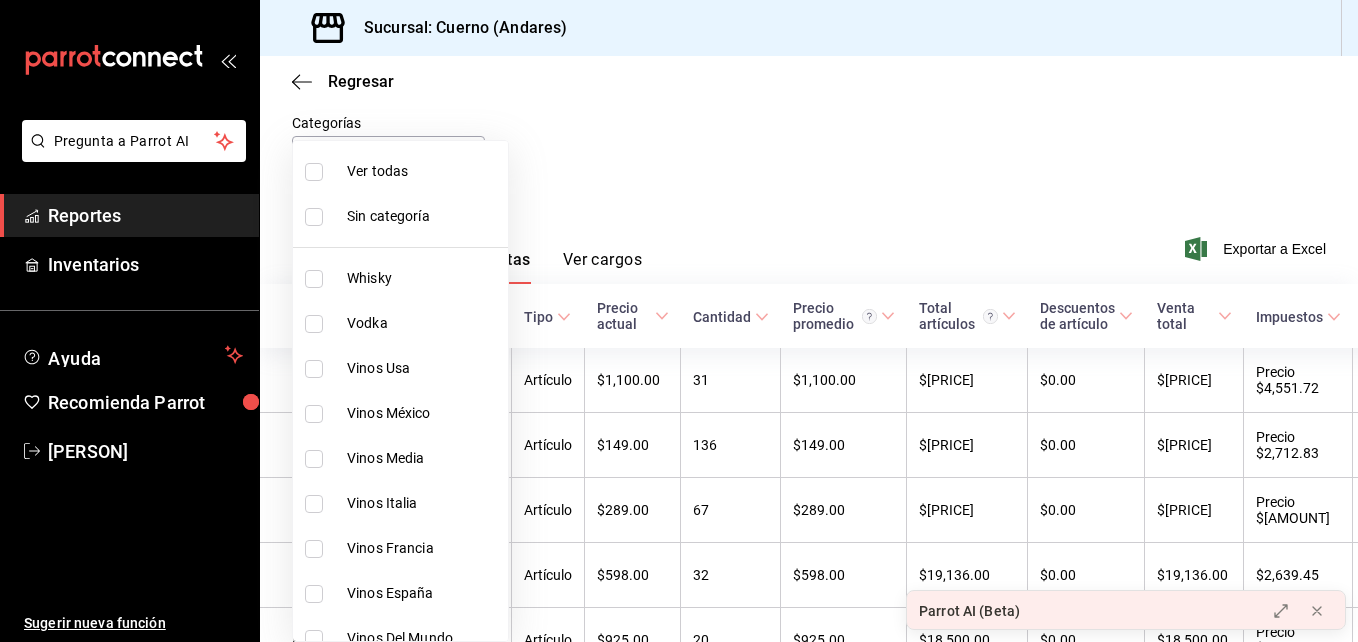 click on "Ver todas" at bounding box center [400, 171] 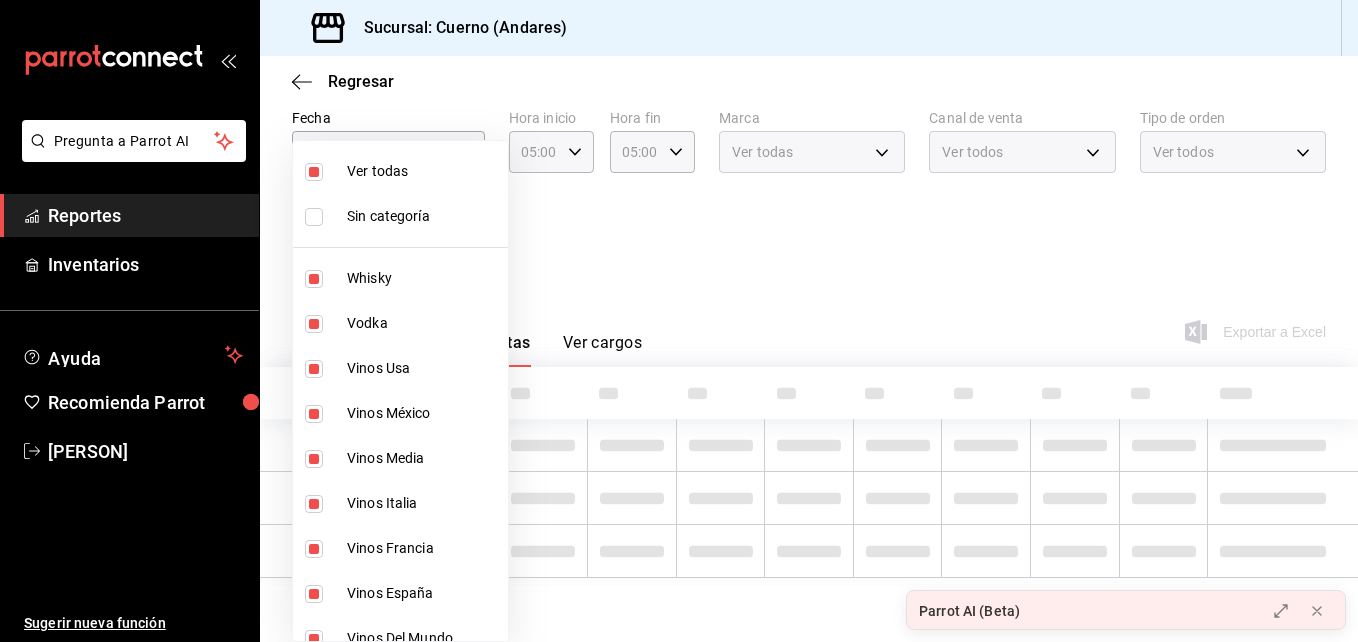 scroll, scrollTop: 97, scrollLeft: 0, axis: vertical 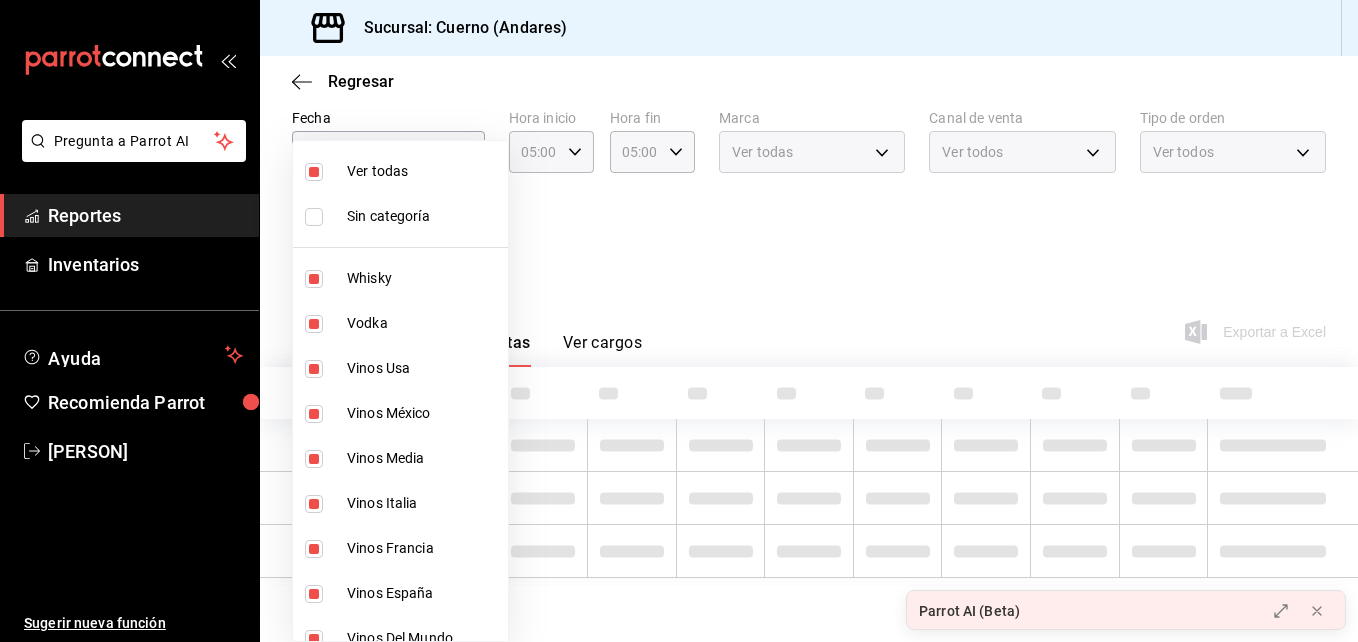 click at bounding box center [314, 279] 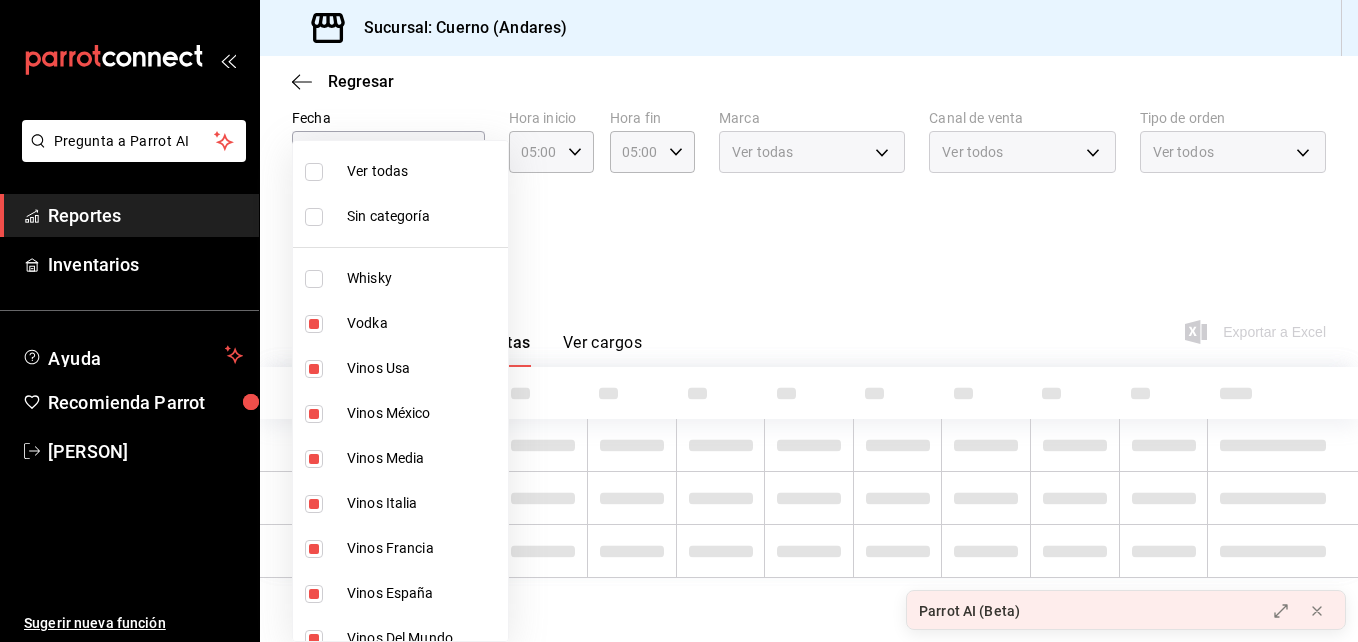 scroll, scrollTop: 97, scrollLeft: 0, axis: vertical 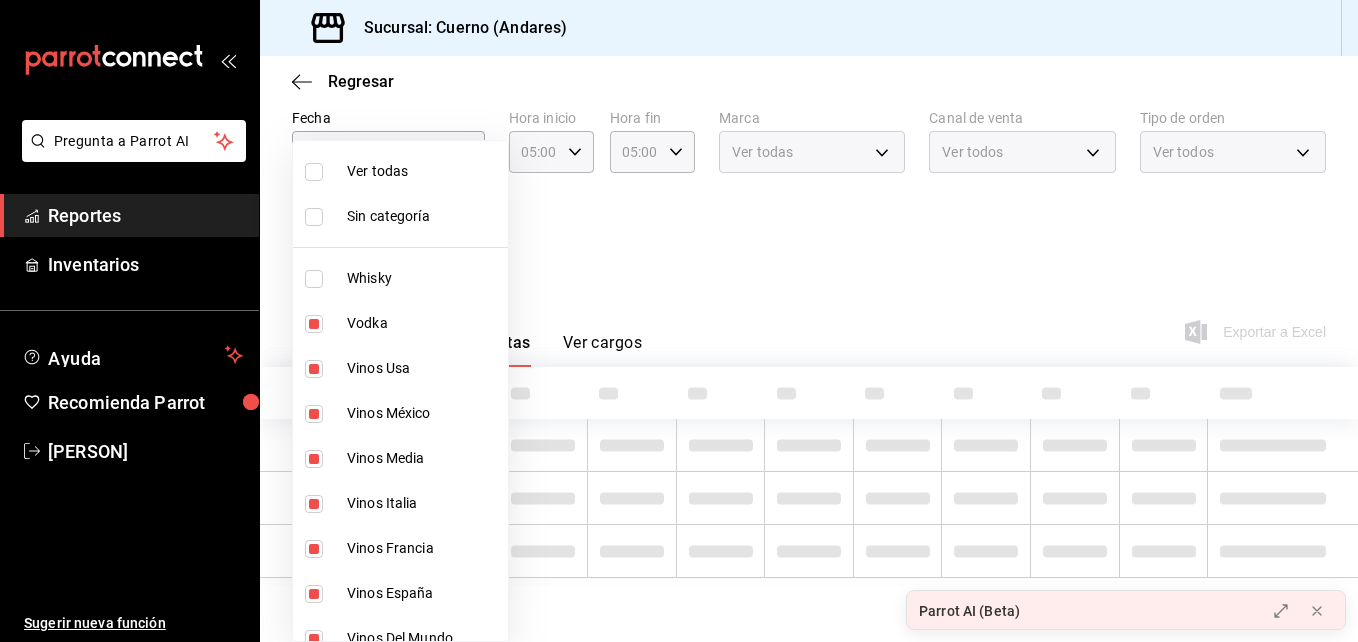 click on "Vodka" at bounding box center [400, 323] 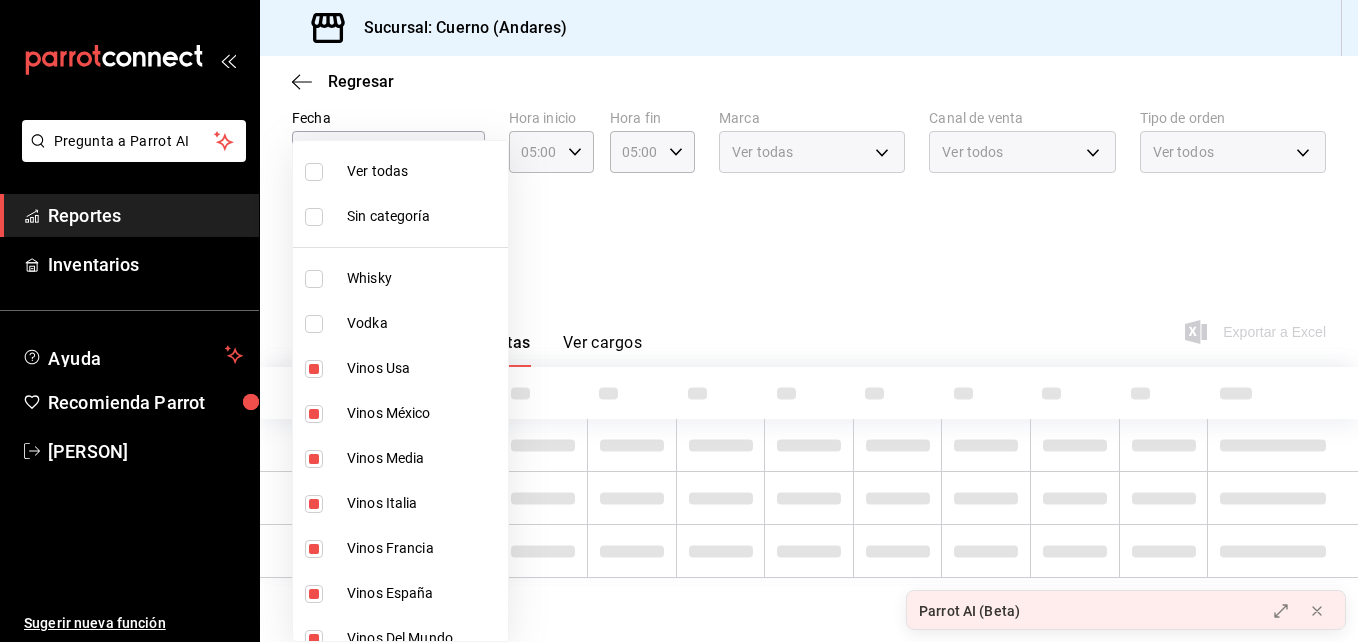 click at bounding box center [314, 369] 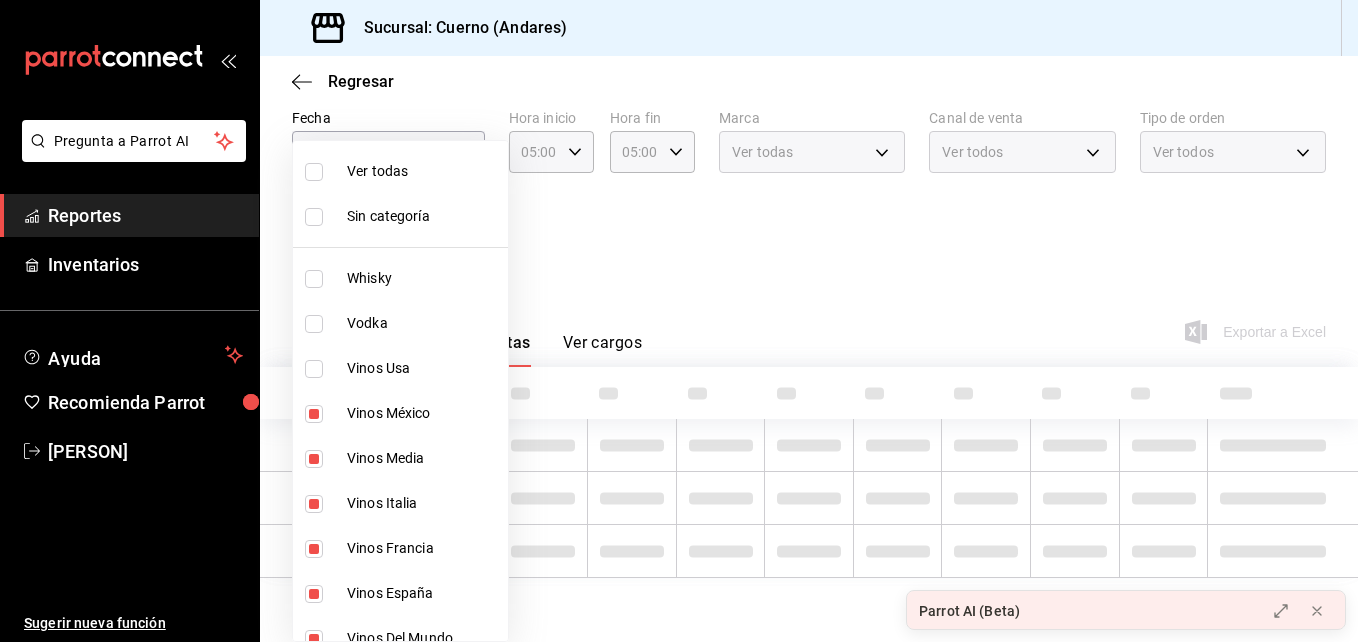 click at bounding box center (314, 414) 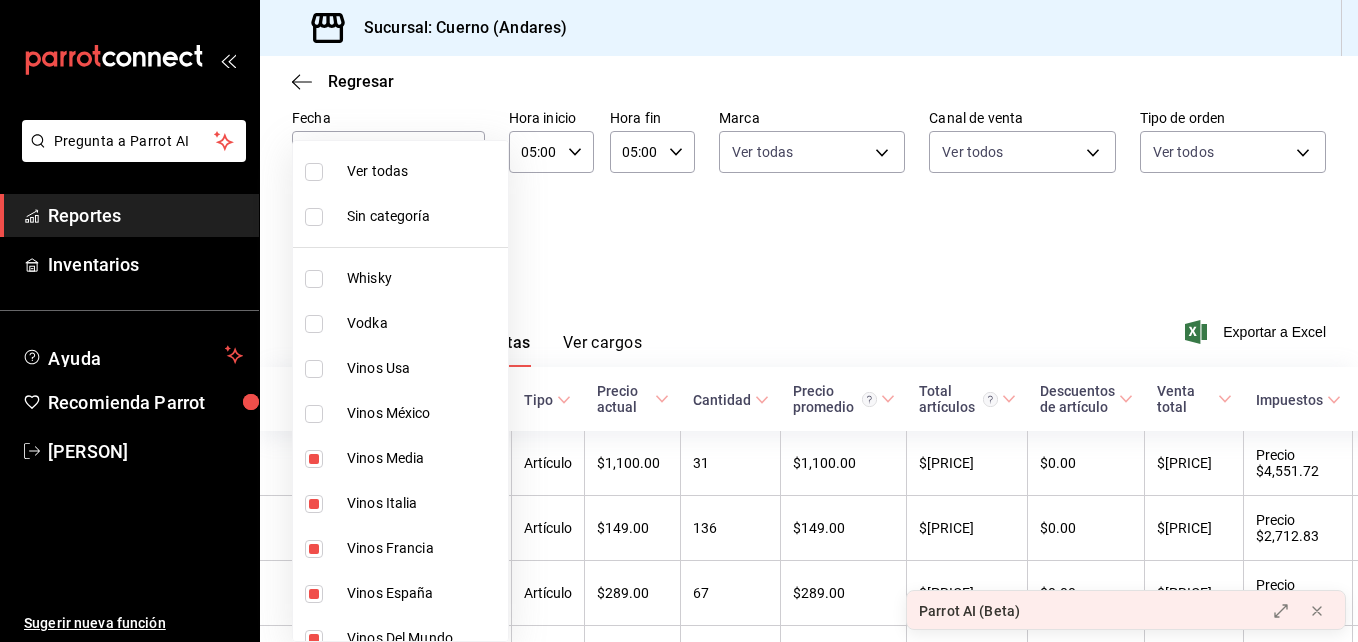 type on "[UUID_LIST]" 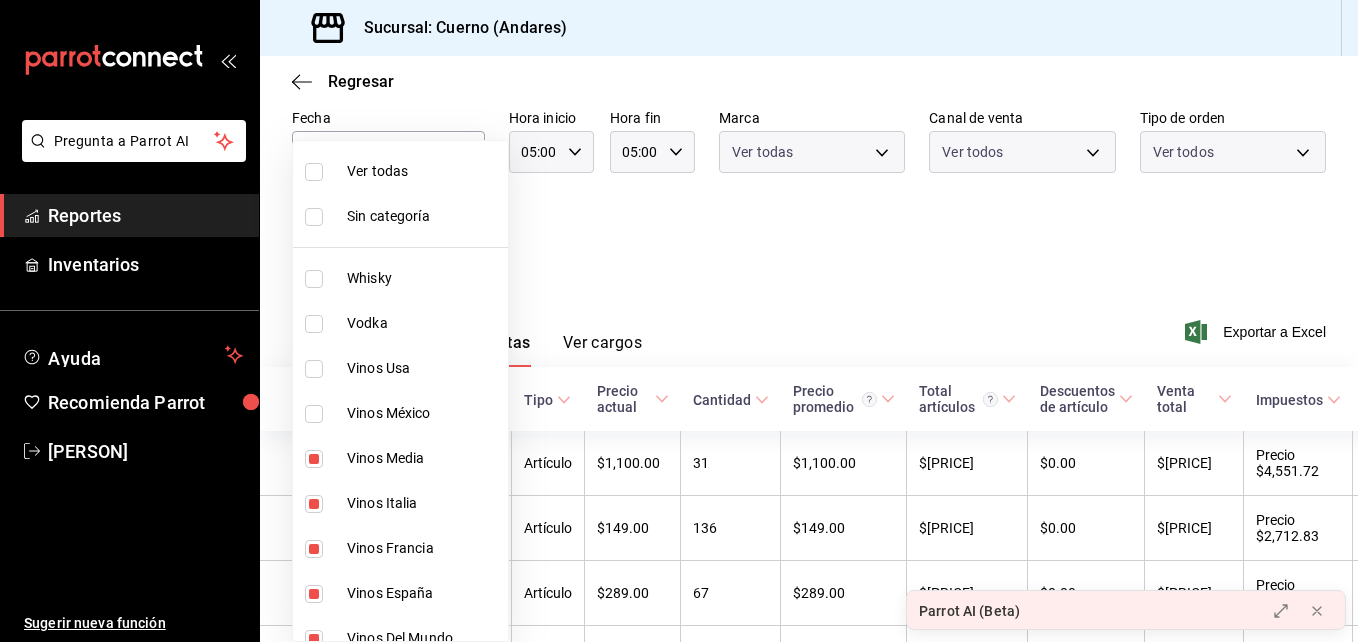 scroll, scrollTop: 97, scrollLeft: 0, axis: vertical 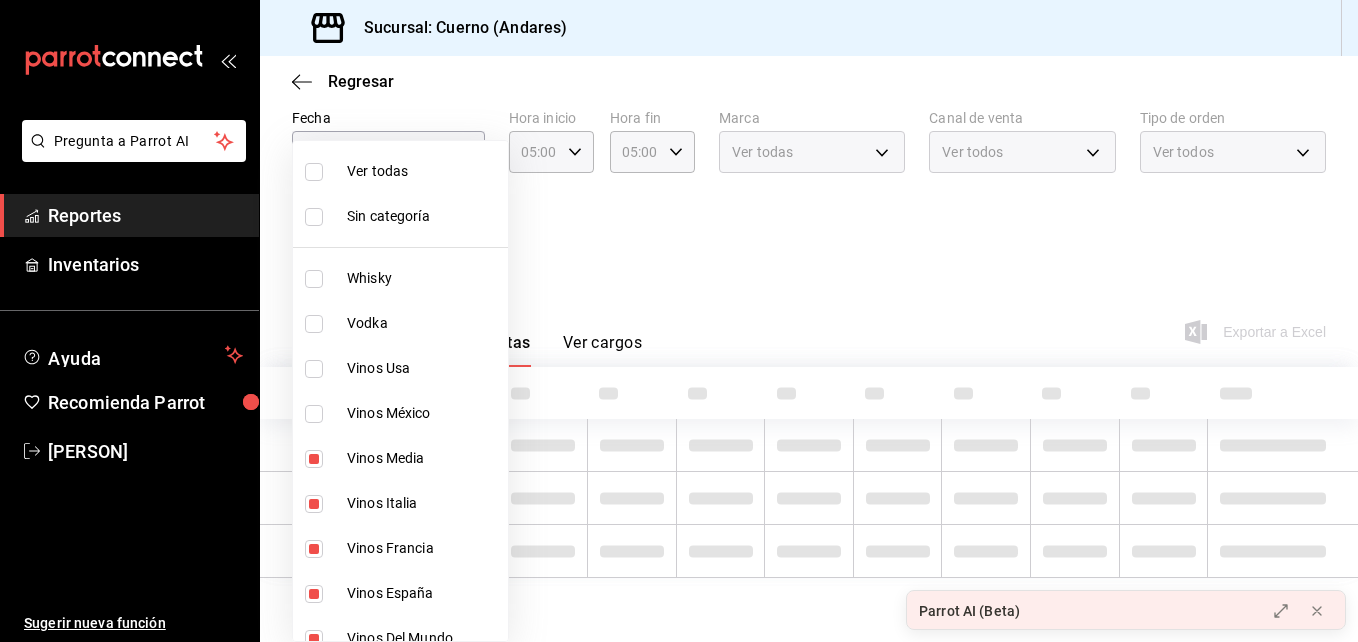 click at bounding box center [314, 459] 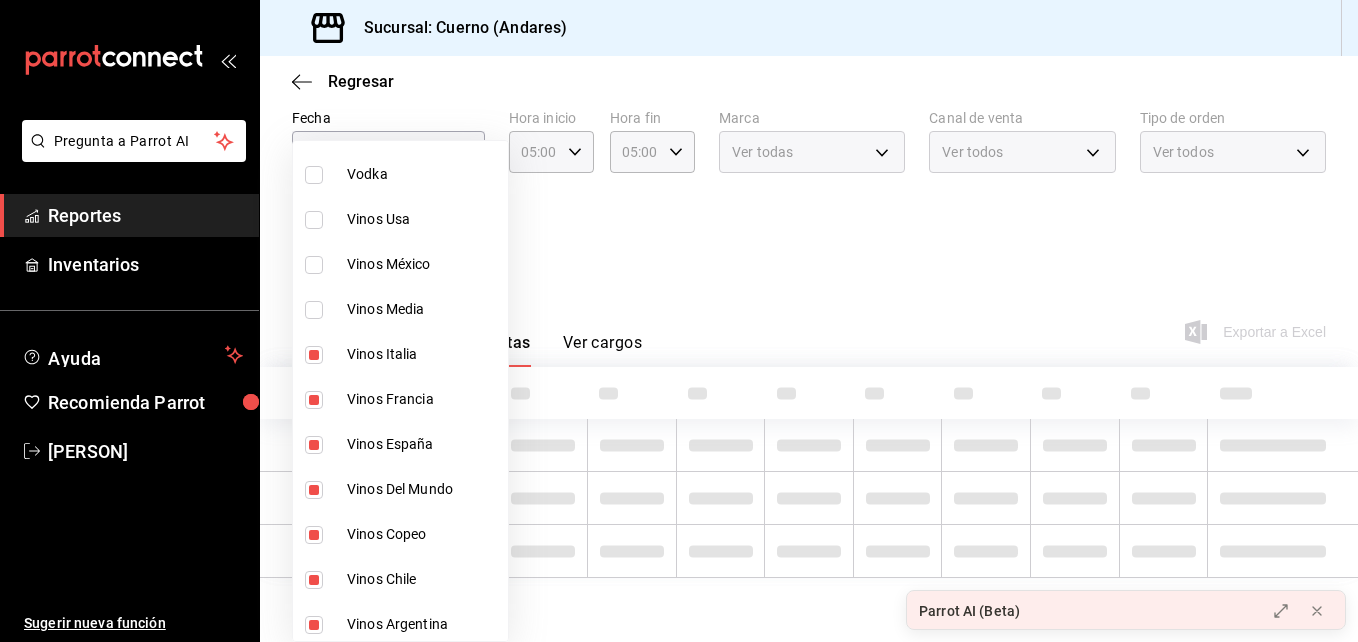 scroll, scrollTop: 150, scrollLeft: 0, axis: vertical 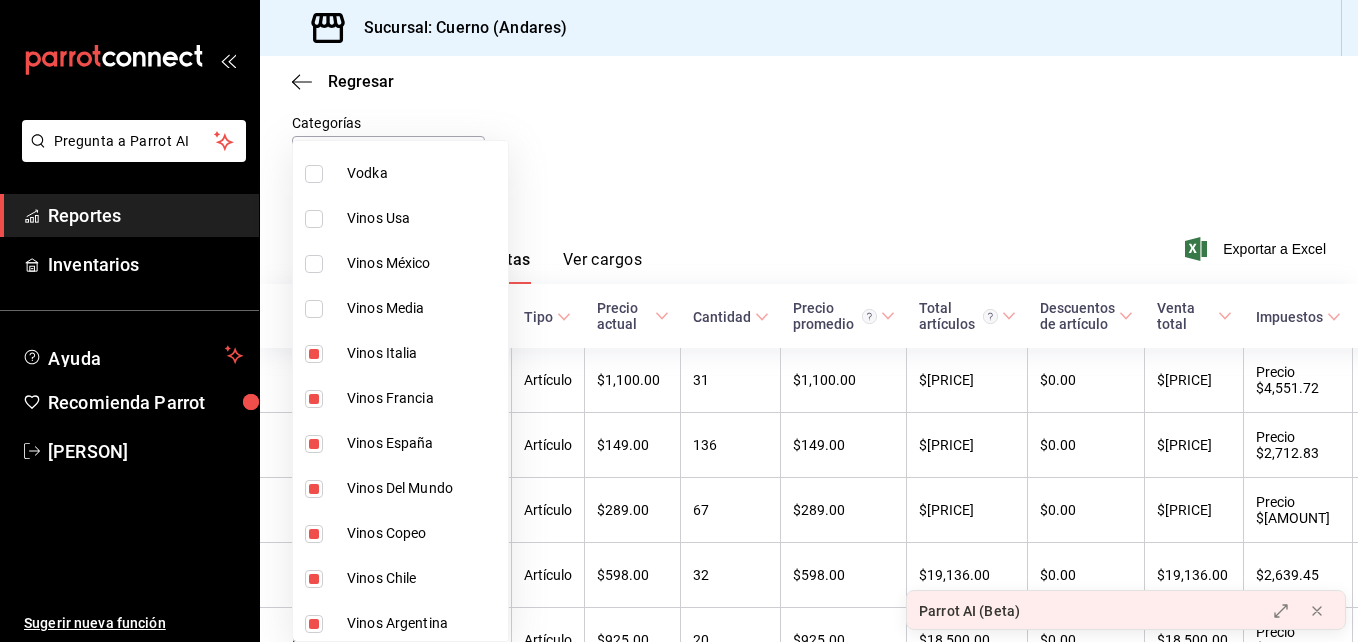 click at bounding box center (314, 354) 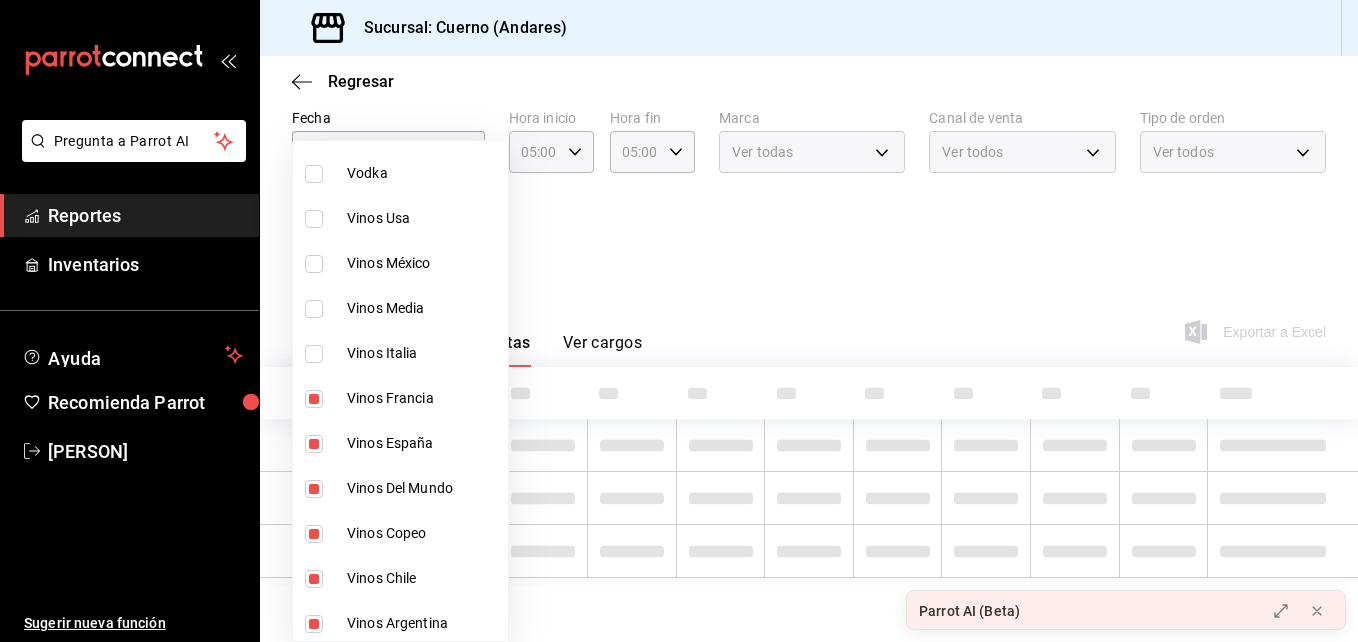 scroll, scrollTop: 97, scrollLeft: 0, axis: vertical 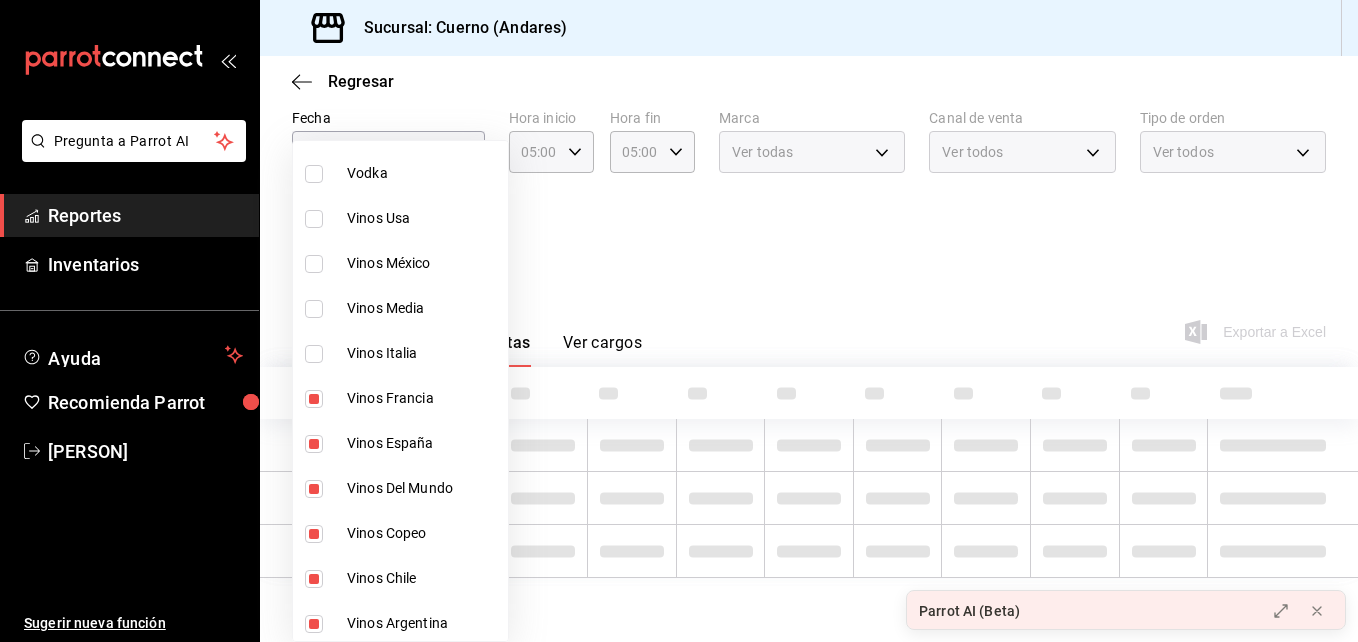 click on "Vinos Francia" at bounding box center (400, 398) 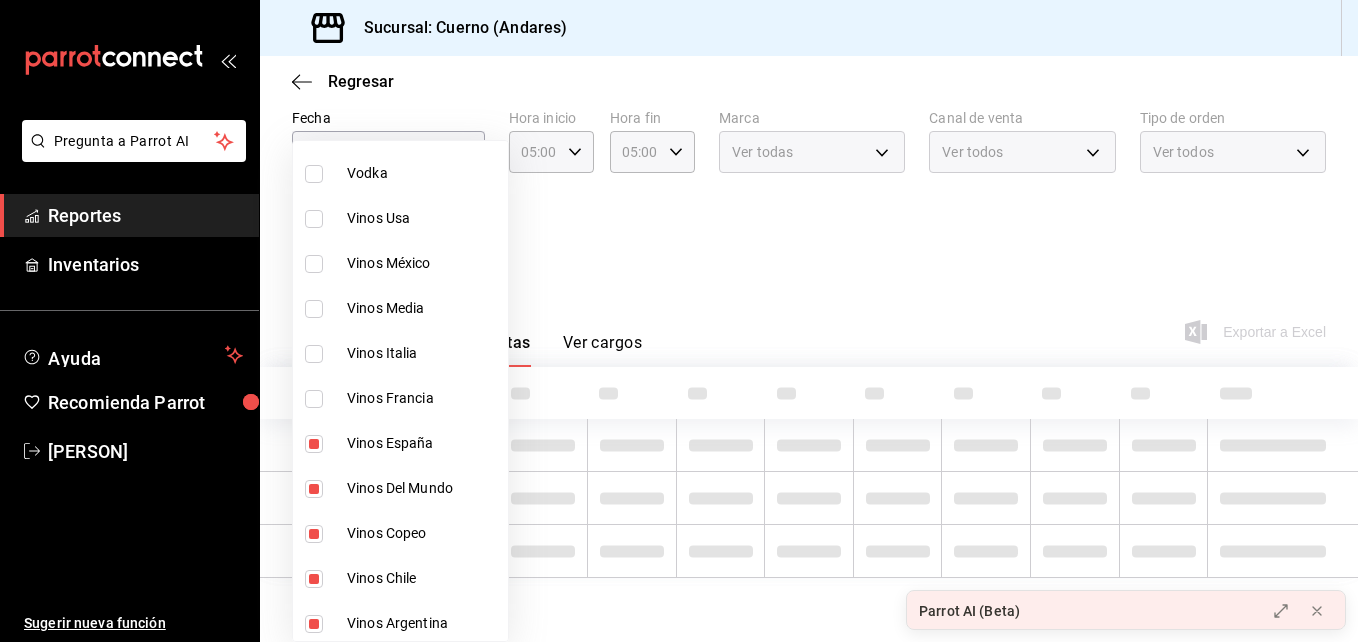click on "Vinos España" at bounding box center [400, 443] 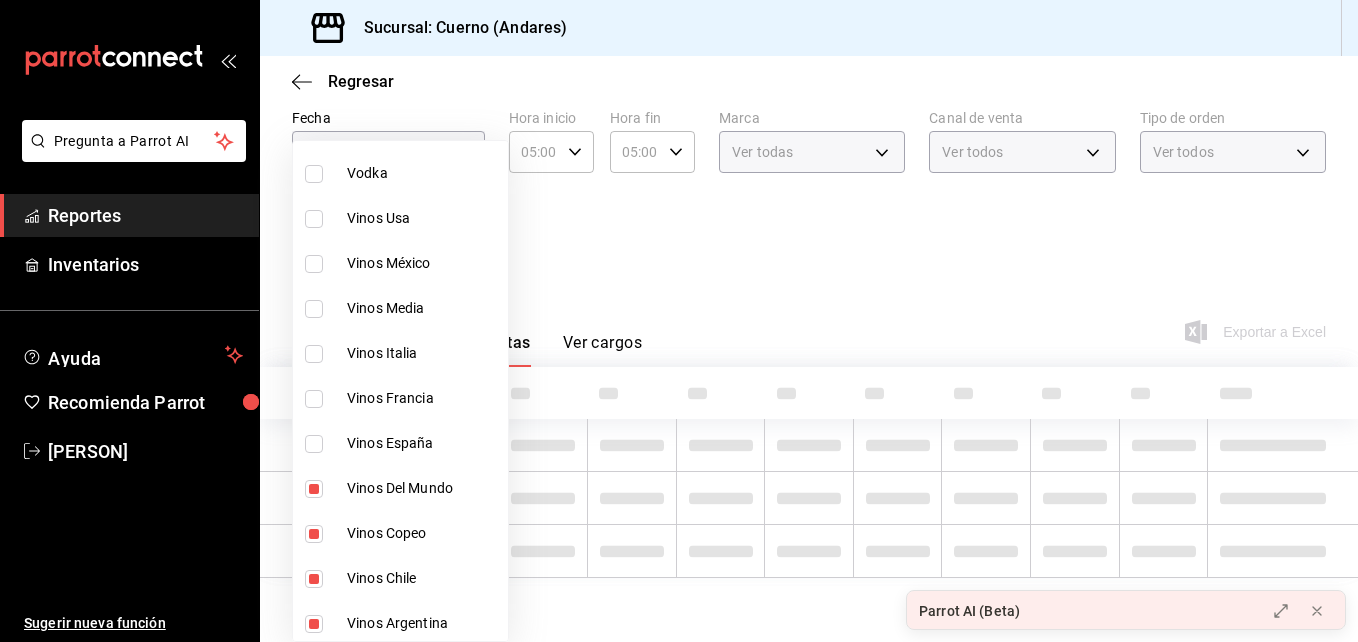 scroll, scrollTop: 97, scrollLeft: 0, axis: vertical 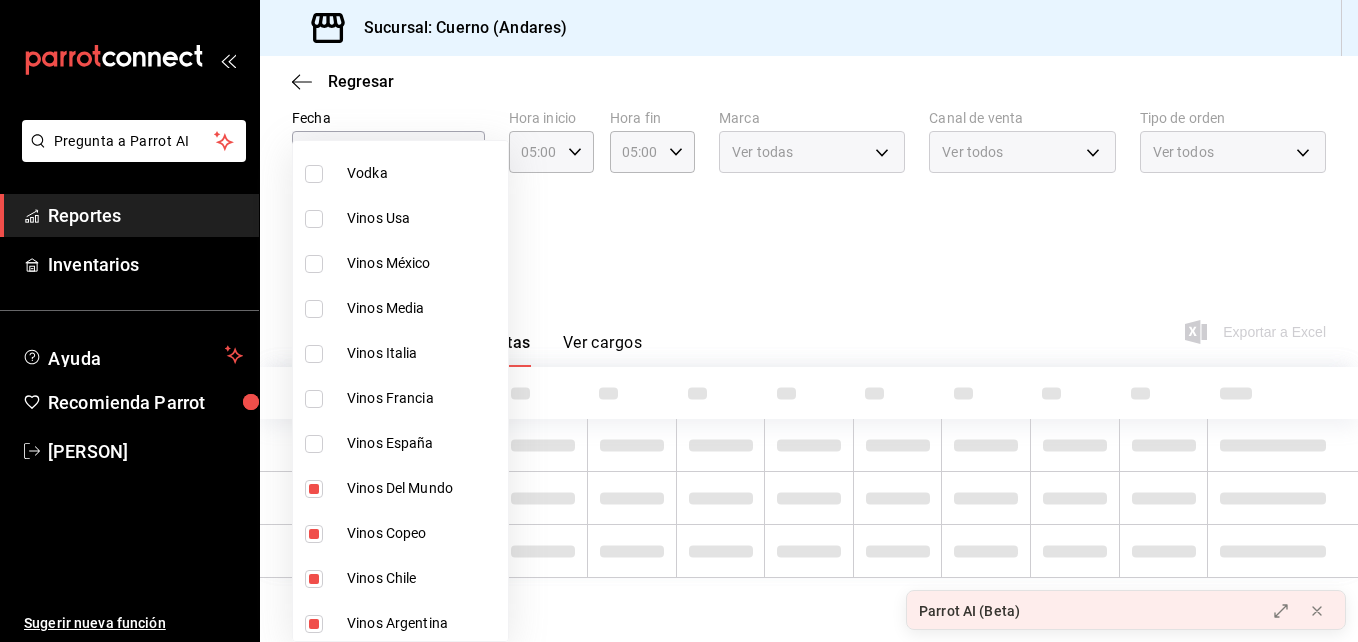 click on "Vinos Del Mundo" at bounding box center [400, 488] 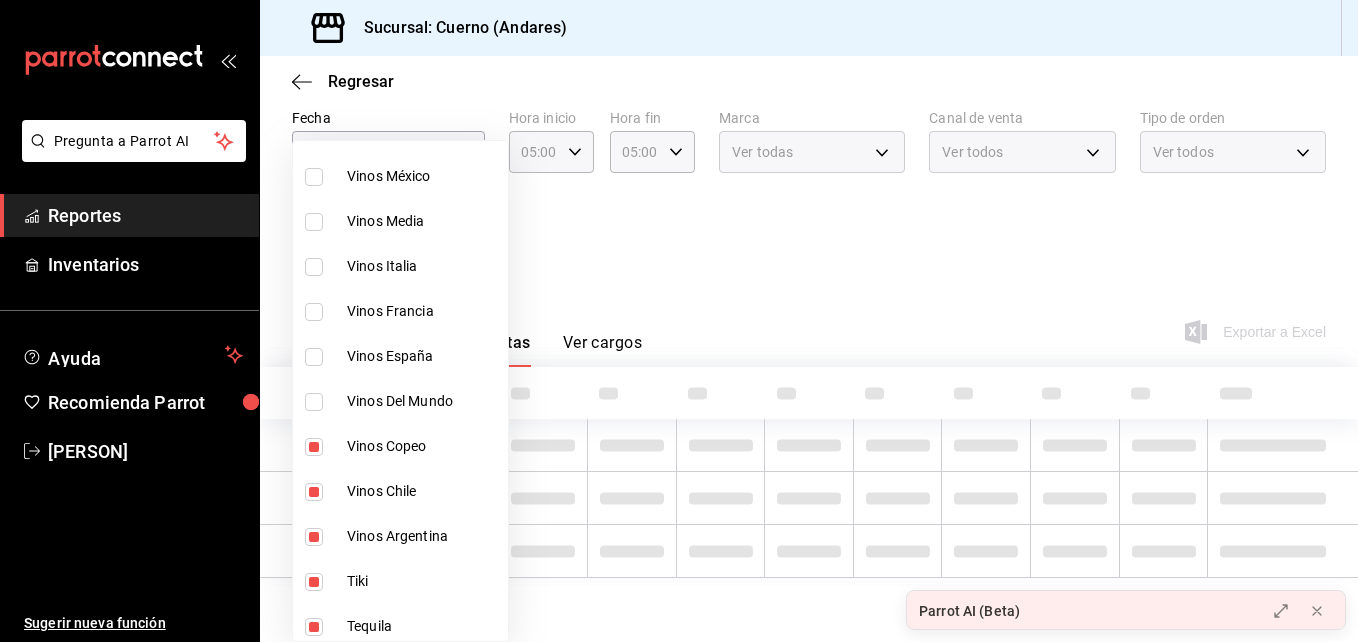 scroll, scrollTop: 252, scrollLeft: 0, axis: vertical 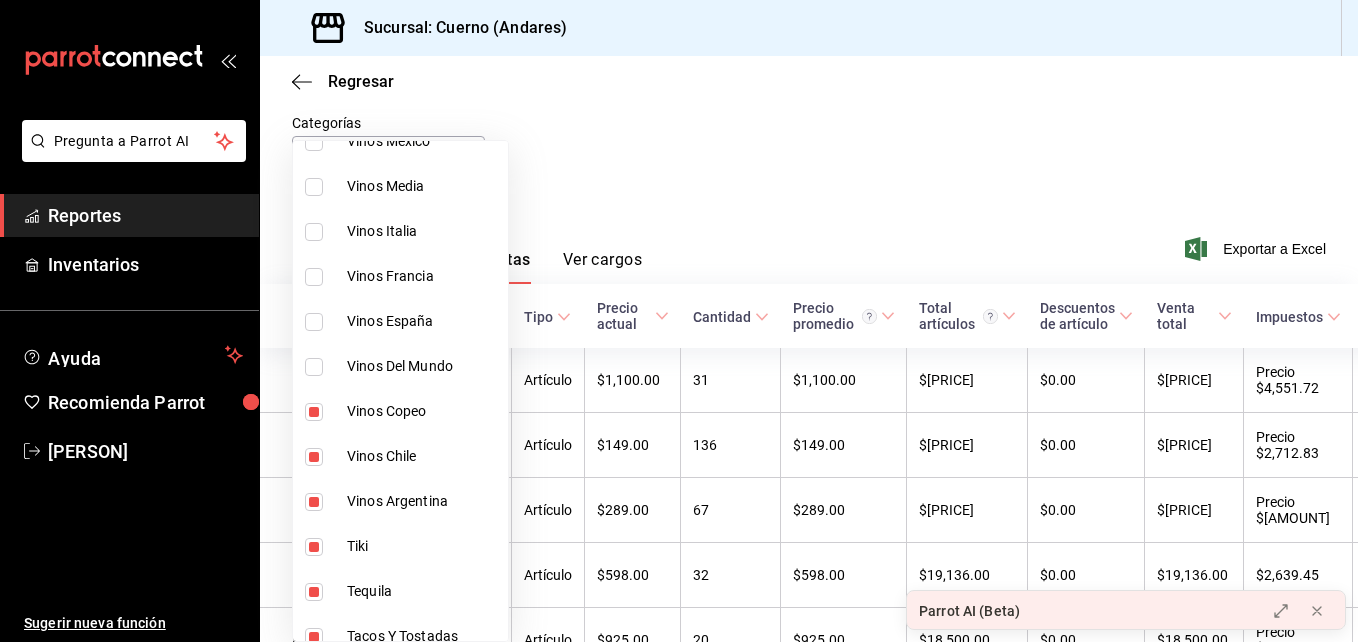 click at bounding box center [314, 412] 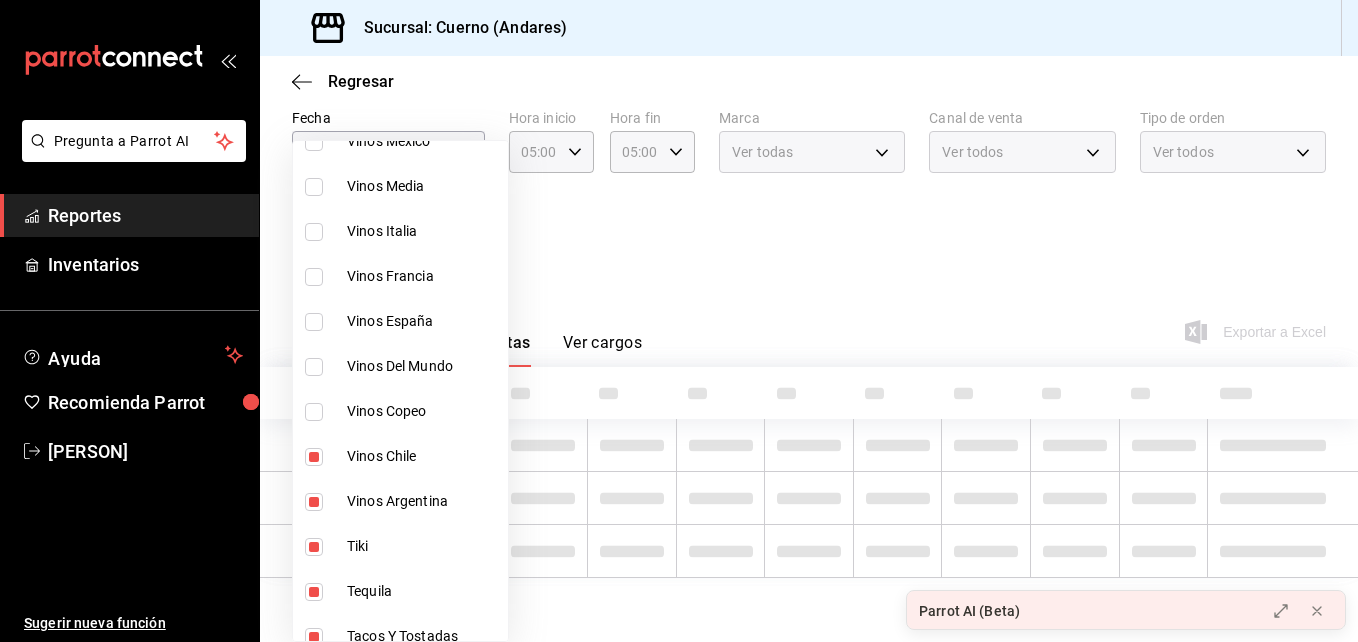 scroll, scrollTop: 97, scrollLeft: 0, axis: vertical 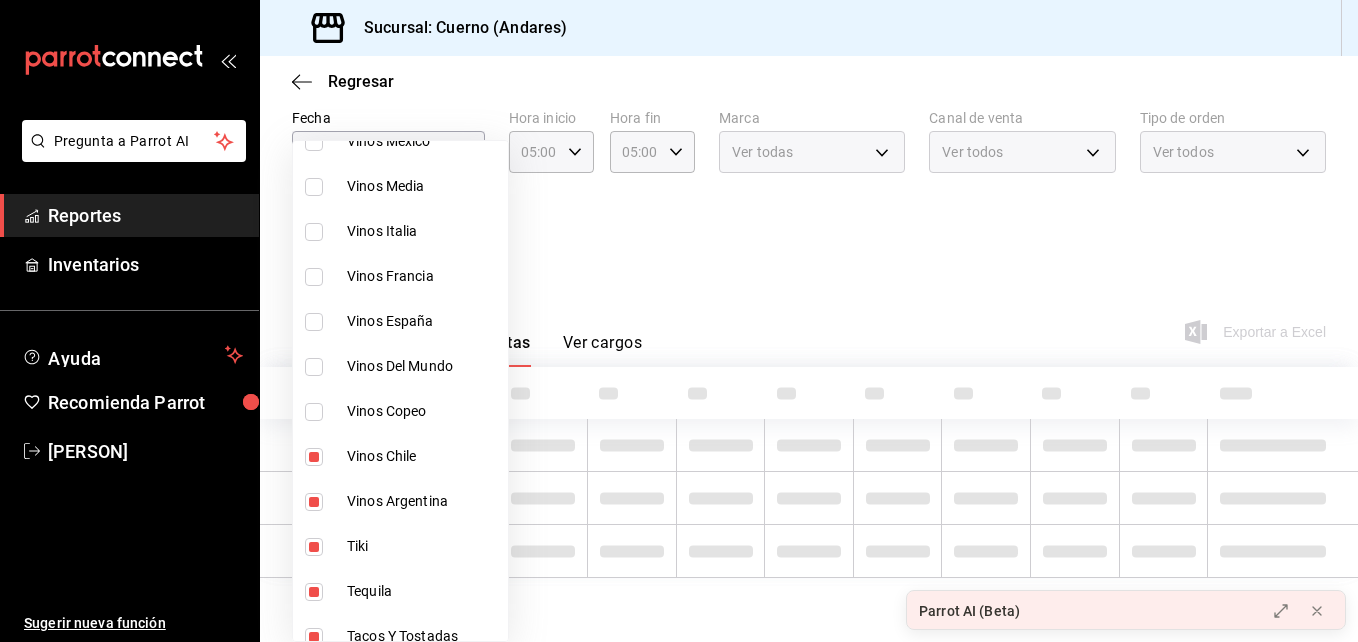 click on "Vinos Chile" at bounding box center [400, 456] 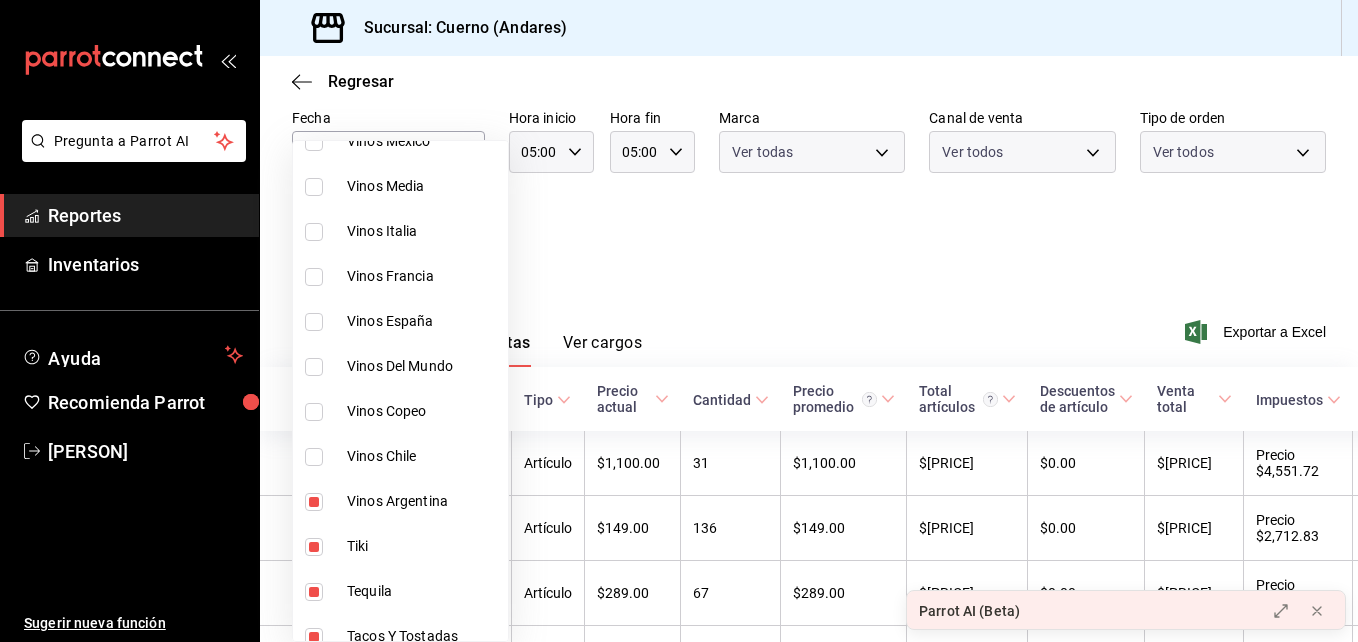 scroll, scrollTop: 97, scrollLeft: 0, axis: vertical 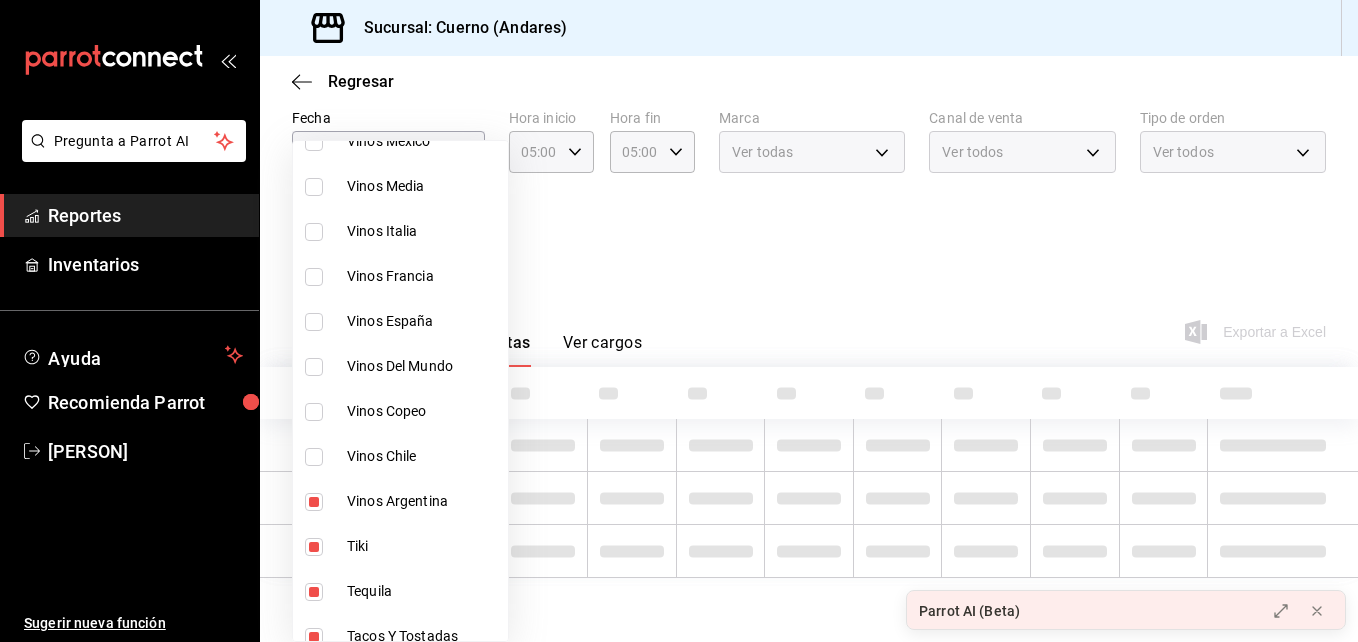 click on "Vinos Argentina" at bounding box center (400, 501) 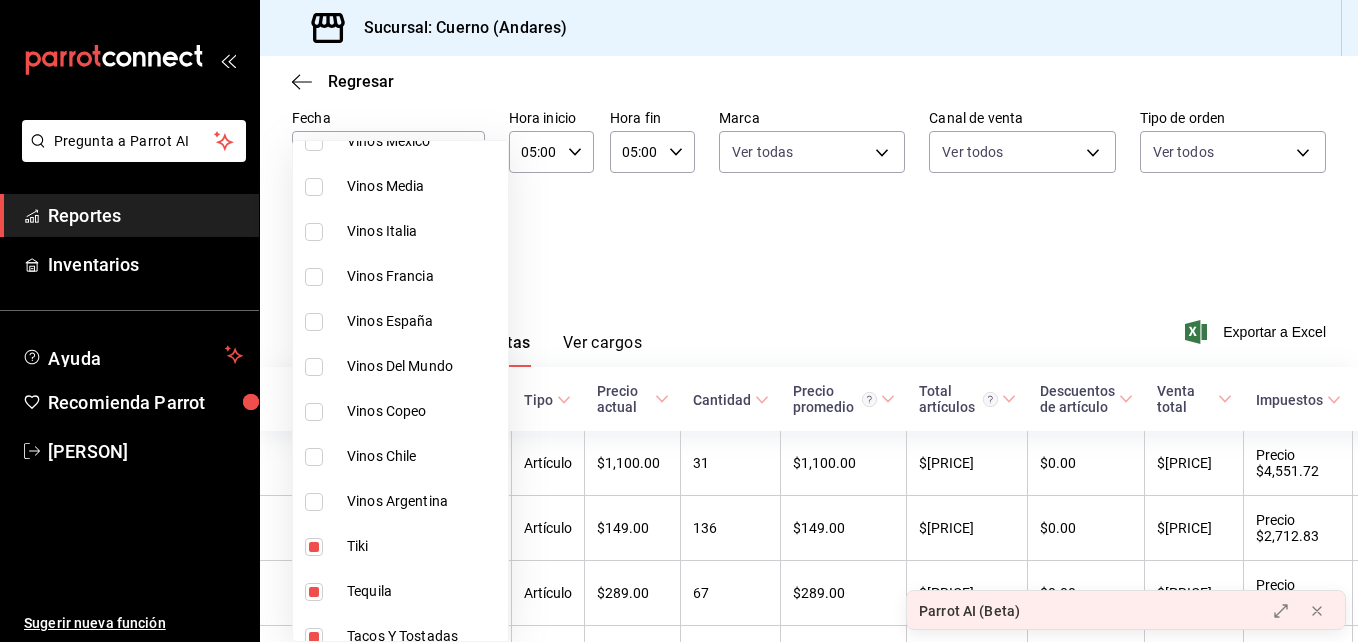 scroll, scrollTop: 97, scrollLeft: 0, axis: vertical 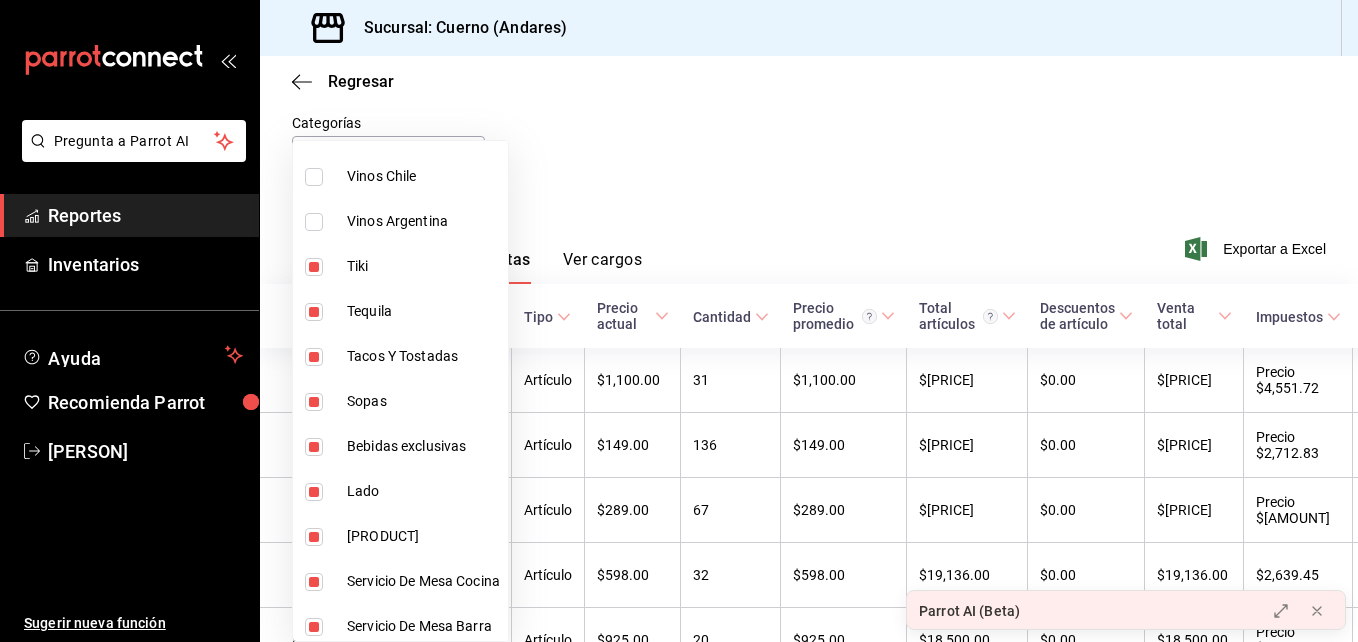 click at bounding box center [314, 357] 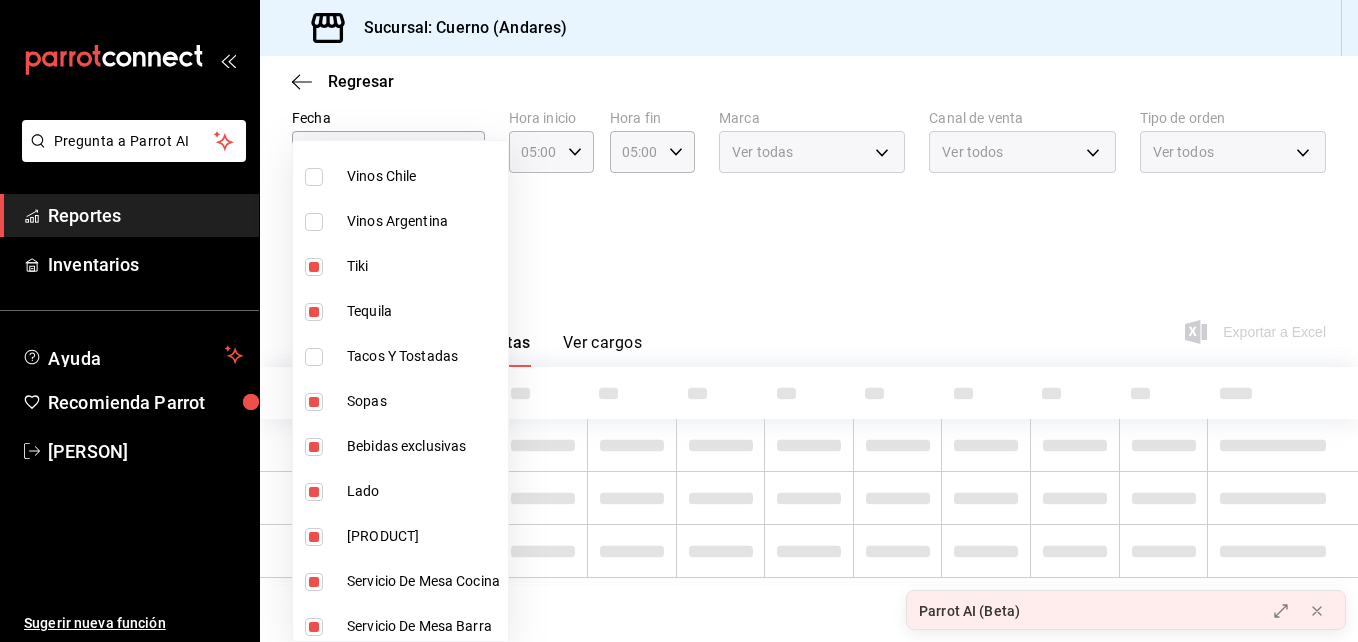scroll, scrollTop: 97, scrollLeft: 0, axis: vertical 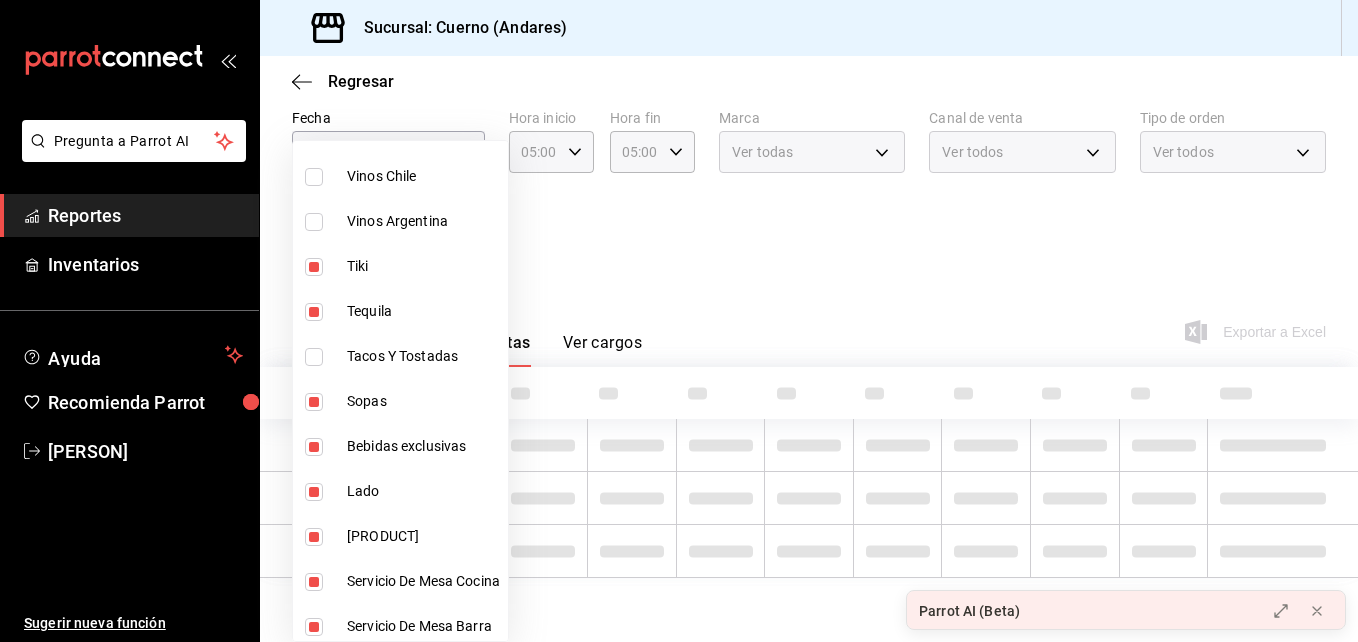 click at bounding box center [314, 402] 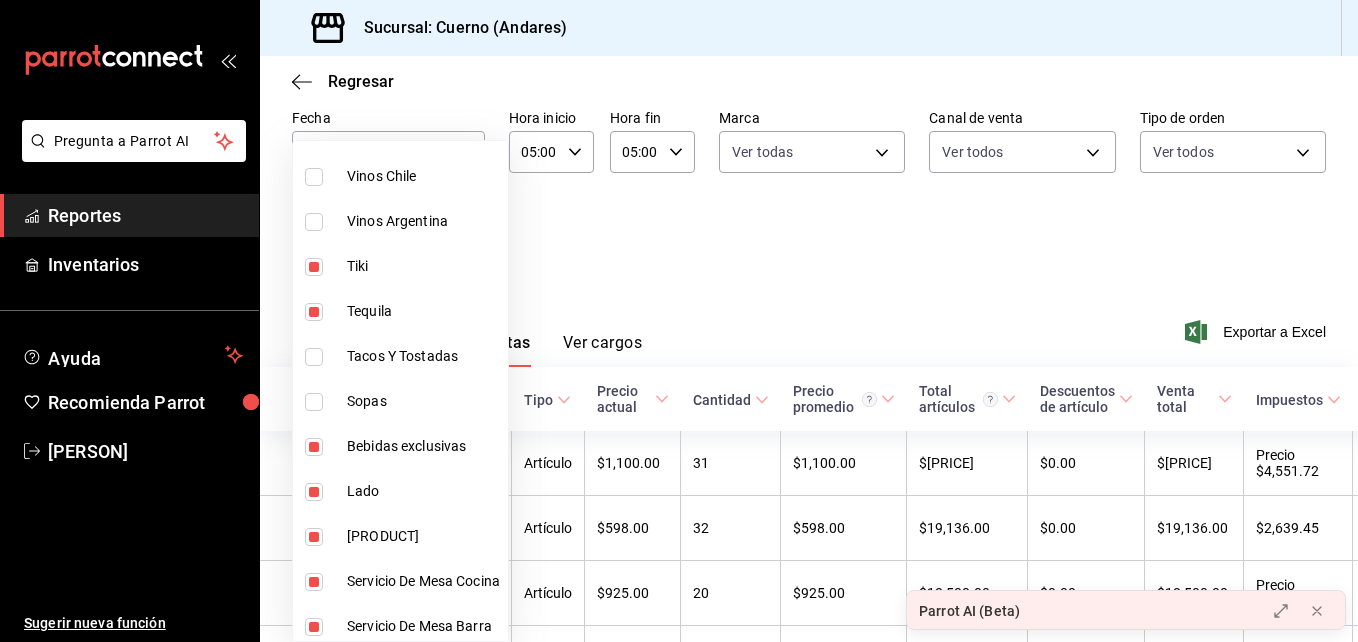 scroll, scrollTop: 180, scrollLeft: 0, axis: vertical 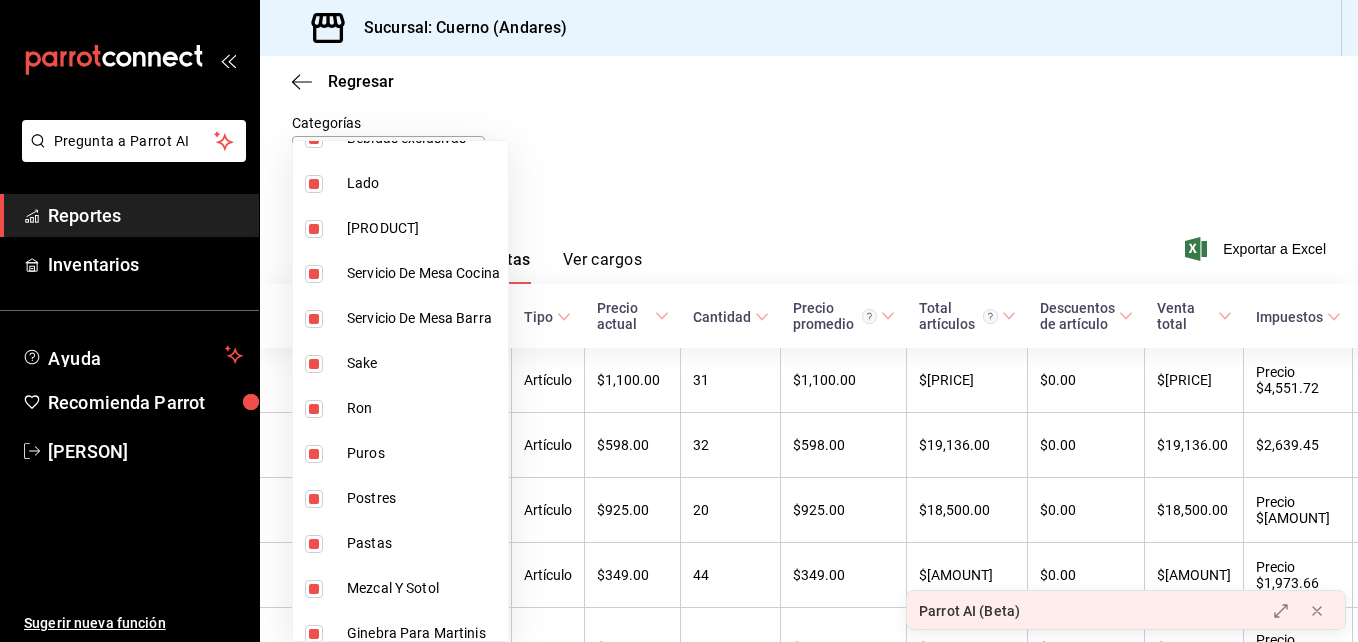 click at bounding box center (314, 274) 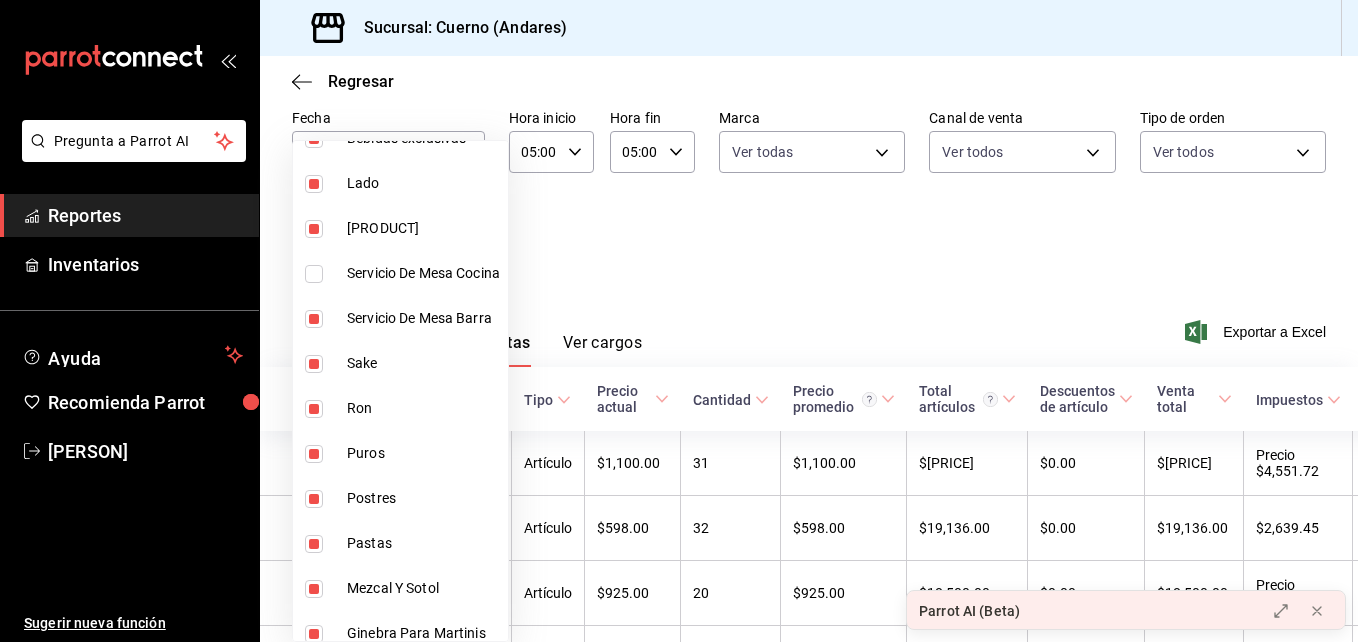 scroll, scrollTop: 180, scrollLeft: 0, axis: vertical 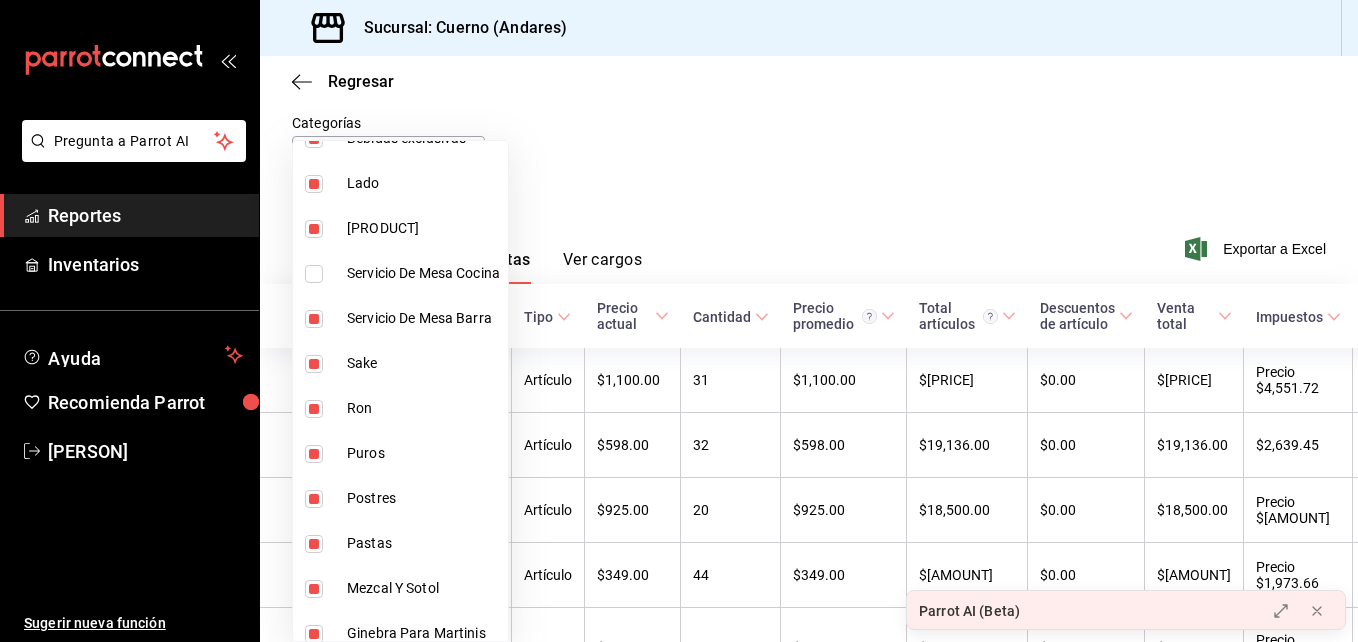 click at bounding box center [314, 409] 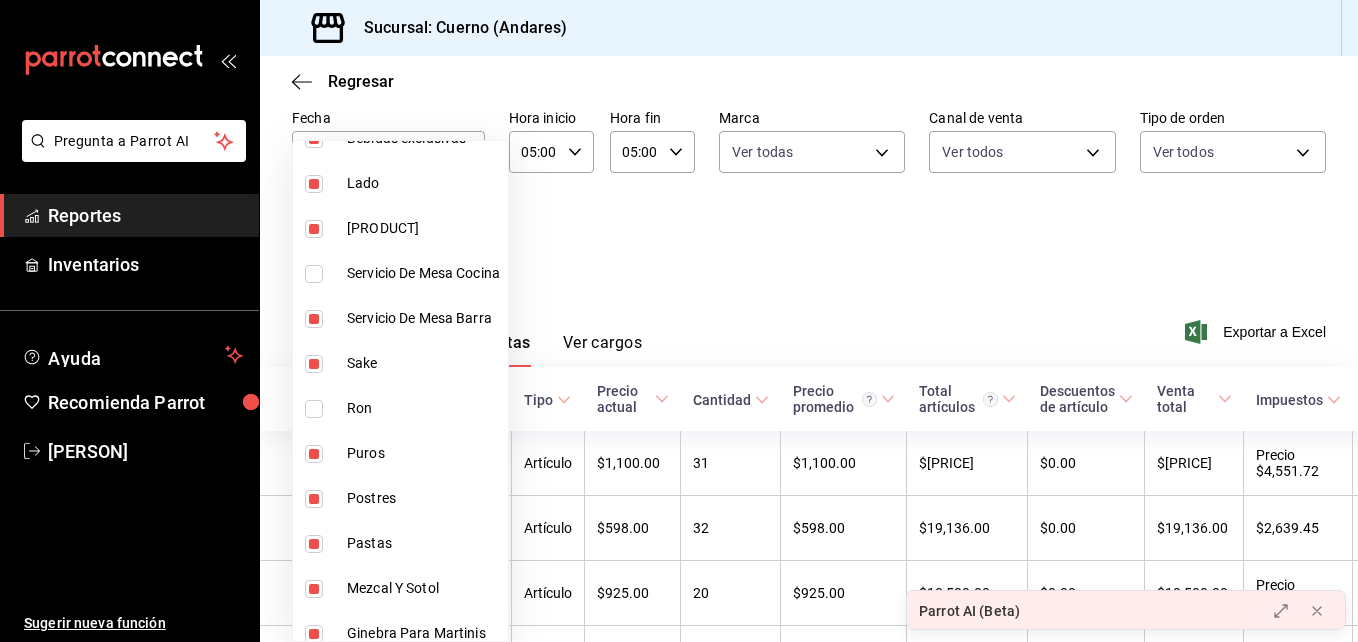 scroll, scrollTop: 180, scrollLeft: 0, axis: vertical 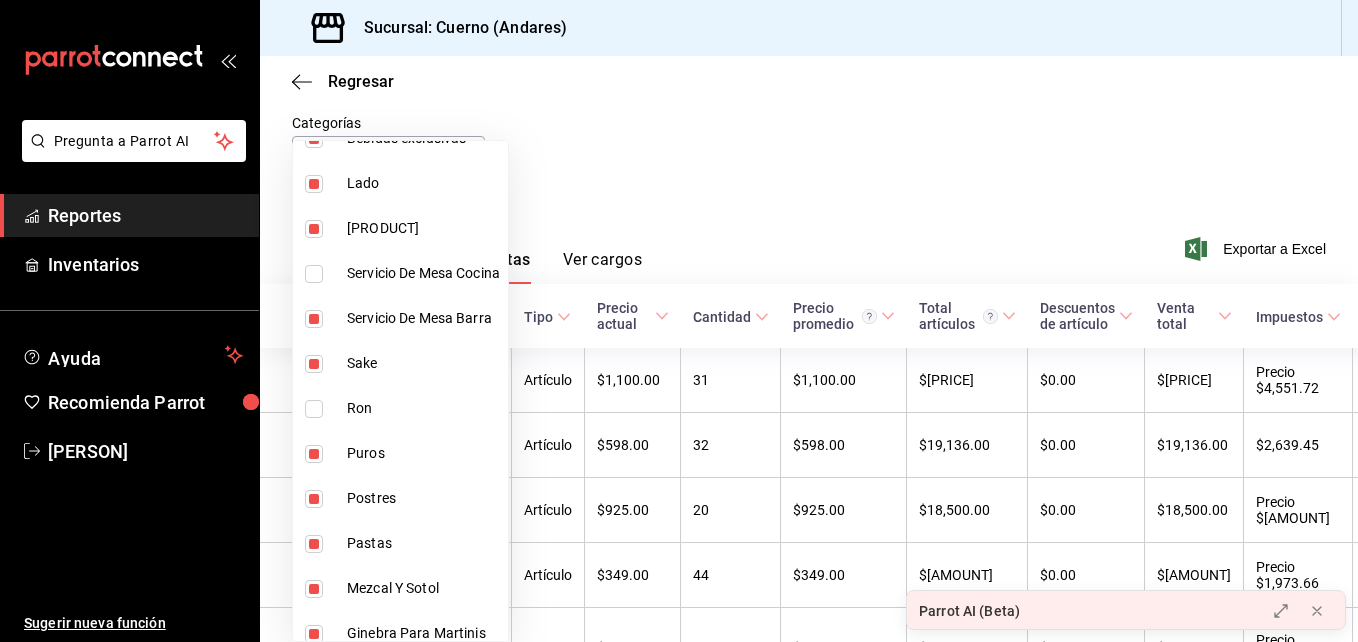 click at bounding box center [314, 409] 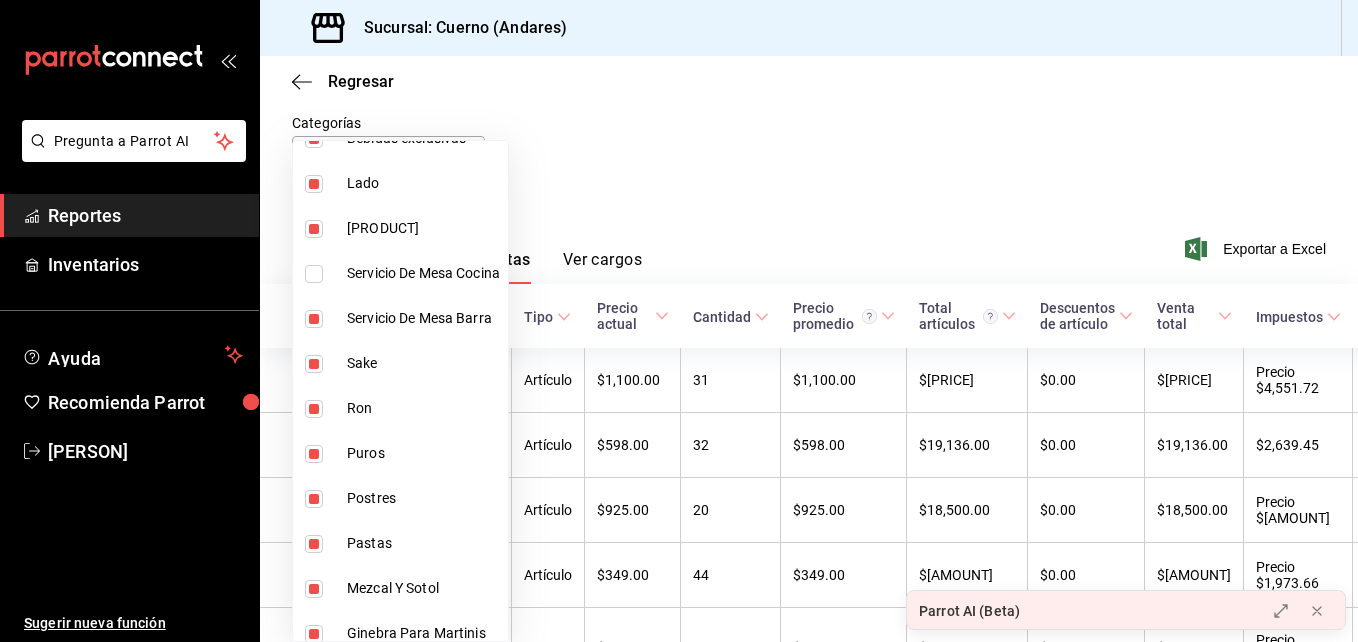 scroll, scrollTop: 775, scrollLeft: 0, axis: vertical 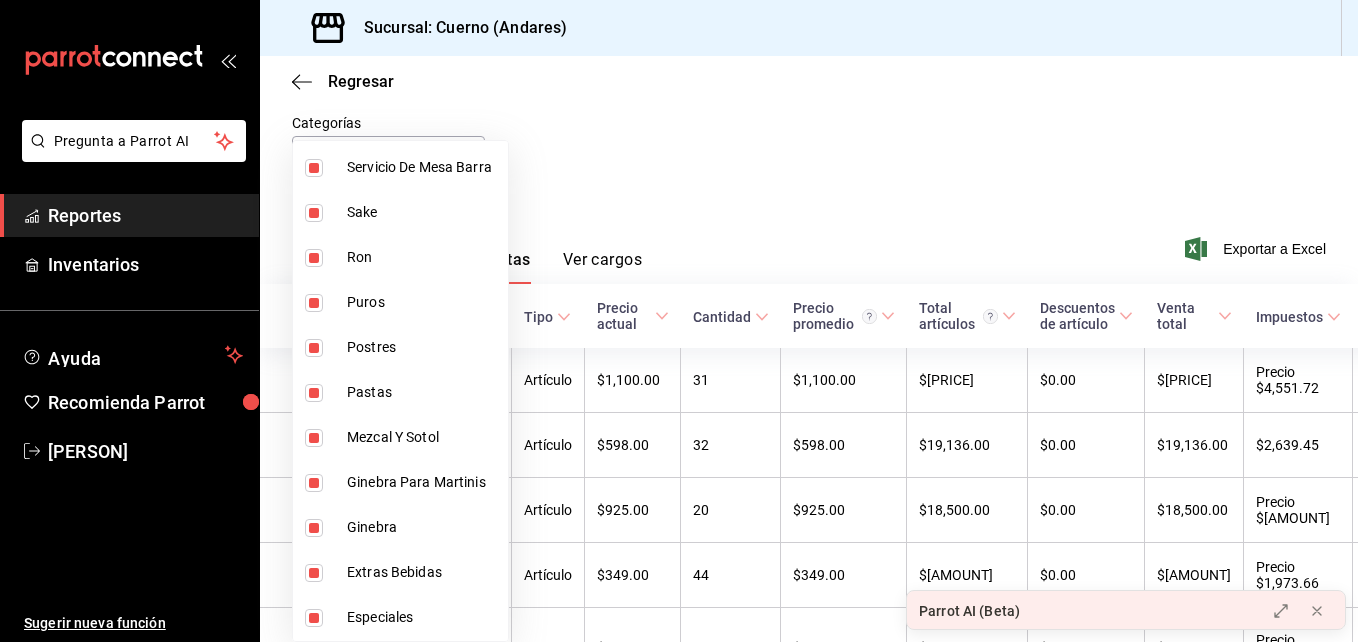 click on "Postres" at bounding box center (400, 347) 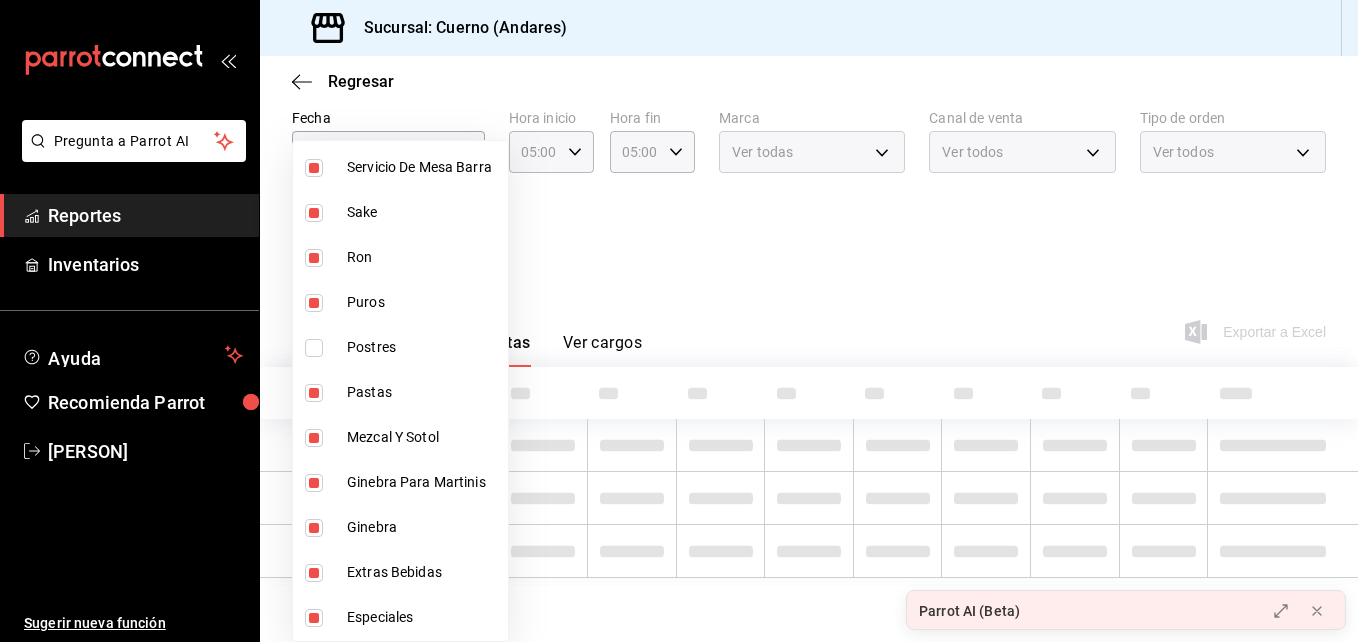 scroll, scrollTop: 97, scrollLeft: 0, axis: vertical 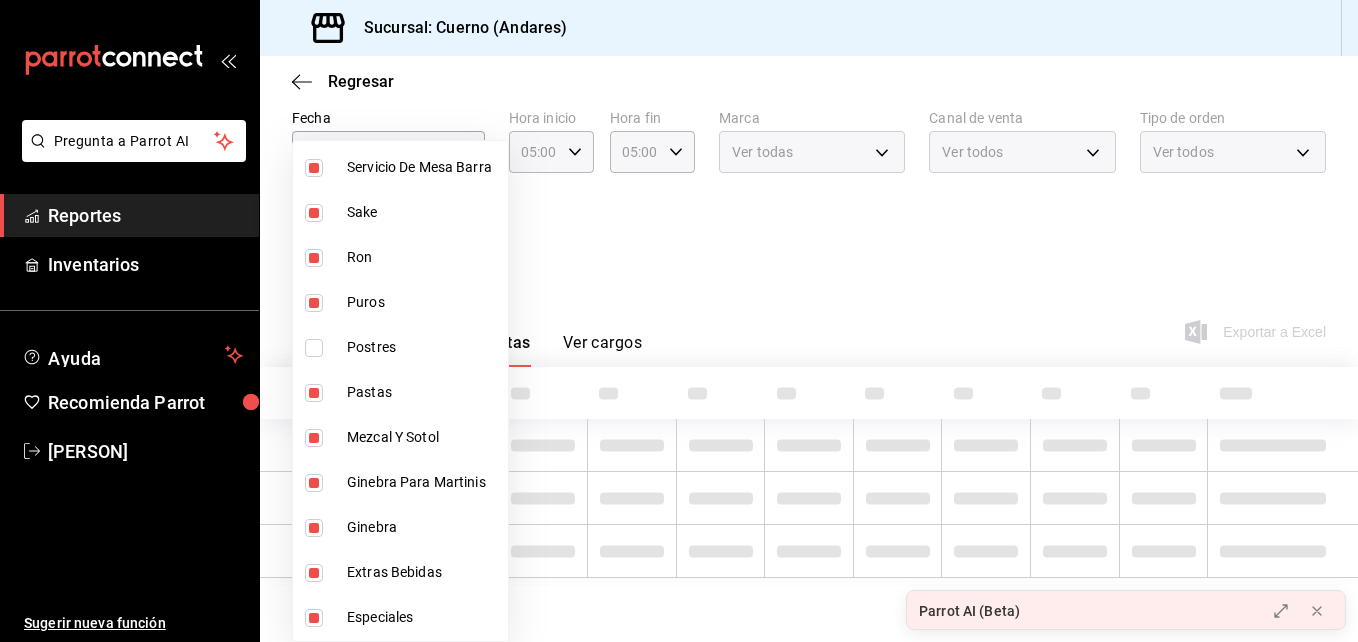 click on "Pastas" at bounding box center (400, 392) 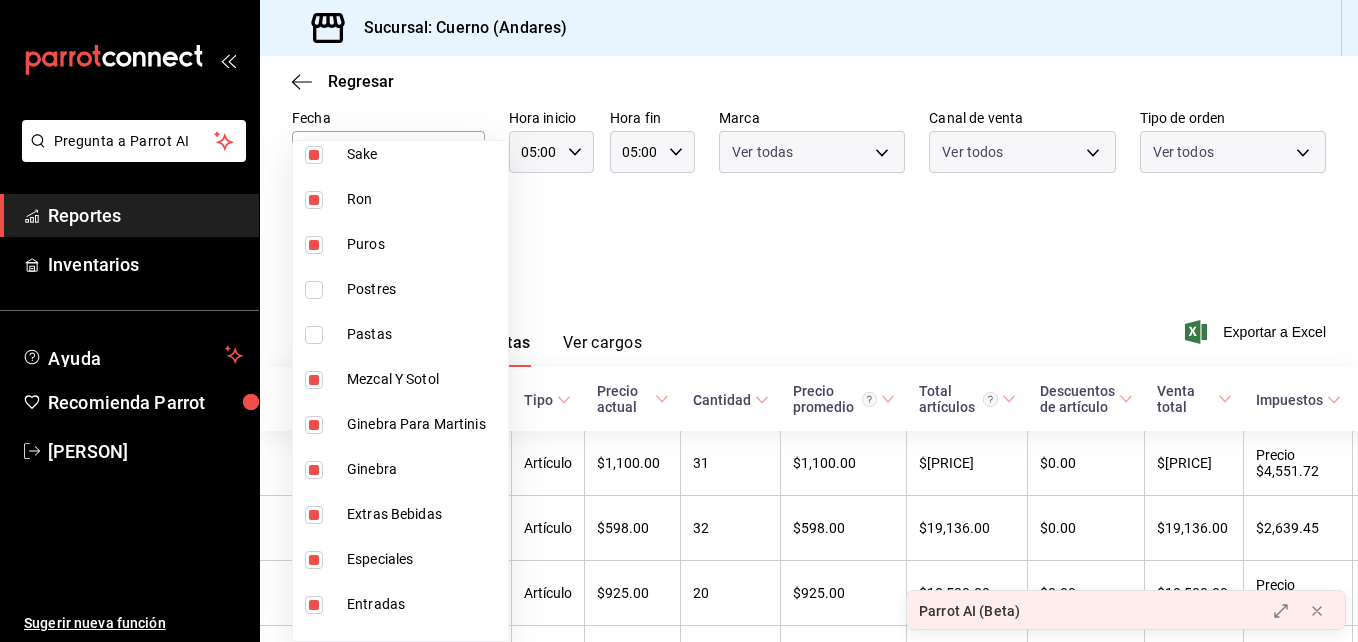 scroll, scrollTop: 1124, scrollLeft: 0, axis: vertical 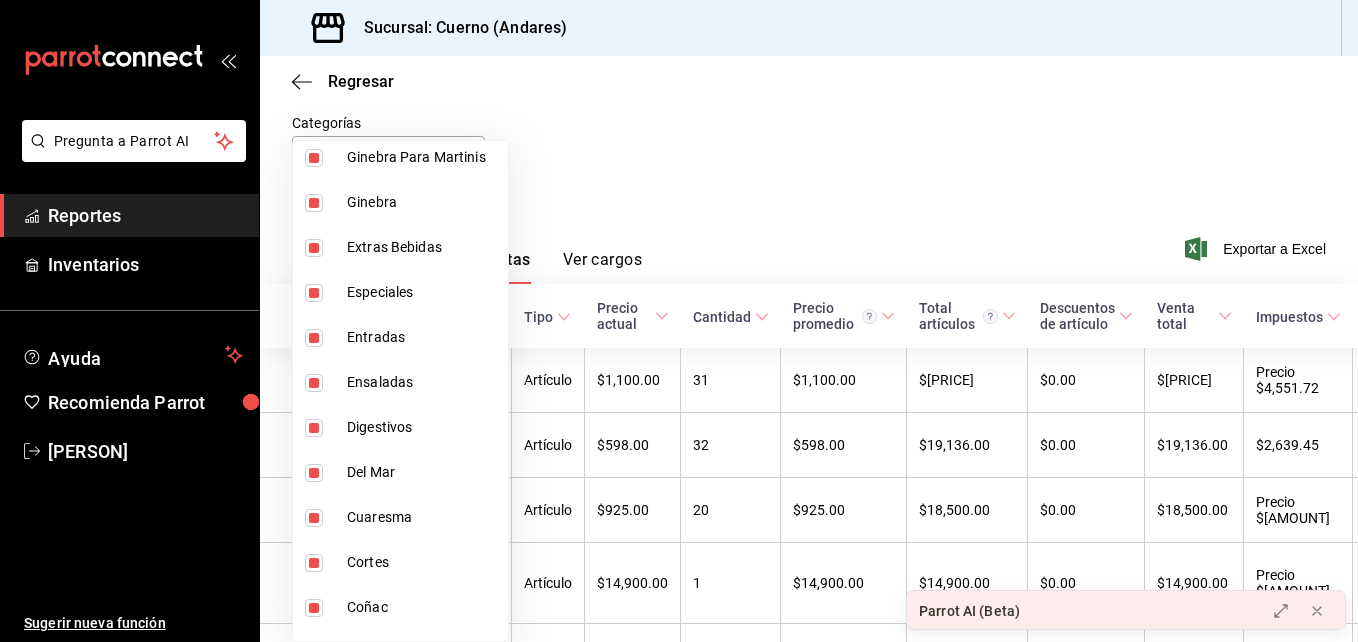 click at bounding box center [314, 338] 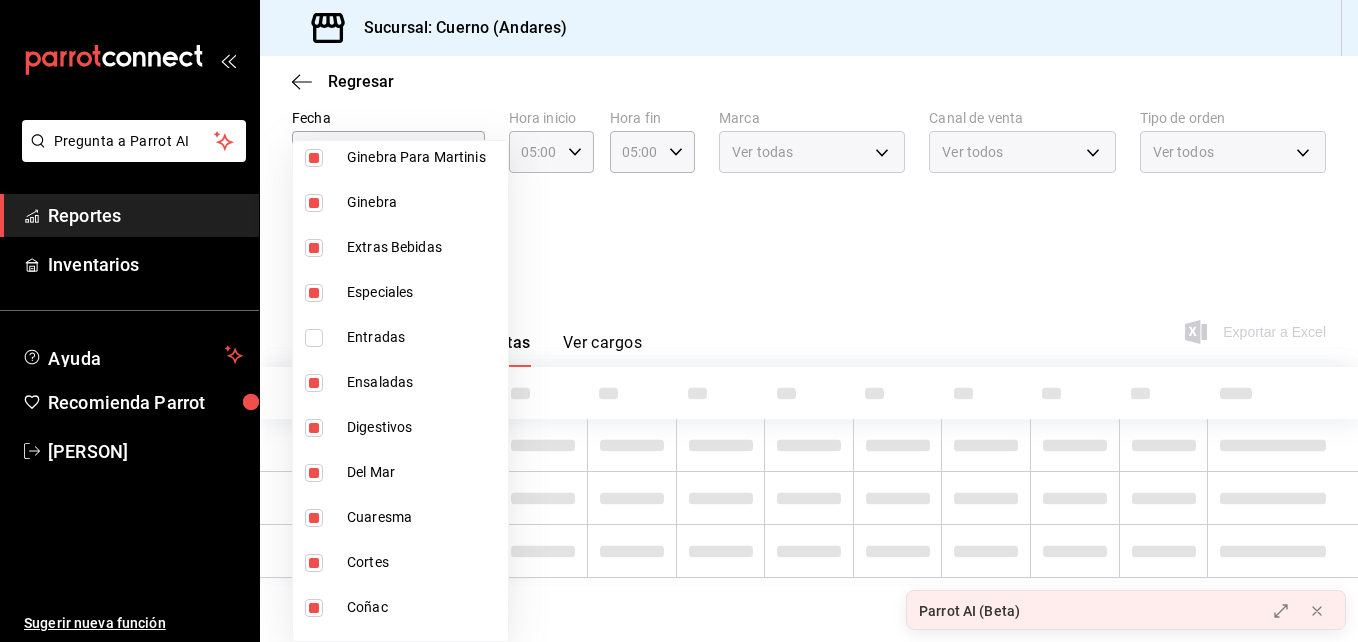 click at bounding box center [314, 383] 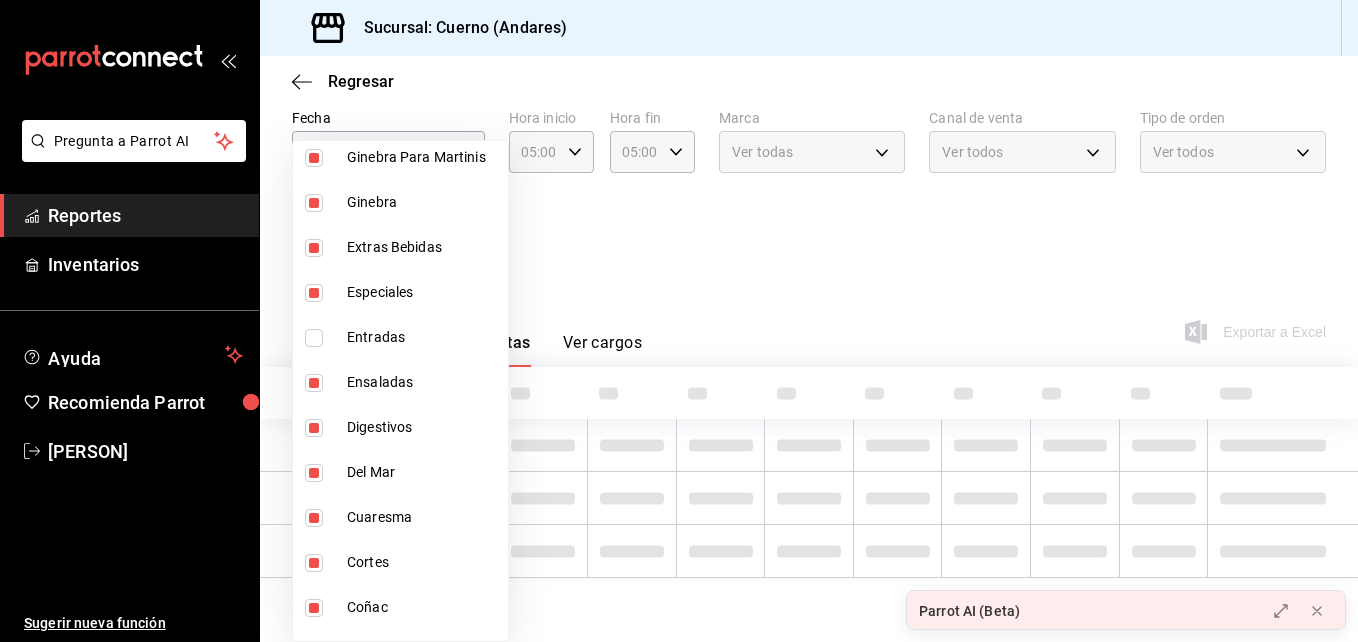 checkbox on "false" 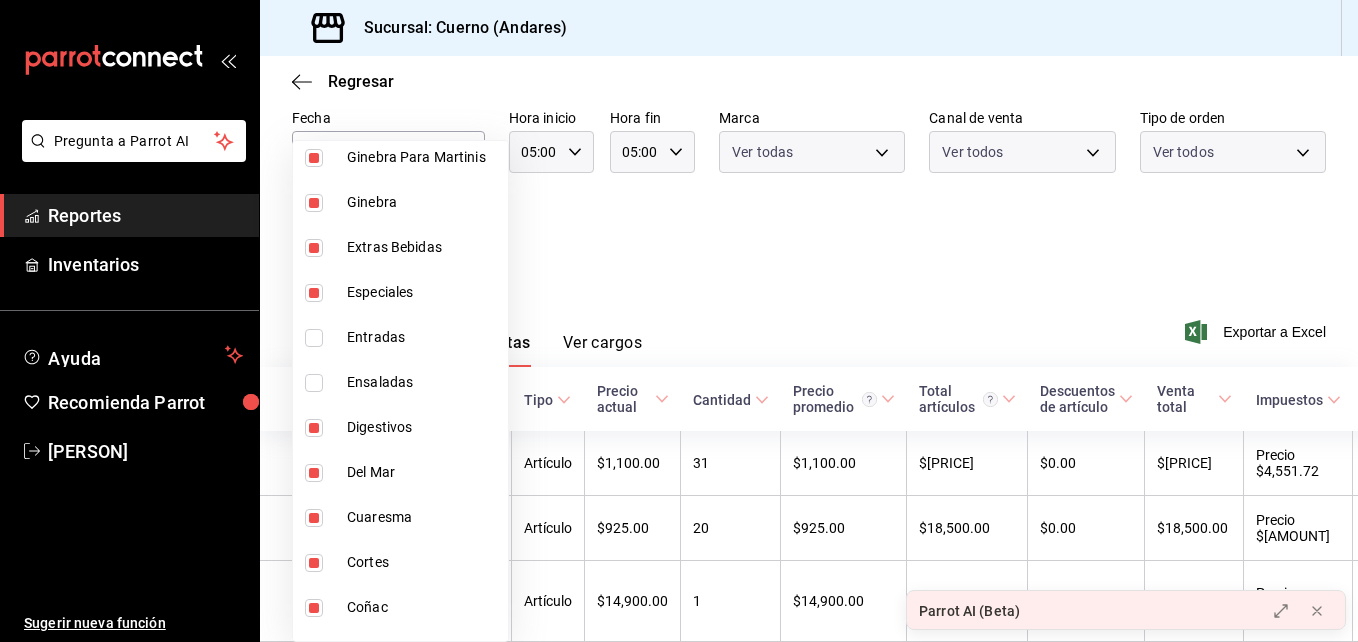 click at bounding box center [314, 293] 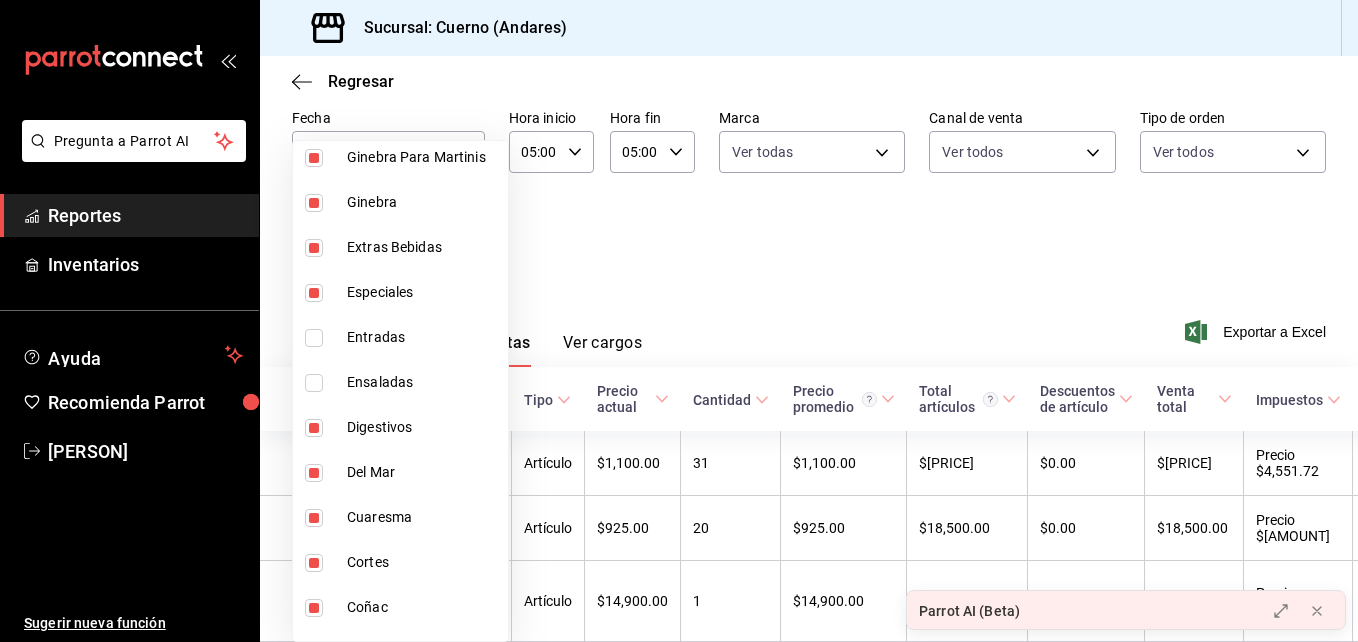 type on "40200ad2-05ee-40da-8aed-aa69b068bb72,d13cc5d8-61aa-4ffc-bf01-c8fc8ed10504,eacebb42-3205-4224-9e2b-e98e09dc959c,7d9c28f2-e4ae-4d81-b8c3-6222a15ae32c,1897b3a0-e726-45db-88c7-cc848cb88201,ea779632-6044-4488-b092-40763b15f751,4f77ed4f-4eac-45ce-82c5-e17c5e6a4e8f,ba1e2bd1-7b1a-493b-967f-9d6721fc3209,7fc87619-46d7-4028-aba0-776d52f73d6a,c668298a-5746-4041-b487-a8b96c0a2666,f328d608-07db-4281-a3bc-2347780aed17,b1288ee3-65eb-4a31-b2f6-a7a06a278573,281c2f2a-9cc3-4b51-90cd-f3656768144e,9611eee5-c087-4c86-af1f-00144ba400a2,b277c3b6-e454-405d-aeb5-d864261cd958,f6a50aea-d280-47df-934b-cc418ccbb4ae,ded8cb57-467e-451e-8b42-668310a47545,fbf9d9f9-3267-472d-ba87-f92a7996284e,ac571e56-633e-4a66-97f1-b829065a4185,8ce61056-23a7-4e61-9f28-1c7e473c5d70,b6e25d43-f8f3-4351-8117-9f3dcb05f3b7,4fda1839-81a1-46b5-bf0b-7a3d997513cd,adb3fc96-af1b-468b-aaa9-b2ee69b563c2,33a8eb15-6941-4117-86b5-b3f94409ce1a,2c58815d-9cad-457c-a774-98c8f67a7b3d,83cdb432-6f30-4560-bab1-2133e335318f,8c86b502-5f8e-4da1-9adb-1674045749d9,3a62f9f7-e614-4010-ae3..." 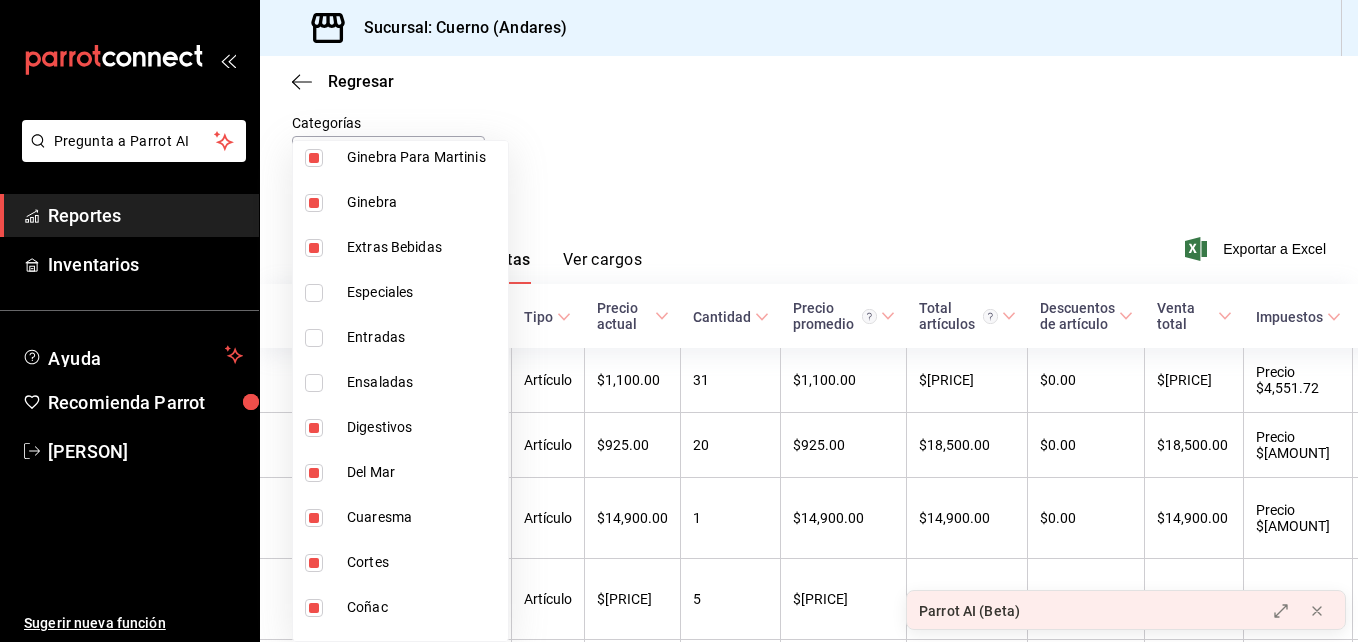 click at bounding box center (314, 473) 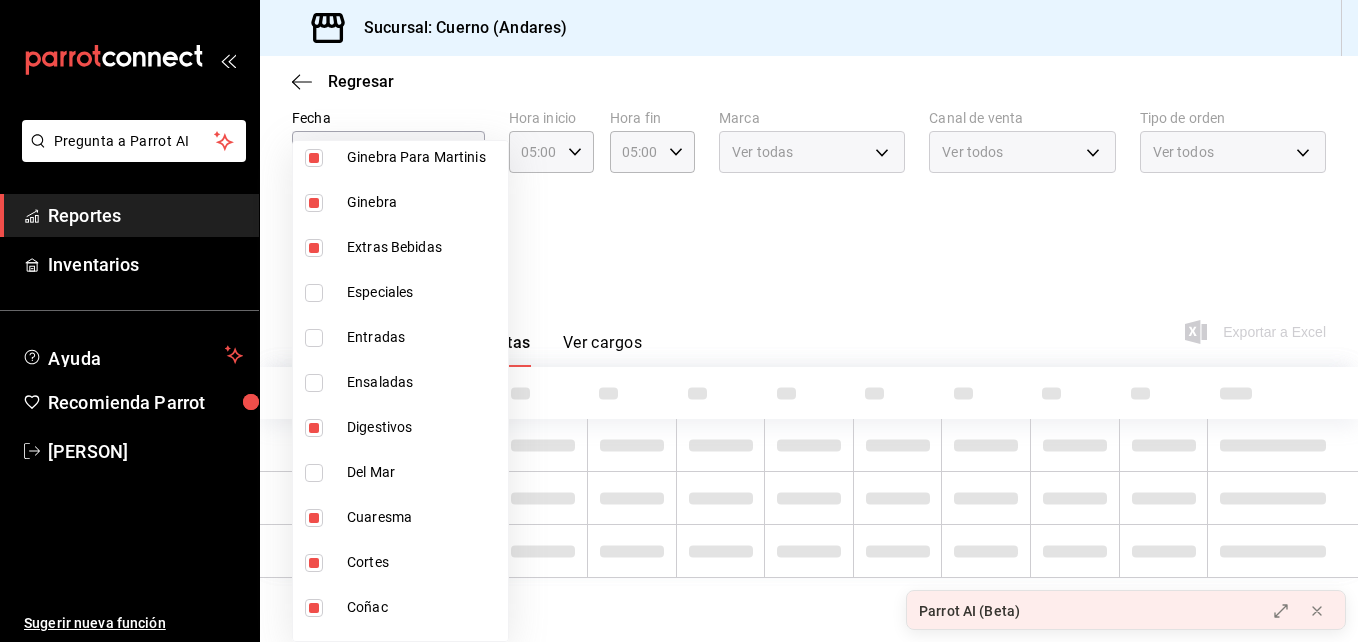click at bounding box center (314, 518) 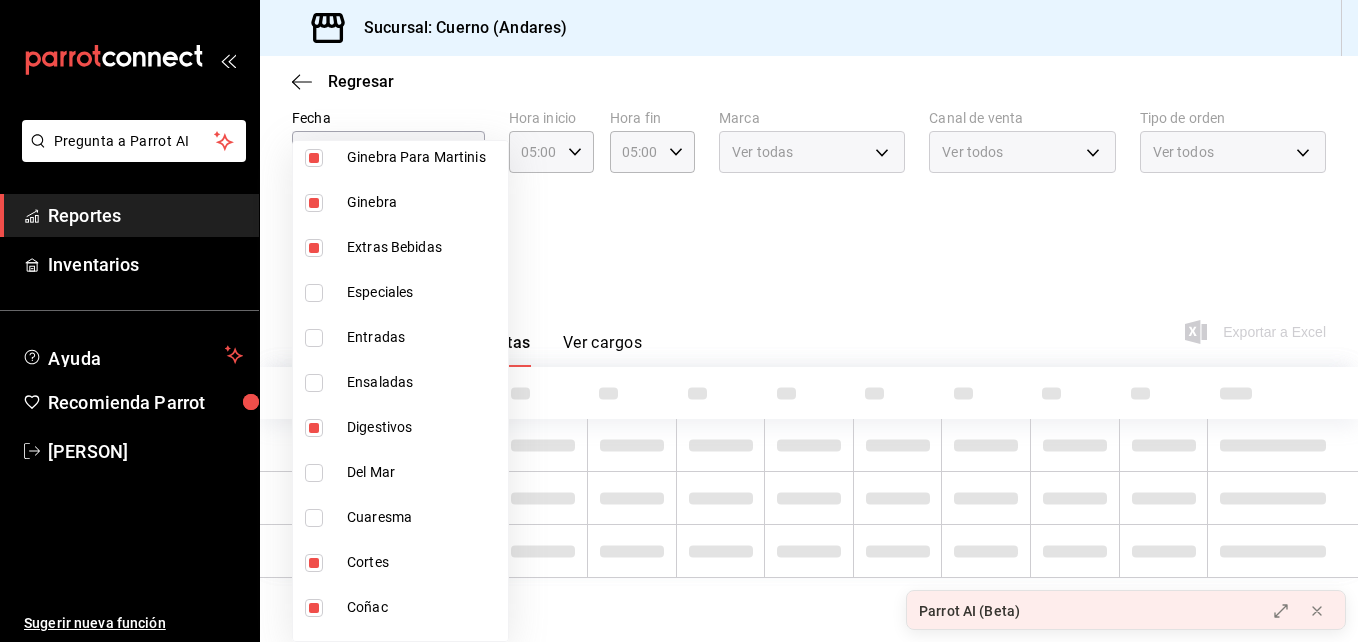 click at bounding box center (314, 563) 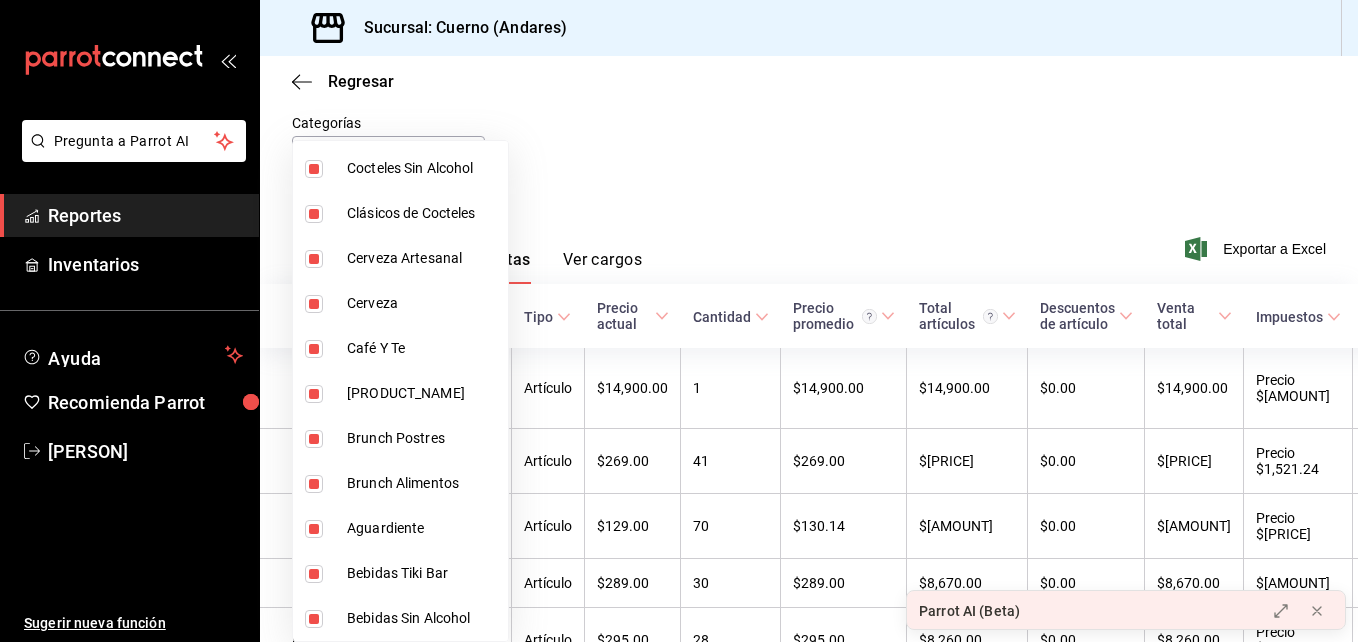 click at bounding box center (314, 439) 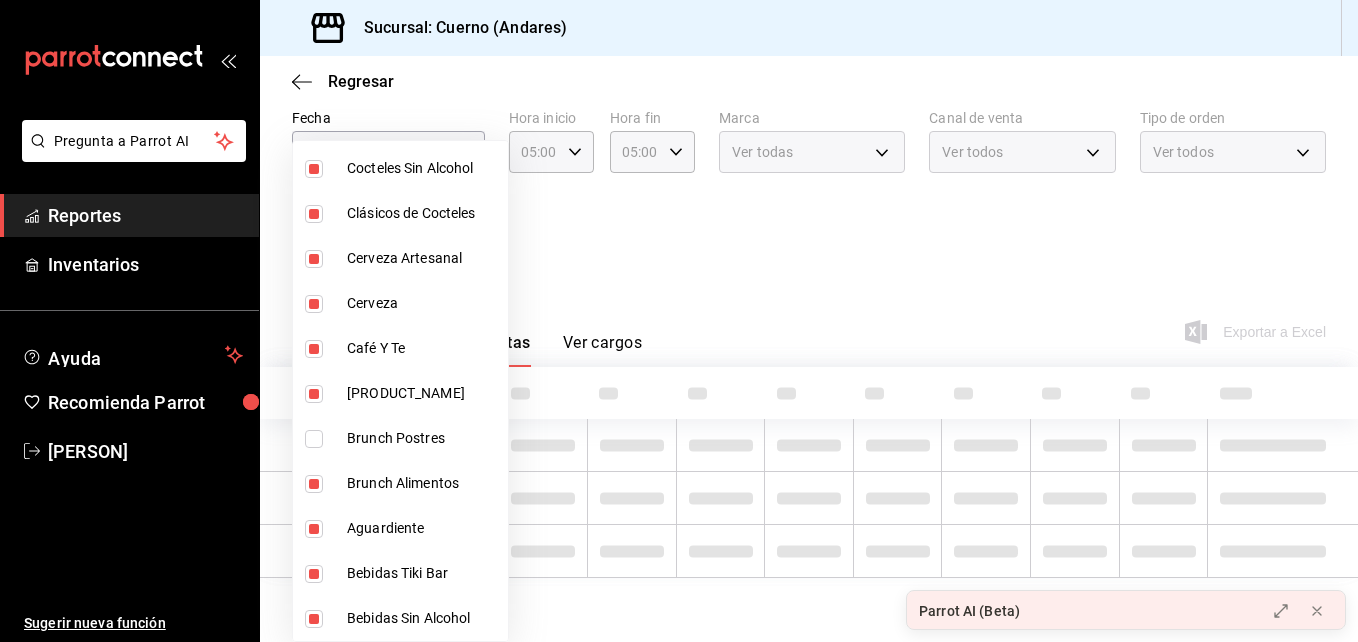 click at bounding box center [314, 484] 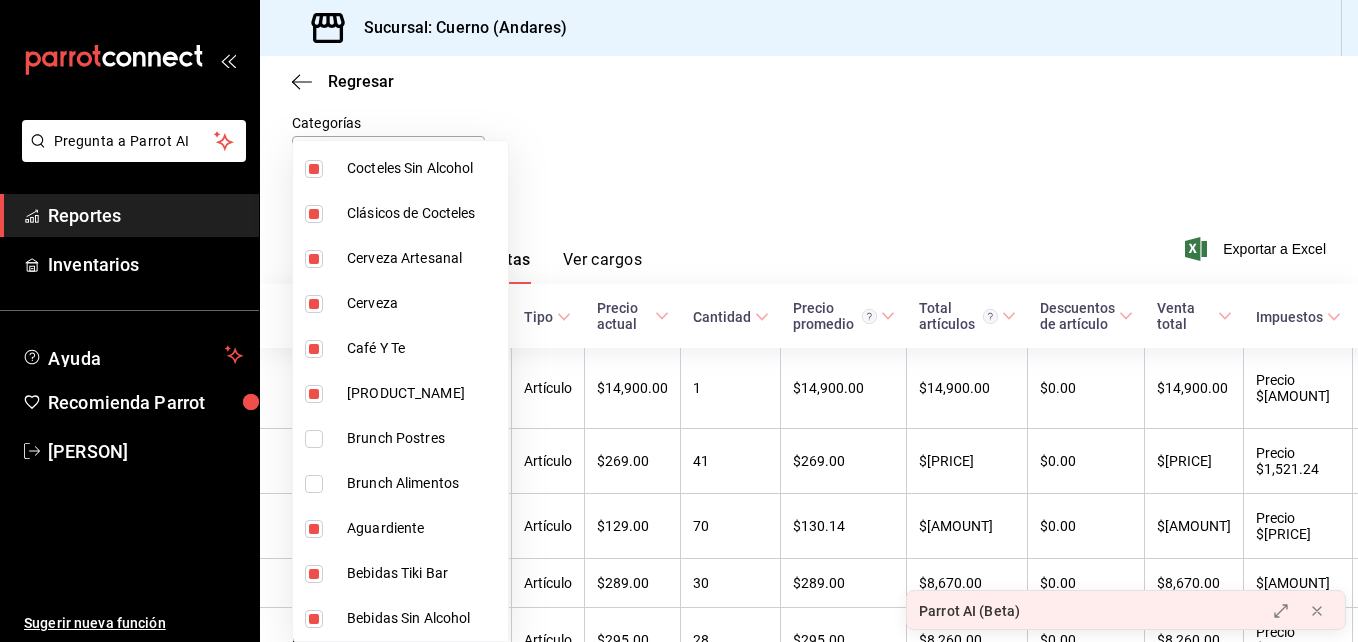 click at bounding box center [679, 321] 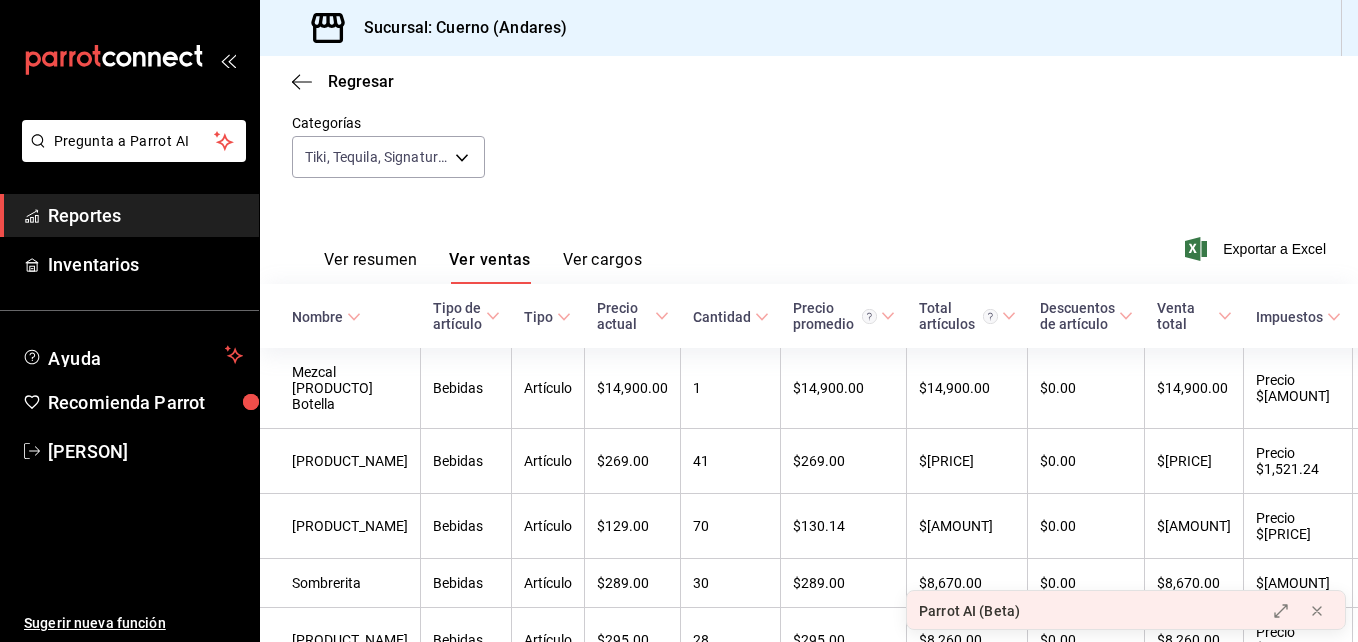 click on "Ver resumen" at bounding box center (370, 267) 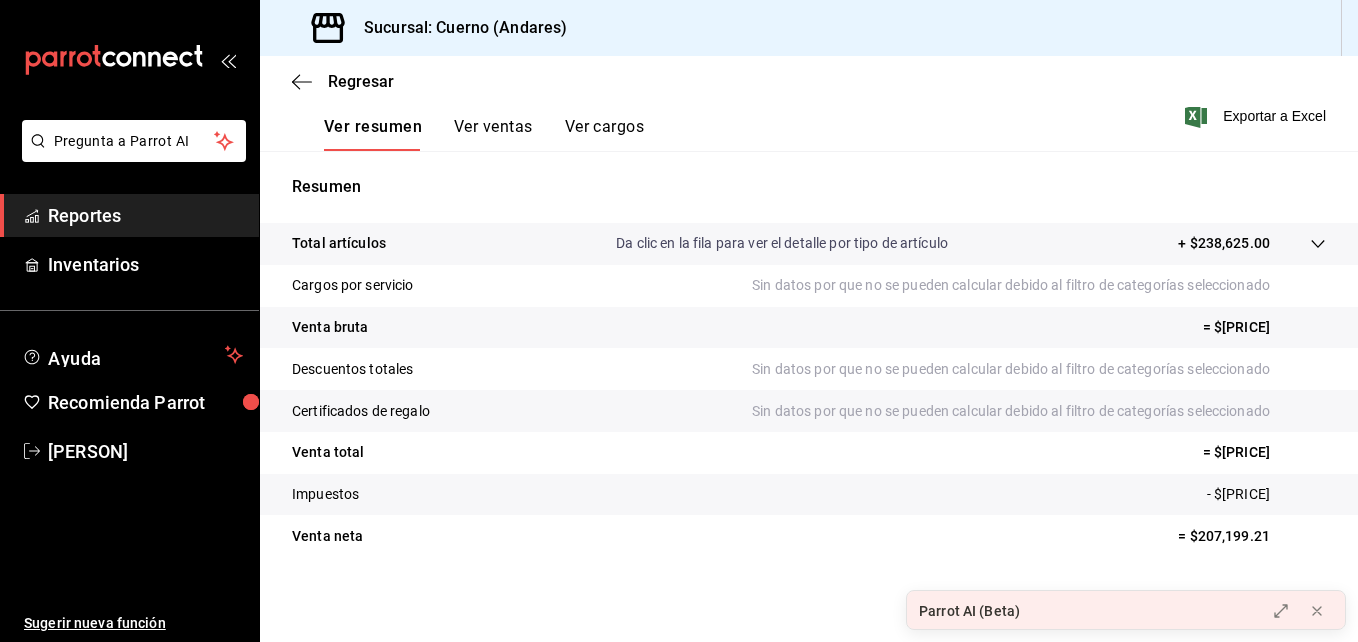 scroll, scrollTop: 316, scrollLeft: 0, axis: vertical 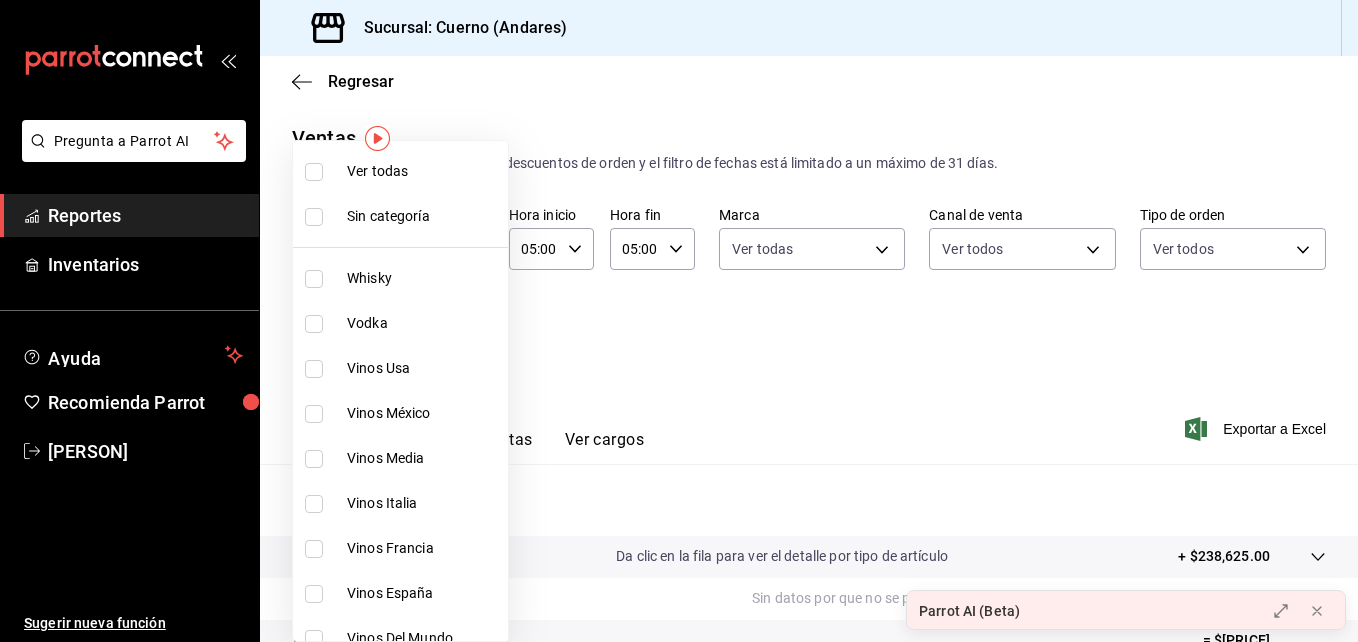 click on "Pregunta a Parrot AI Reportes Inventarios Ayuda Recomienda Parrot [NAME] Sugerir nueva función Sucursal: Cuerno (Andares) Regresar Ventas Los artículos listados no incluyen descuentos de orden y el filtro de fechas está limitado a un máximo de 31 días. Fecha [DATE] / [DATE] - [DATE] / [DATE] Hora inicio 05:00 Hora inicio Hora fin 05:00 Hora fin Marca Ver todas [UUID], [UUID], [UUID], [UUID], [UUID], [UUID] Canal de venta Ver todos PARROT,UBER_EATS,RAPPI,DIDI_FOOD,ONLINE Tipo de orden Ver todos [UUID], [UUID], [UUID], [UUID], [UUID], [UUID], [UUID], [UUID], [UUID], [UUID], [UUID], [UUID], [UUID], [UUID], [UUID], [UUID], [UUID], [UUID], [UUID], [UUID], [UUID], [UUID], [UUID], [UUID], [UUID], [UUID], [UUID], [UUID], [UUID] Categorías Ver resumen Ver ventas Ver cargos Exportar a Excel Resumen Total artículos Da clic en la fila para ver el detalle por tipo de artículo + $238,625.00 Cargos por servicio Sin datos por que no se pueden calcular debido al filtro de categorías seleccionado Venta bruta = $238,625.00 Impuestos" at bounding box center (679, 321) 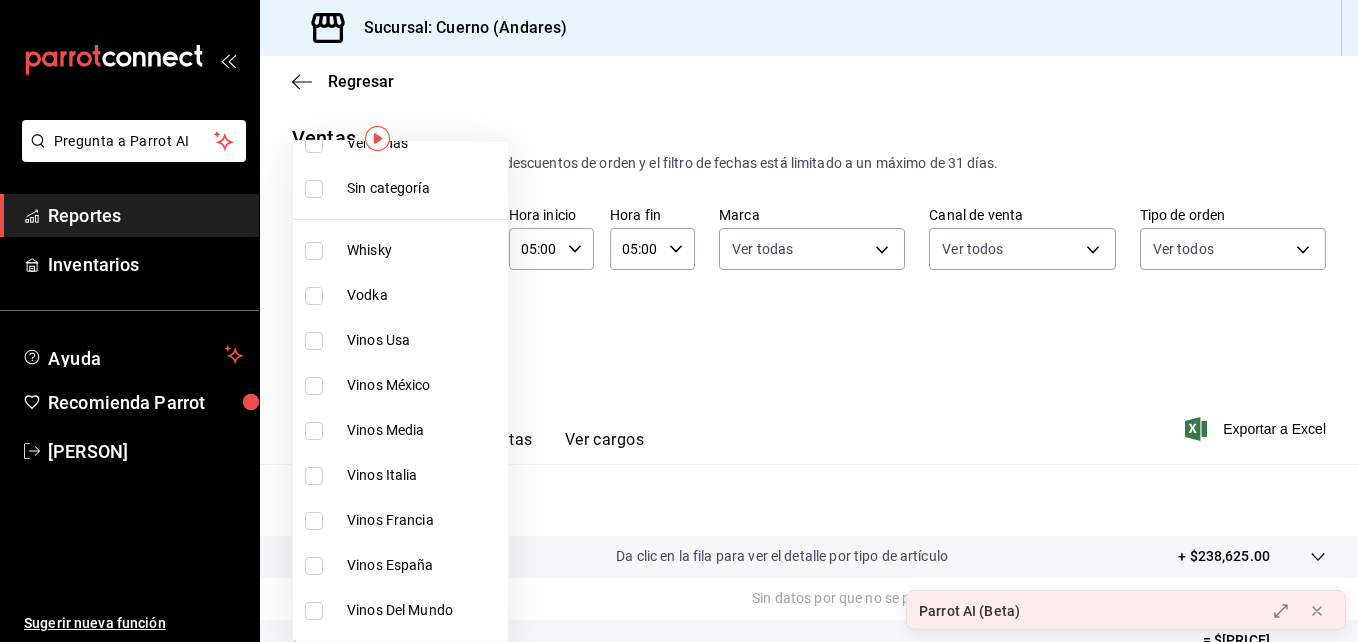 scroll, scrollTop: 0, scrollLeft: 0, axis: both 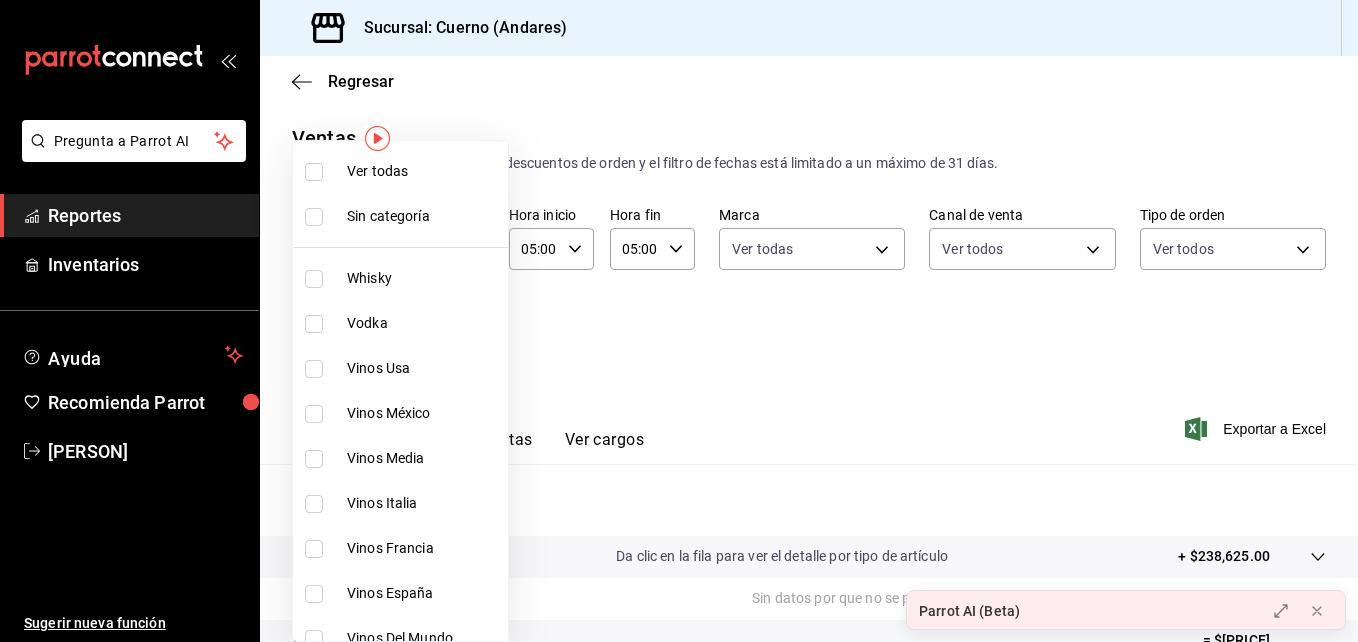 click on "Ver todas" at bounding box center [400, 171] 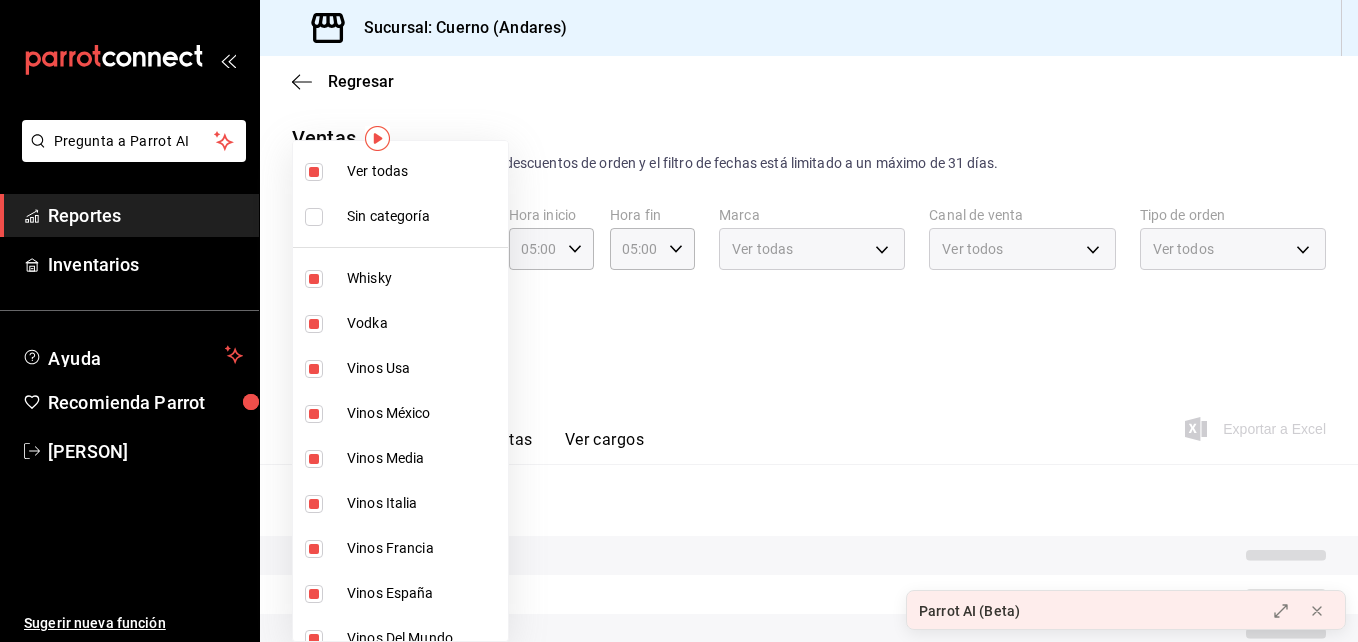 scroll, scrollTop: 3, scrollLeft: 0, axis: vertical 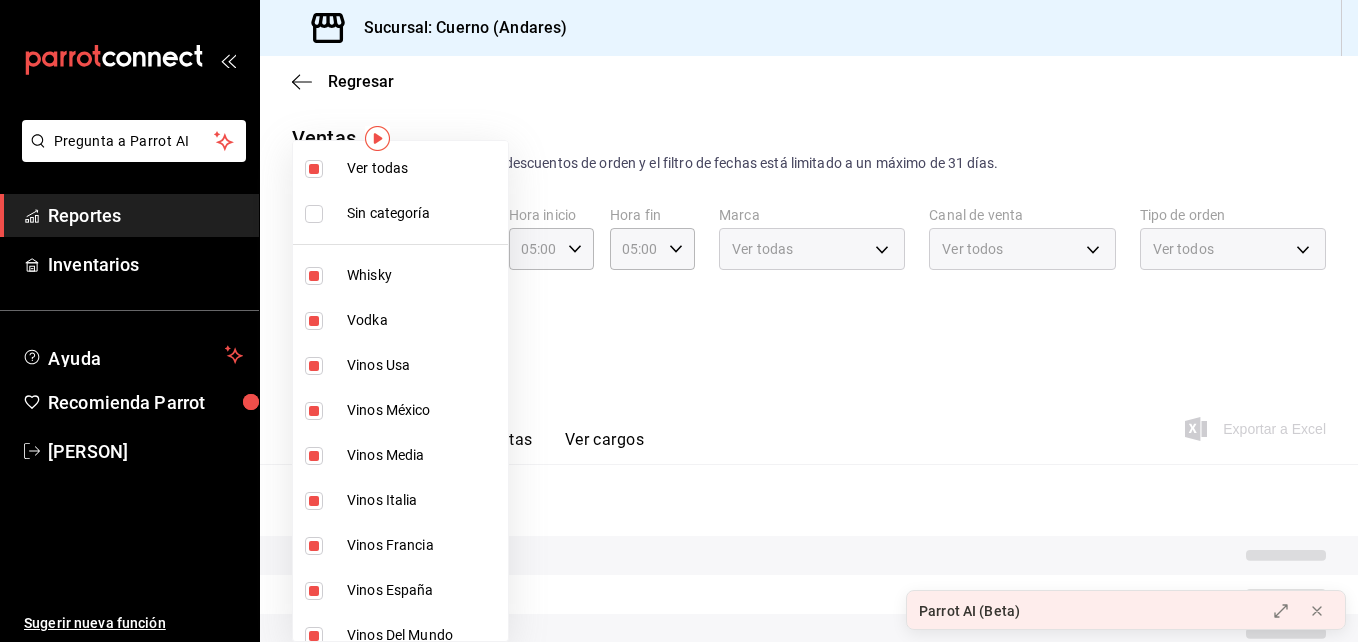 click on "Whisky" at bounding box center (400, 275) 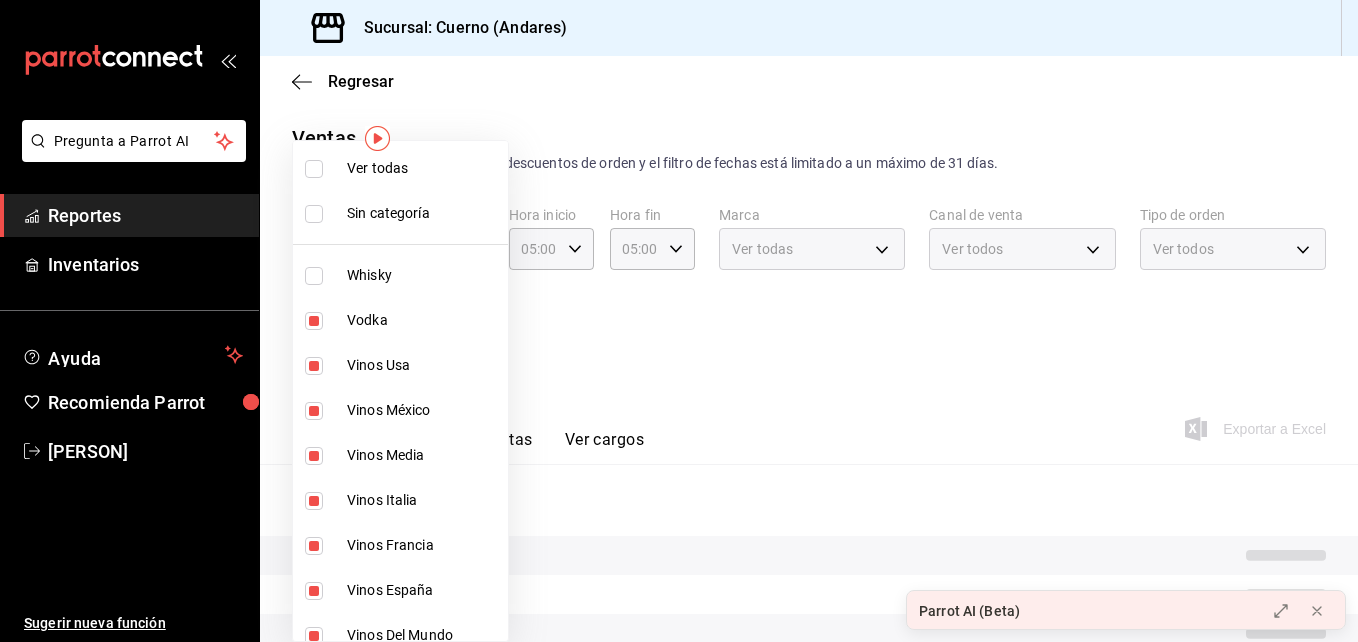 click at bounding box center (314, 321) 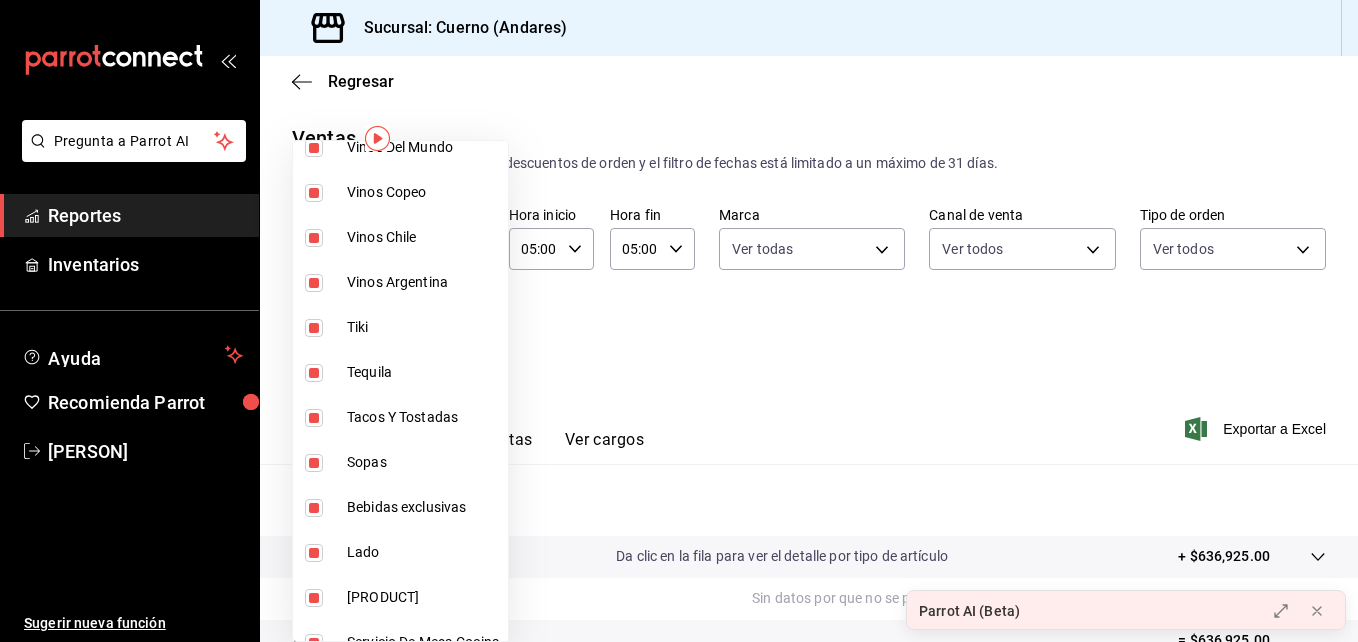 scroll, scrollTop: 492, scrollLeft: 0, axis: vertical 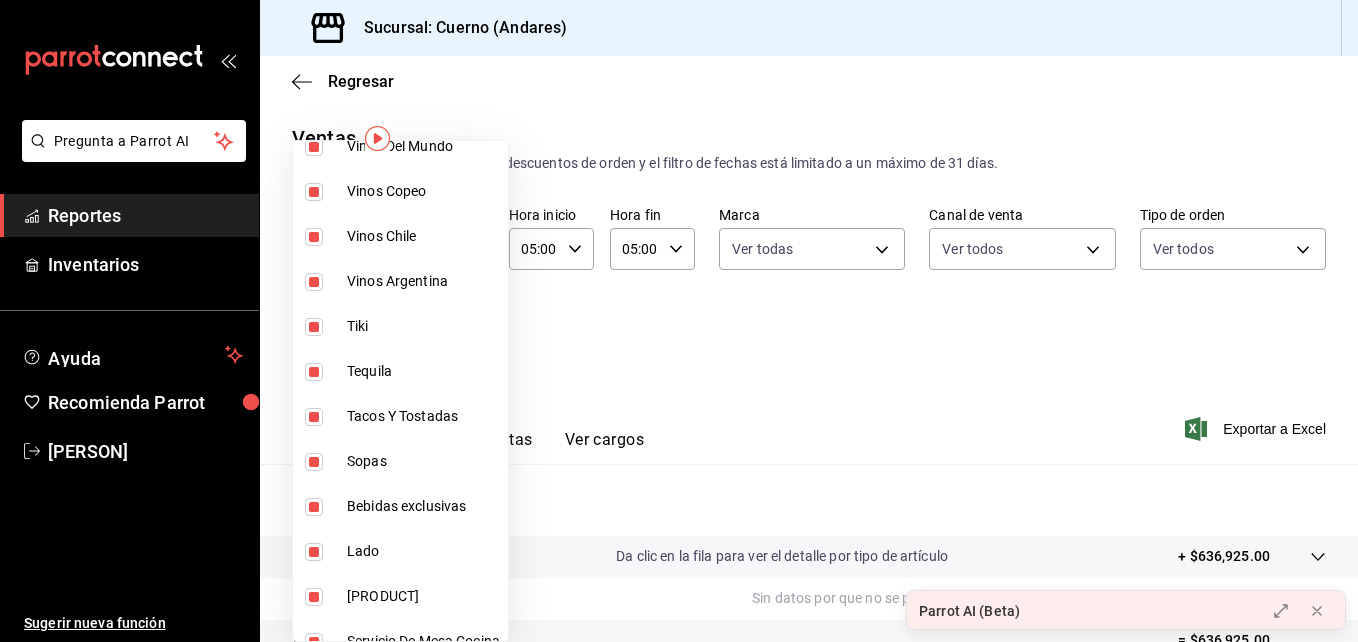 click at bounding box center (314, 327) 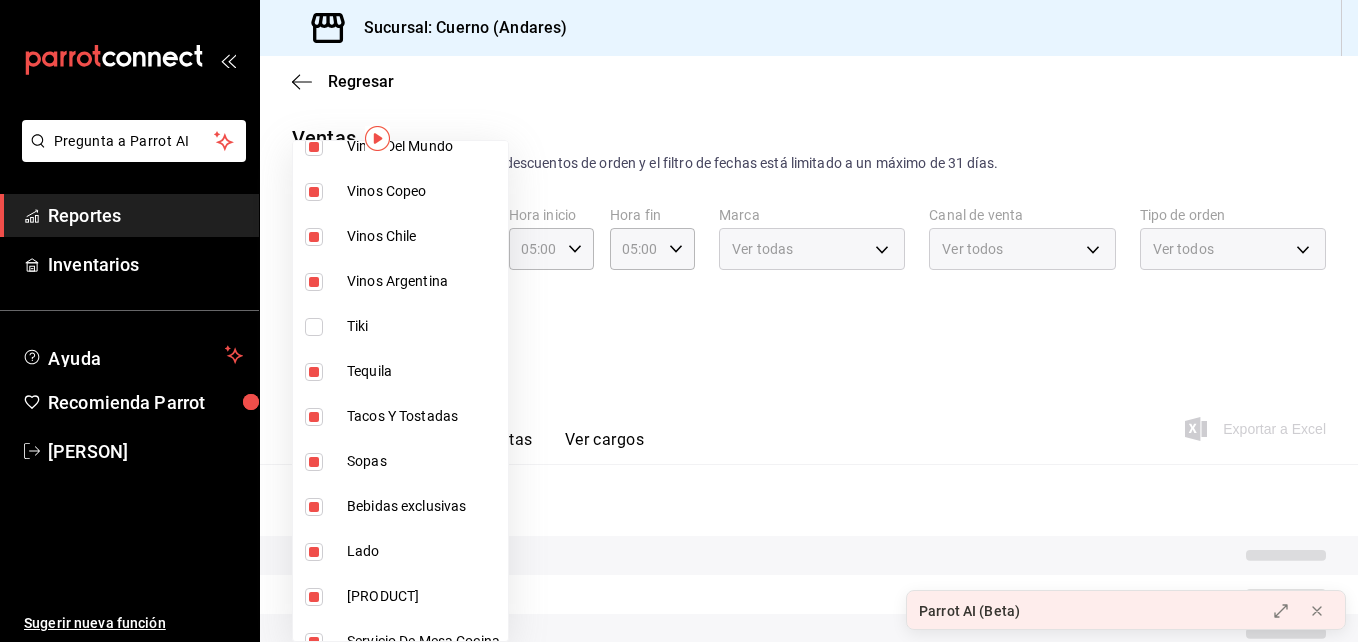 click at bounding box center [314, 372] 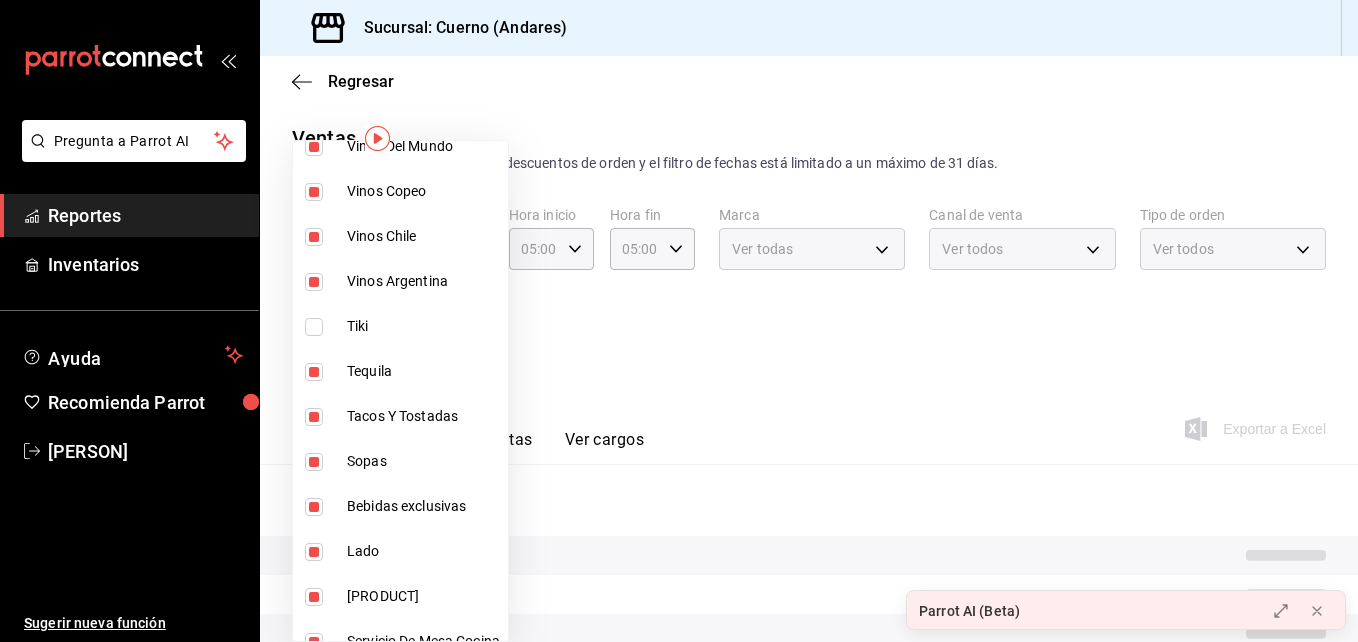 checkbox on "false" 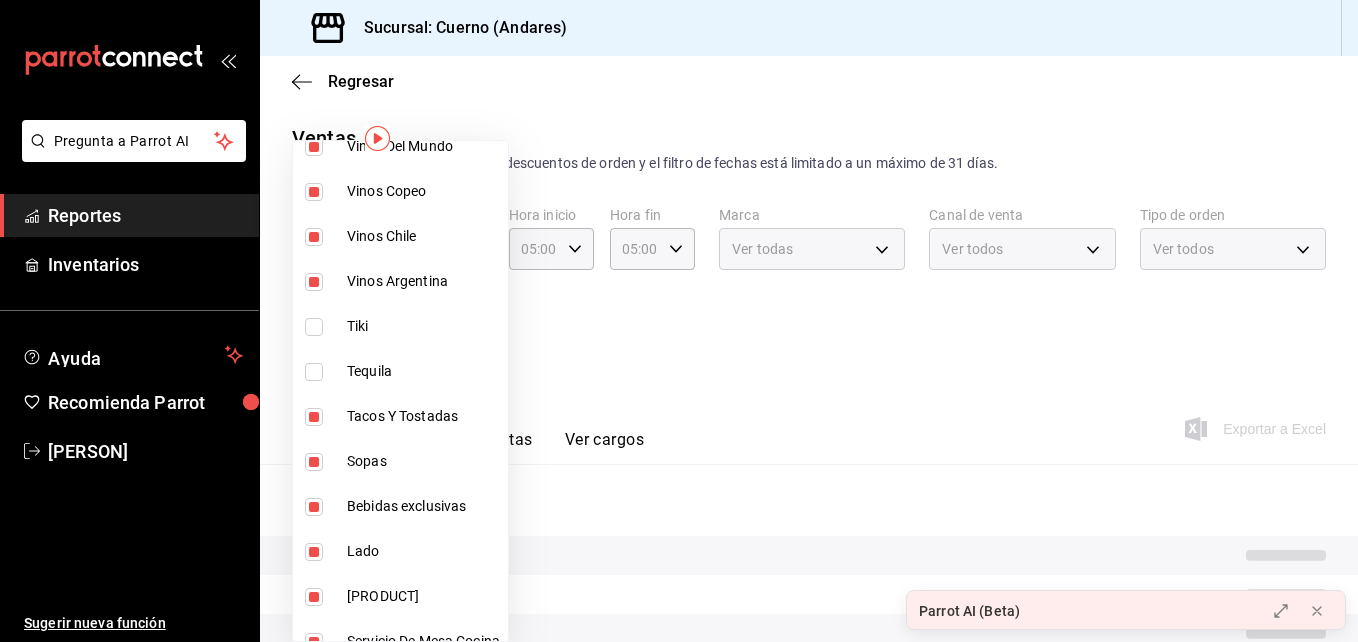 drag, startPoint x: 313, startPoint y: 409, endPoint x: 304, endPoint y: 439, distance: 31.320919 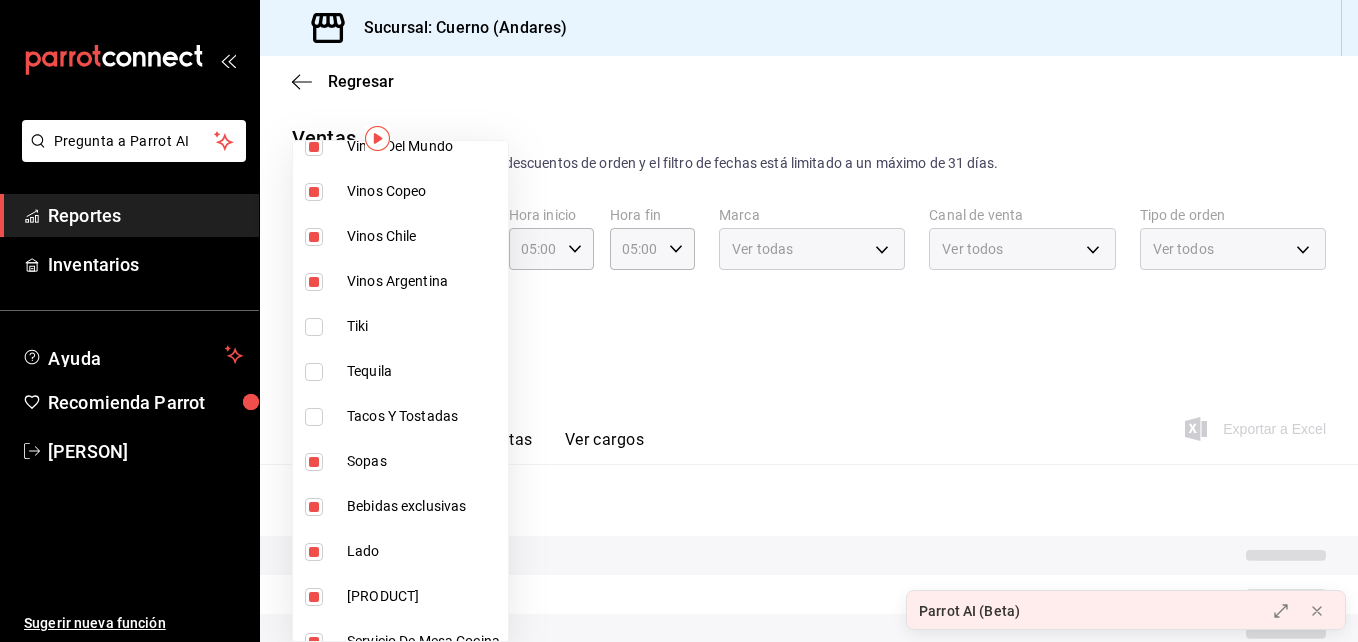 drag, startPoint x: 308, startPoint y: 456, endPoint x: 287, endPoint y: 470, distance: 25.23886 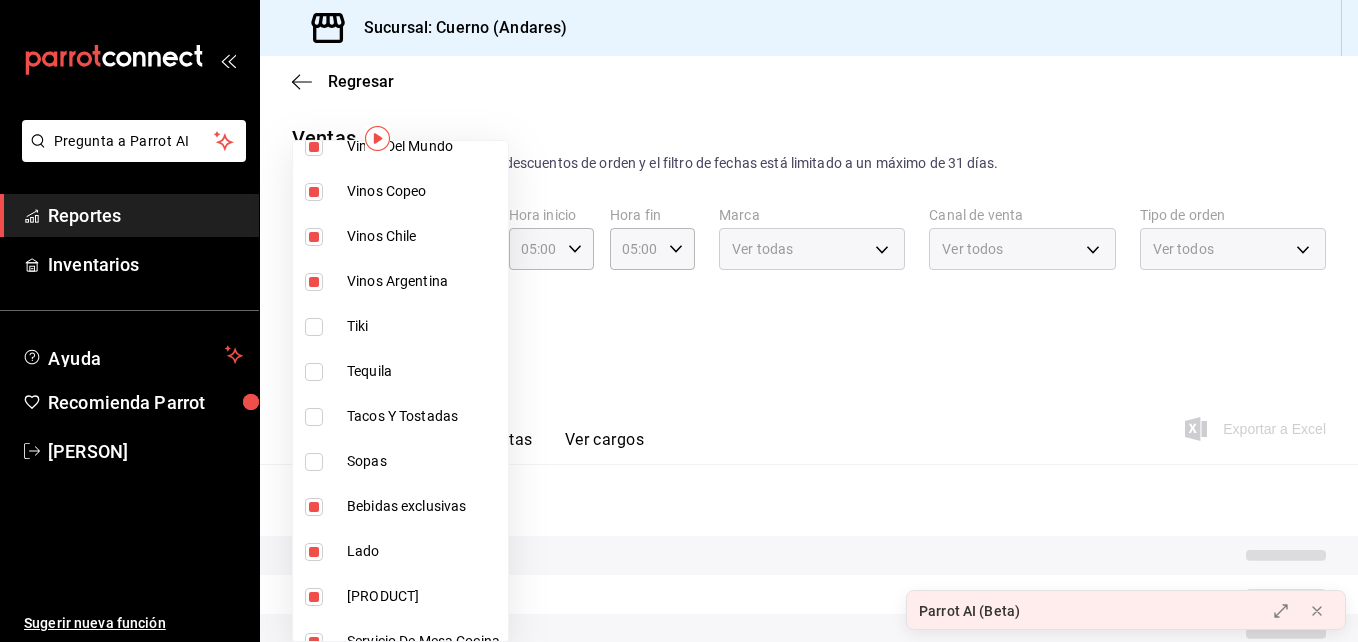 click at bounding box center [314, 507] 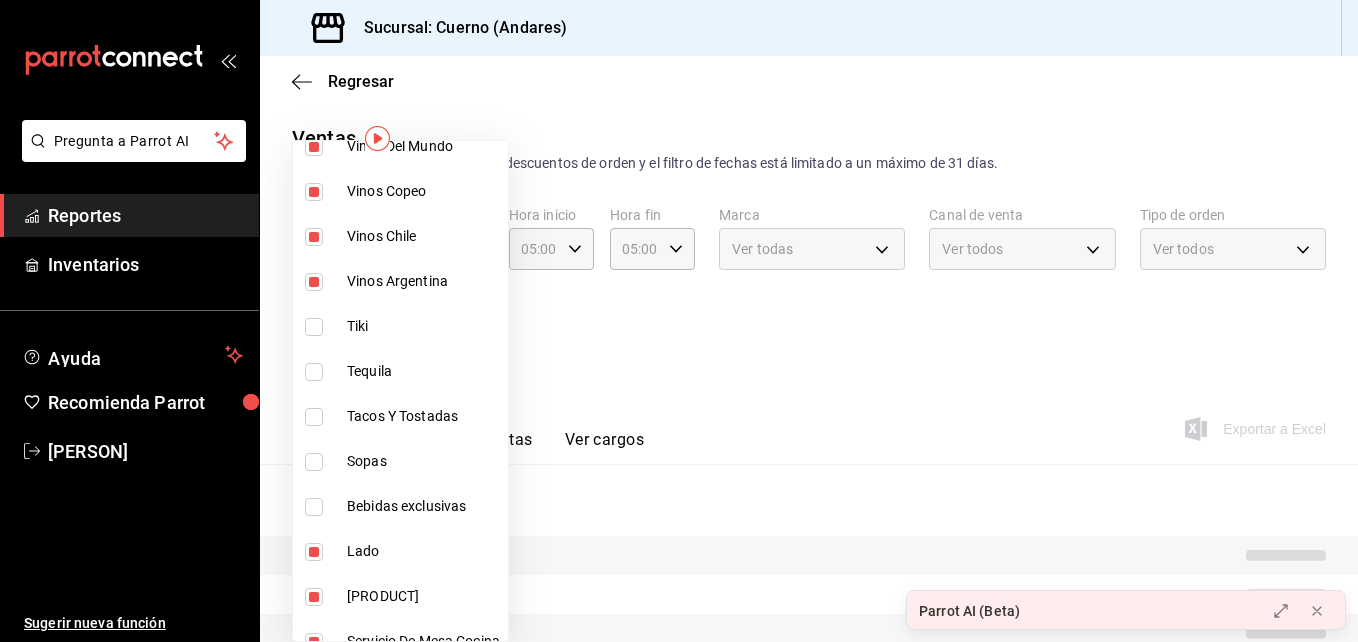 click at bounding box center (314, 552) 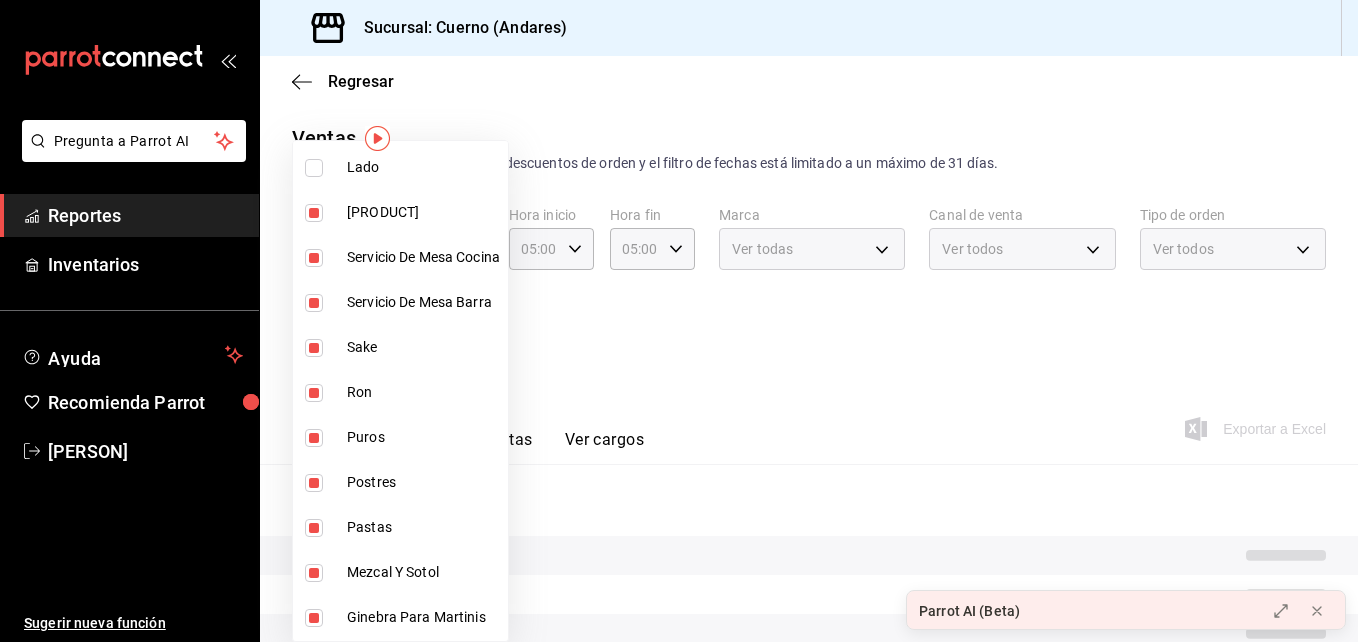 scroll, scrollTop: 877, scrollLeft: 0, axis: vertical 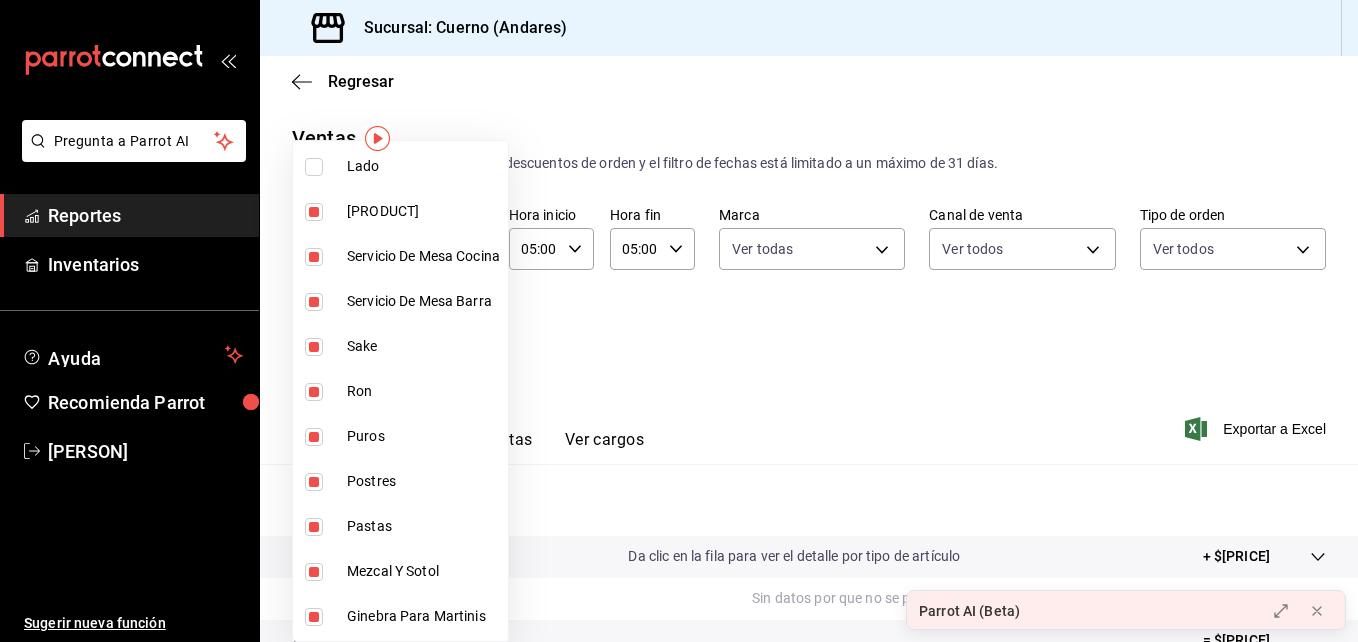 click at bounding box center (314, 212) 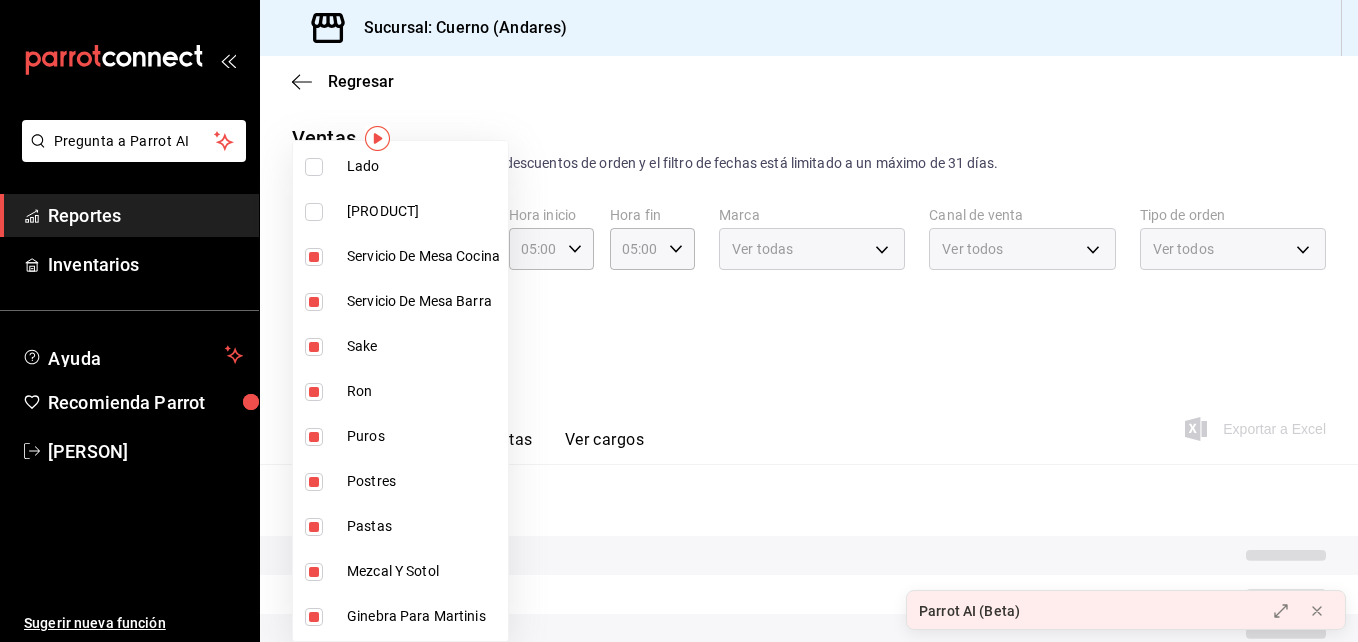 click at bounding box center (314, 257) 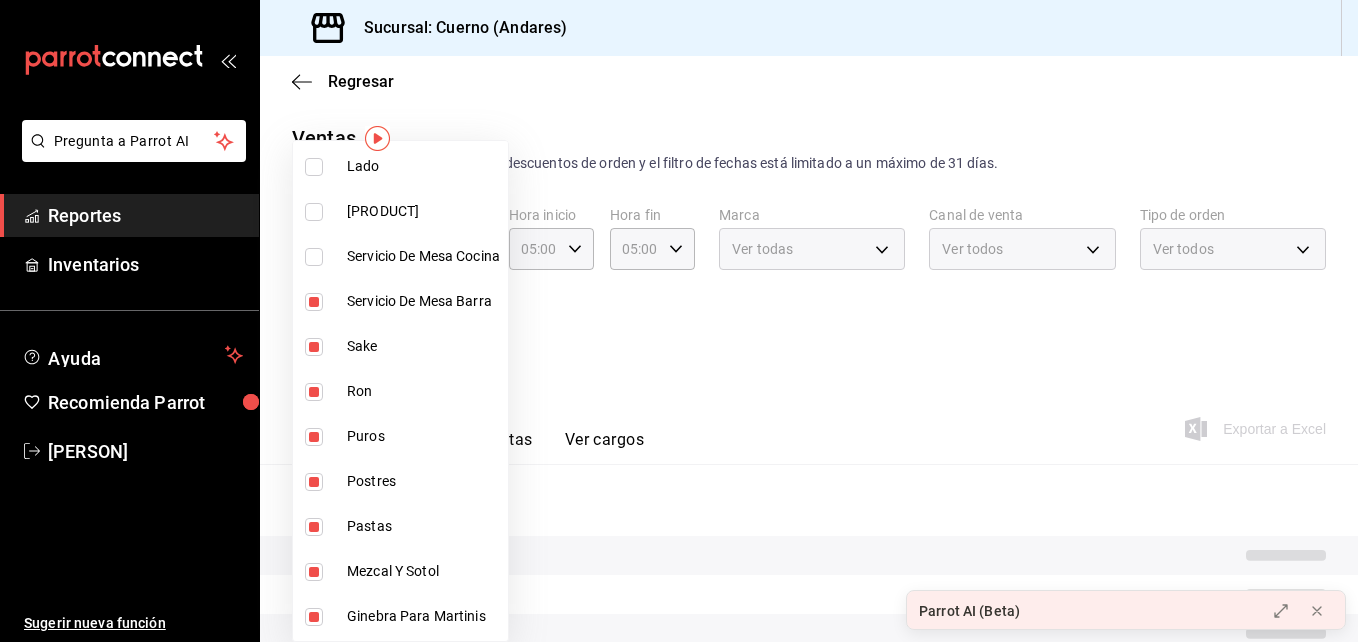 click on "Servicio De Mesa Barra" at bounding box center (400, 301) 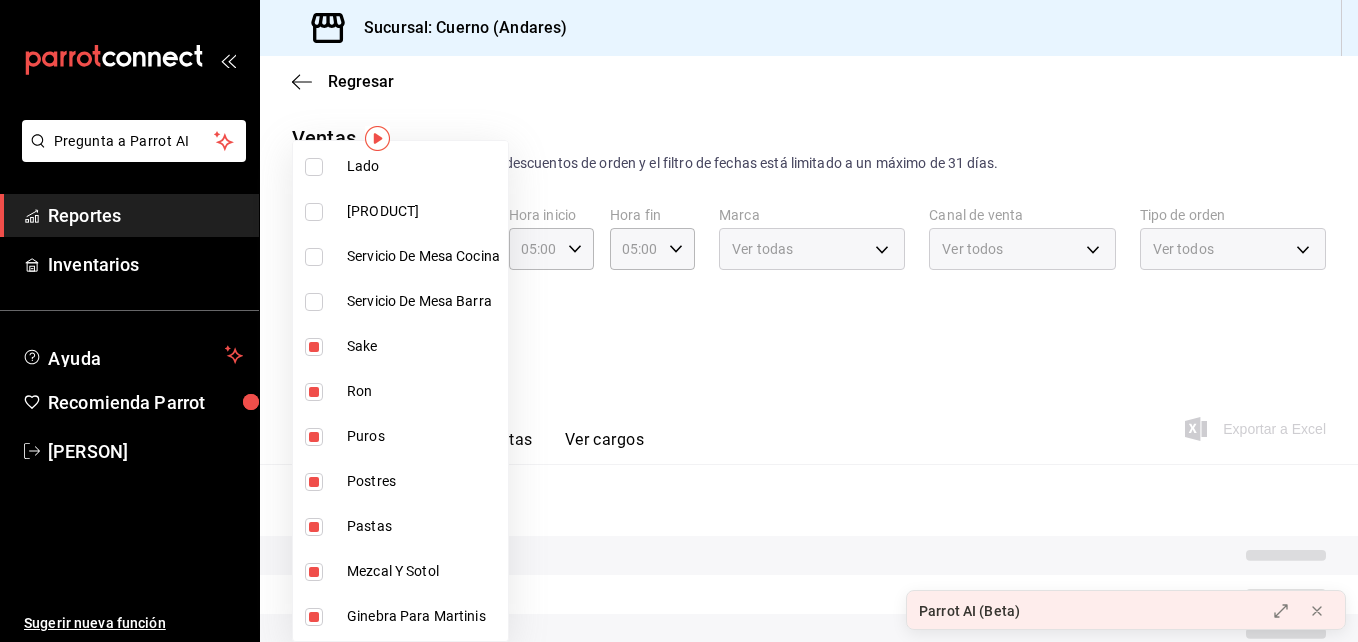 click on "Sake" at bounding box center (400, 346) 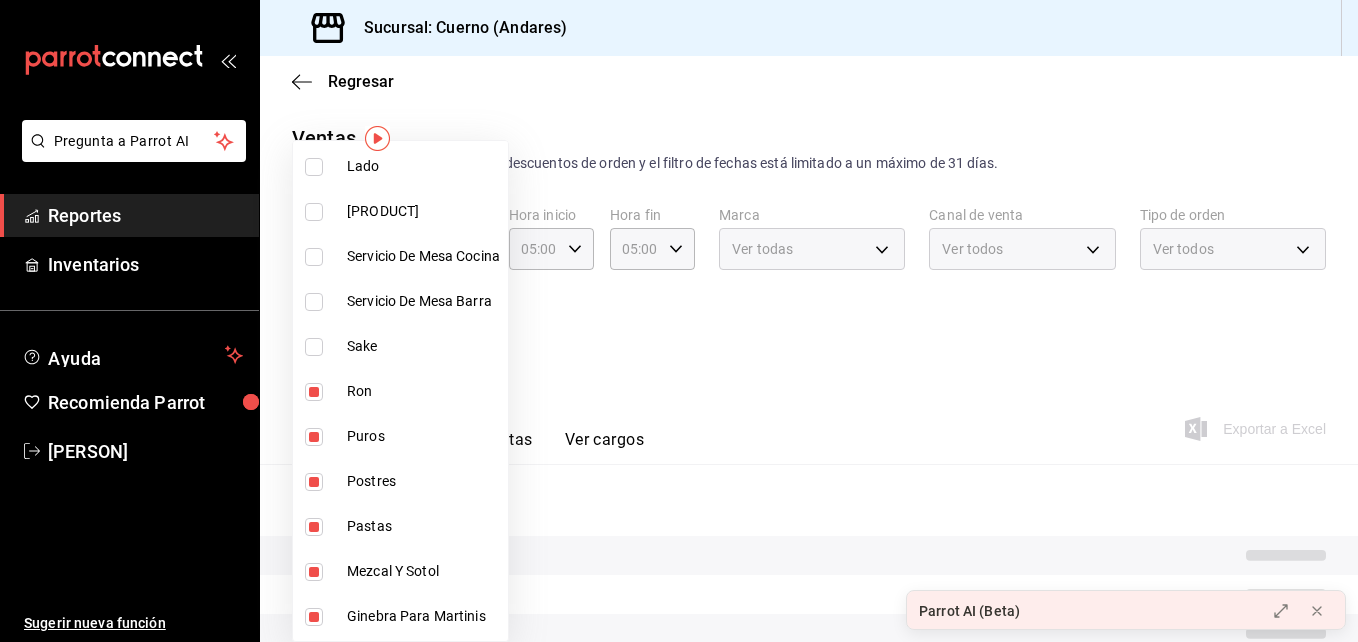 click at bounding box center [314, 392] 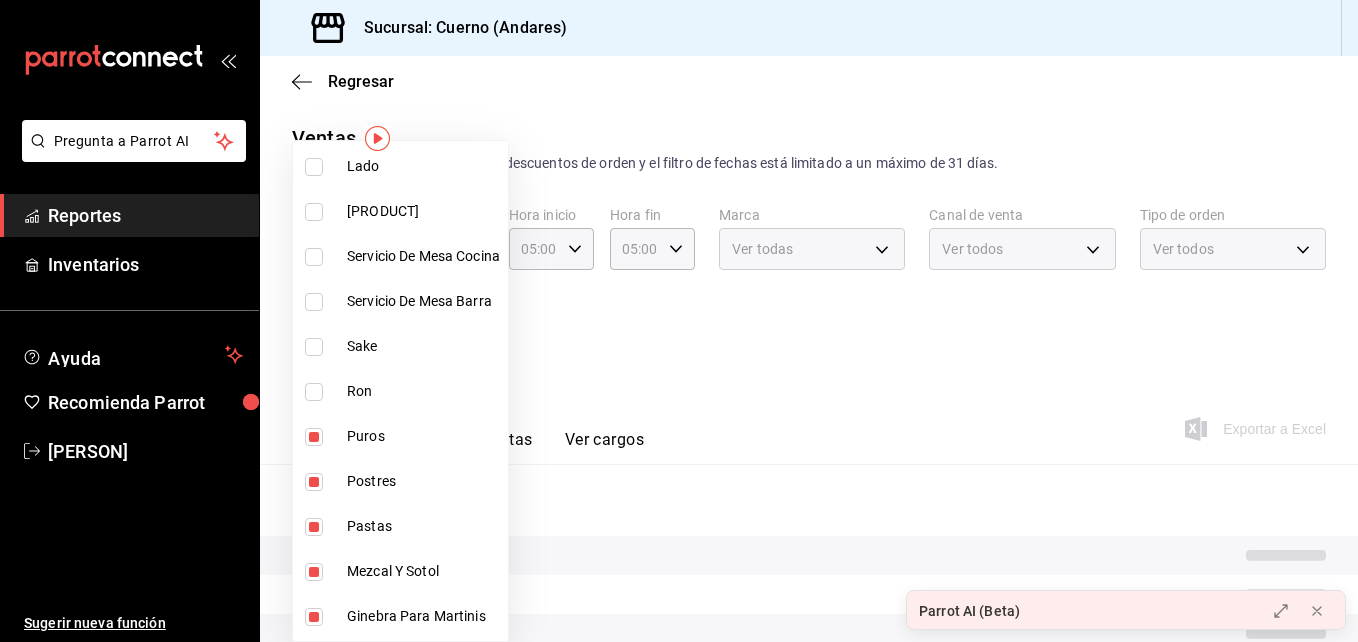 click at bounding box center [314, 437] 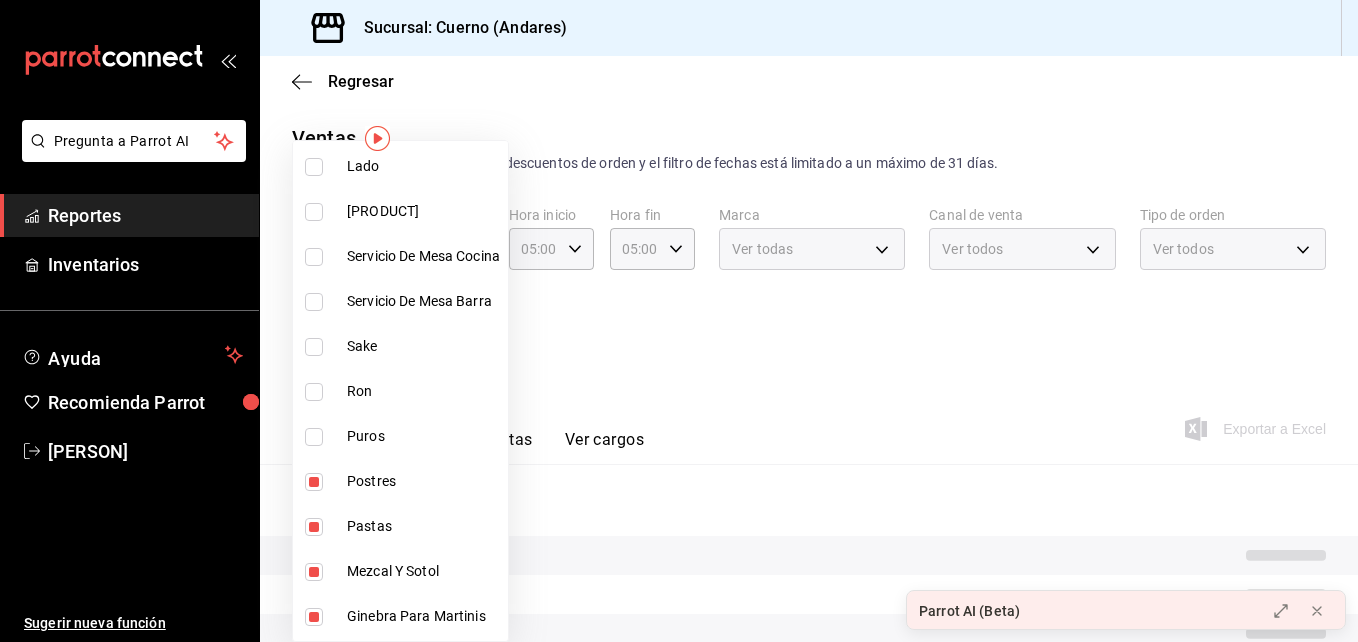 click at bounding box center [314, 482] 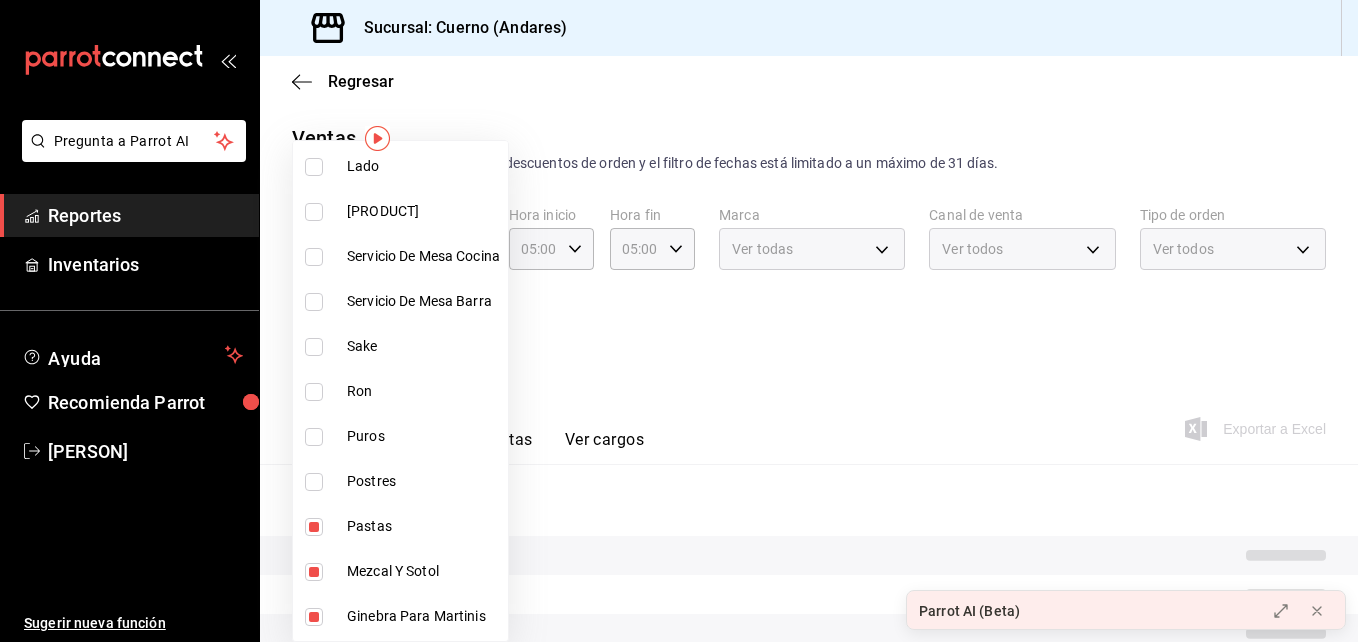 click at bounding box center (314, 527) 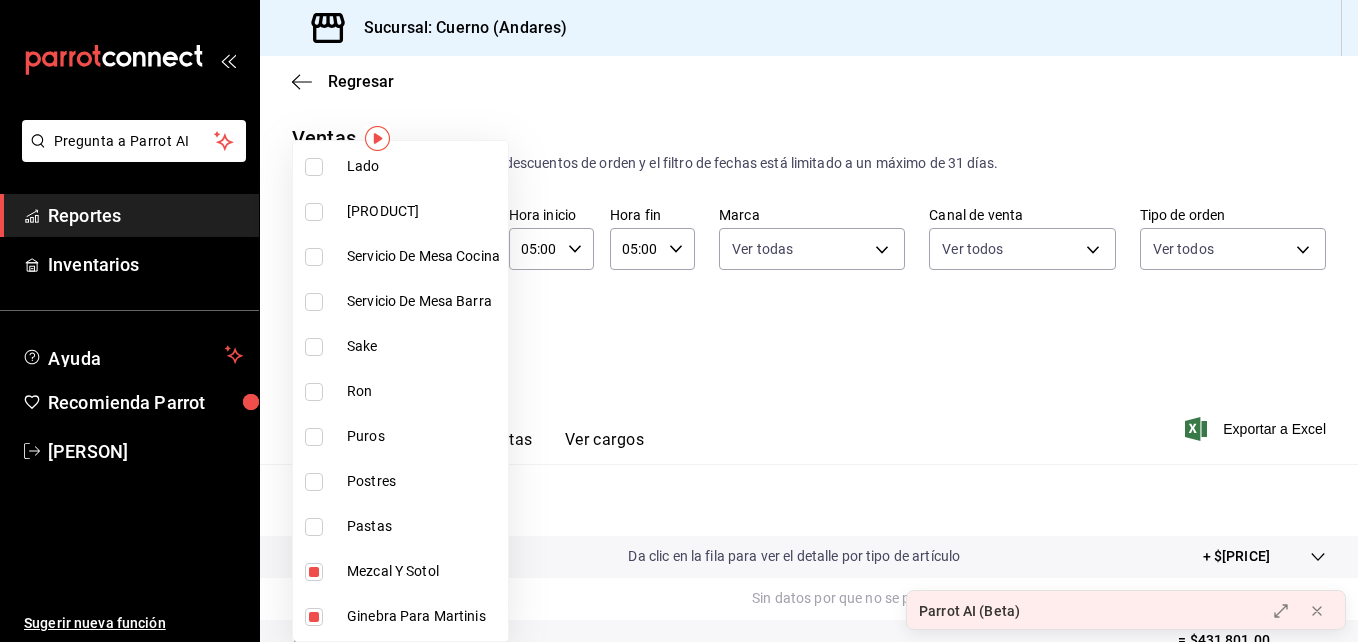 type on "80c71337-f30c-44d9-a1dc-277a6ddcf72e,36d524d5-d71c-4ade-84e6-ca04b88186a6,766b3354-7760-4ac6-93ed-9bce87dc2db5,9be64272-837d-4c86-b1fb-5c36685c0224,78b10322-8381-4854-9b6b-75ba1ddfad47,b8b5c45d-4da6-4a77-bdc8-e53d61d9dd7c,32575238-a5f8-43fd-af3f-2f9de7c2893a,198ccc72-d062-4f90-a2f4-29ebd6f2b524,5c46f4f4-2639-482e-8918-38d8fb72b23c,48be3902-ec41-4d01-8ffe-54ae4e9a15cc,7fc87619-46d7-4028-aba0-776d52f73d6a,c668298a-5746-4041-b487-a8b96c0a2666,f328d608-07db-4281-a3bc-2347780aed17,b1288ee3-65eb-4a31-b2f6-a7a06a278573,a542a0f5-dc65-4dec-b1e1-534bbf263eb5,f45c2ab6-80cc-4374-9efe-e327061f6169,c60815f7-84e3-4519-a358-56a247b8eb70,281c2f2a-9cc3-4b51-90cd-f3656768144e,9611eee5-c087-4c86-af1f-00144ba400a2,b277c3b6-e454-405d-aeb5-d864261cd958,f6a50aea-d280-47df-934b-cc418ccbb4ae,ded8cb57-467e-451e-8b42-668310a47545,fbf9d9f9-3267-472d-ba87-f92a7996284e,ac571e56-633e-4a66-97f1-b829065a4185,8ce61056-23a7-4e61-9f28-1c7e473c5d70,b6e25d43-f8f3-4351-8117-9f3dcb05f3b7,4fda1839-81a1-46b5-bf0b-7a3d997513cd,adb3fc96-af1b-468b-aaa..." 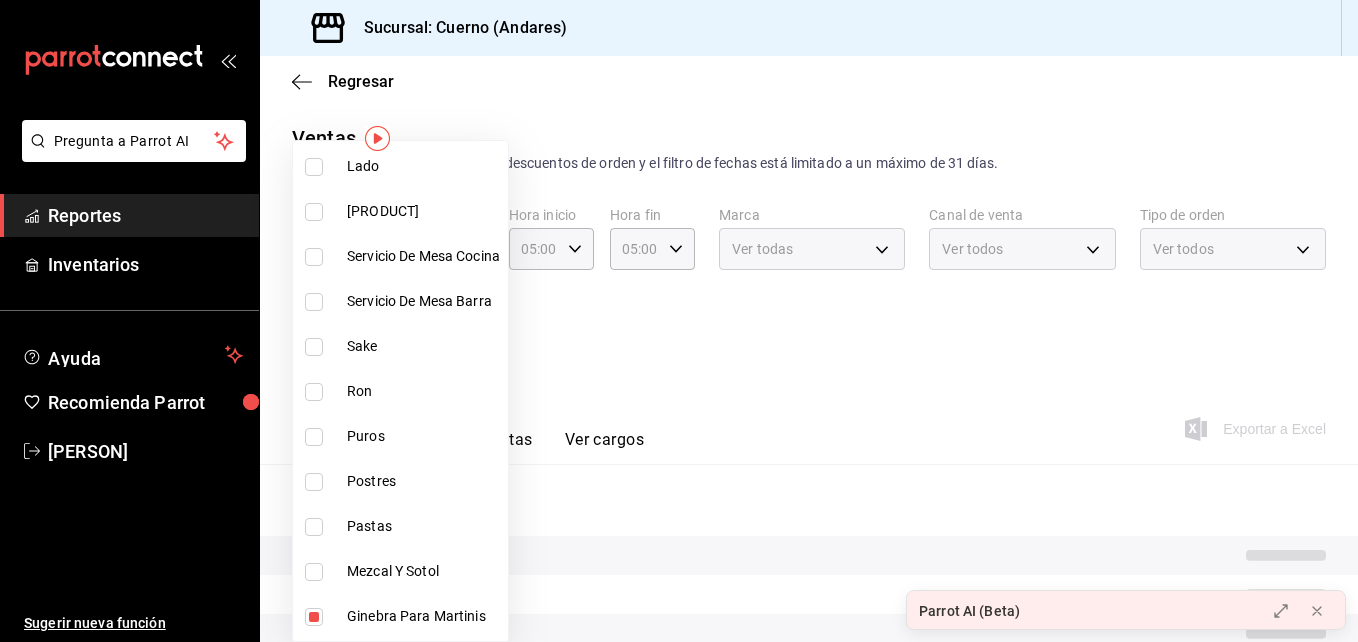 type on "[UUID],[UUID],[UUID],[UUID],[UUID],[UUID],[UUID],[UUID],[UUID],[UUID],[UUID],[UUID],[UUID],[UUID],[UUID],[UUID],[UUID],[UUID],[UUID],[UUID],[UUID],[UUID],[UUID],[UUID],[UUID],[UUID],[UUID]" 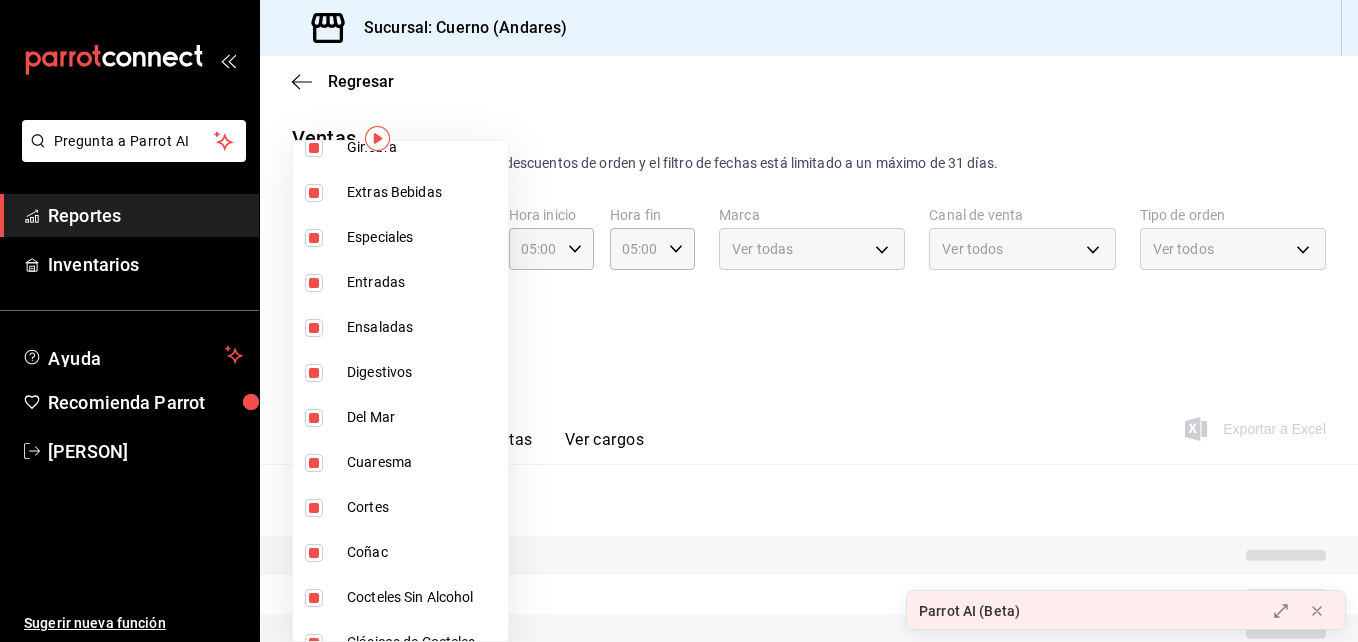 scroll, scrollTop: 1296, scrollLeft: 0, axis: vertical 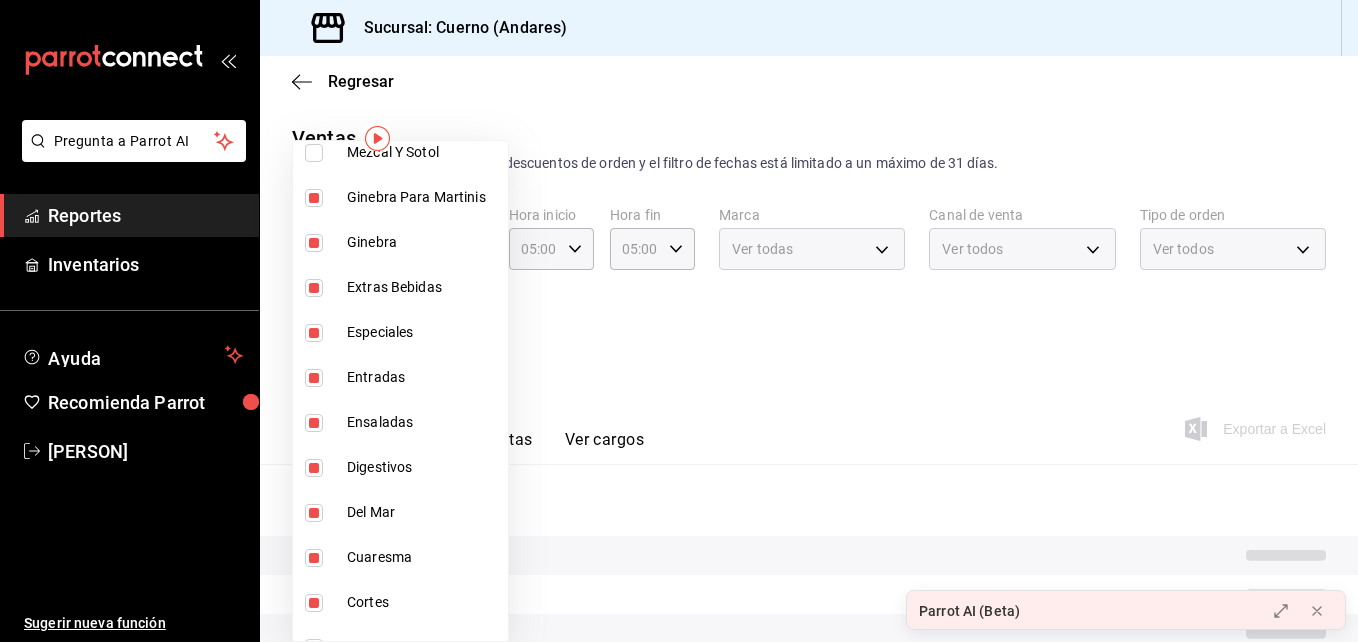 click at bounding box center [314, 198] 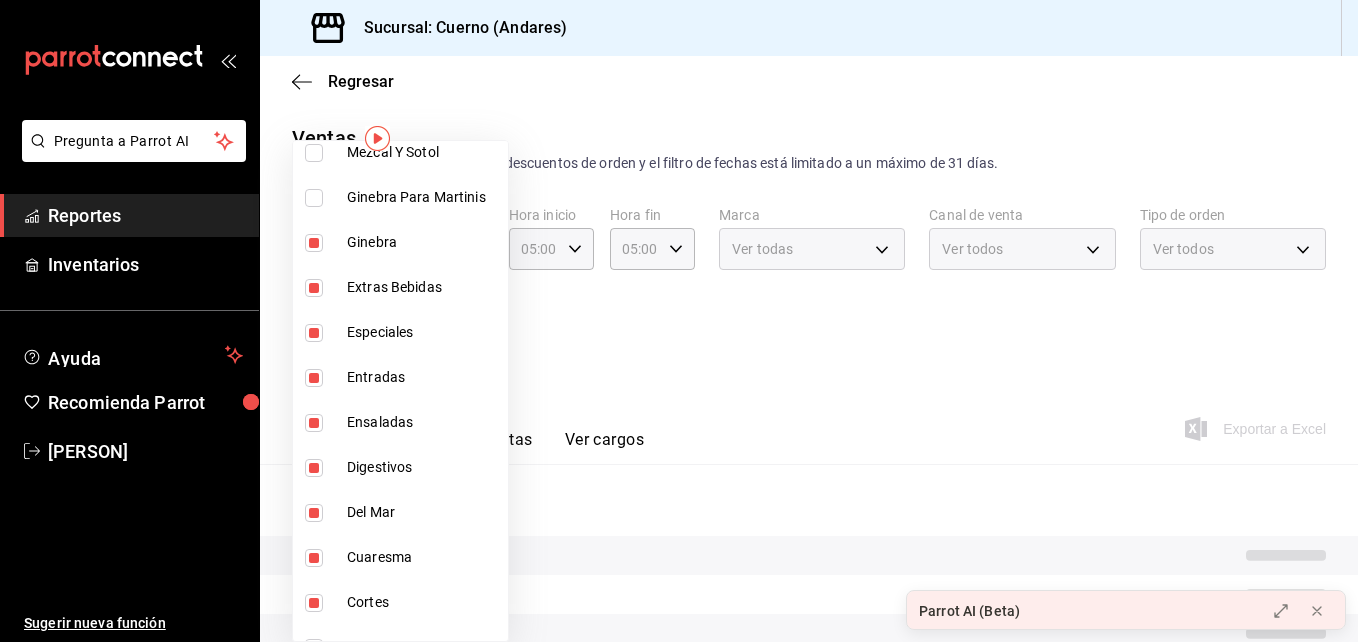 click on "Ginebra" at bounding box center [400, 242] 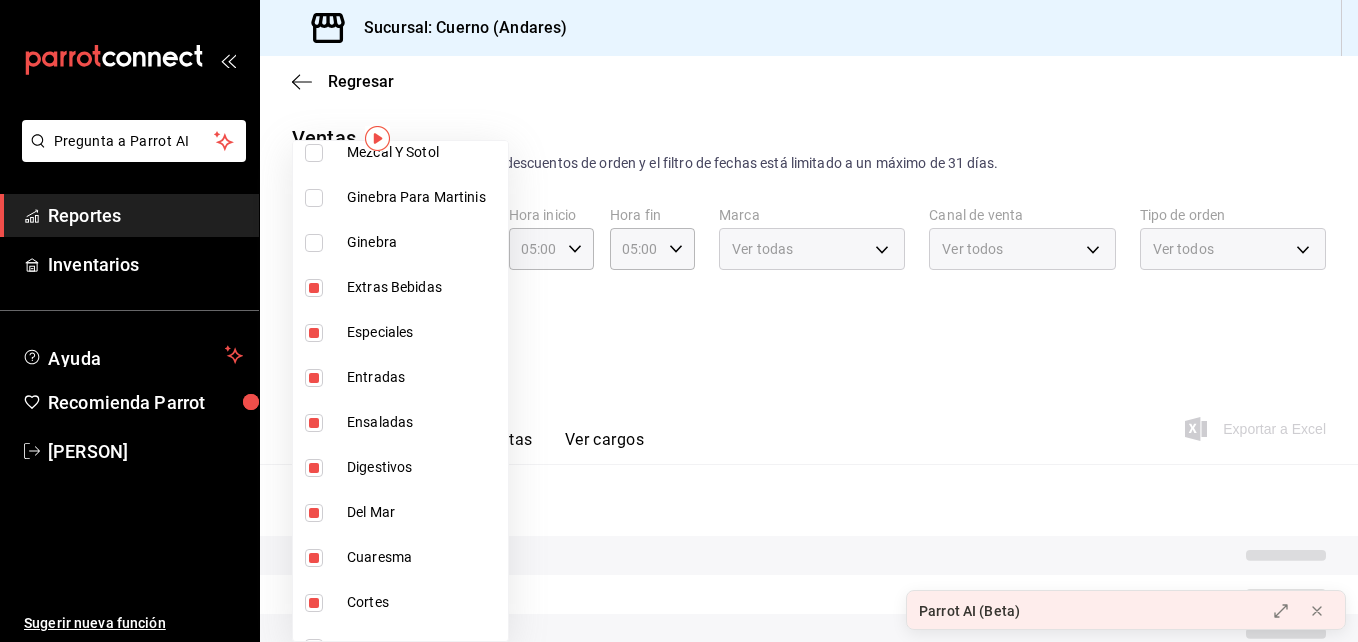 click on "Extras Bebidas" at bounding box center (400, 287) 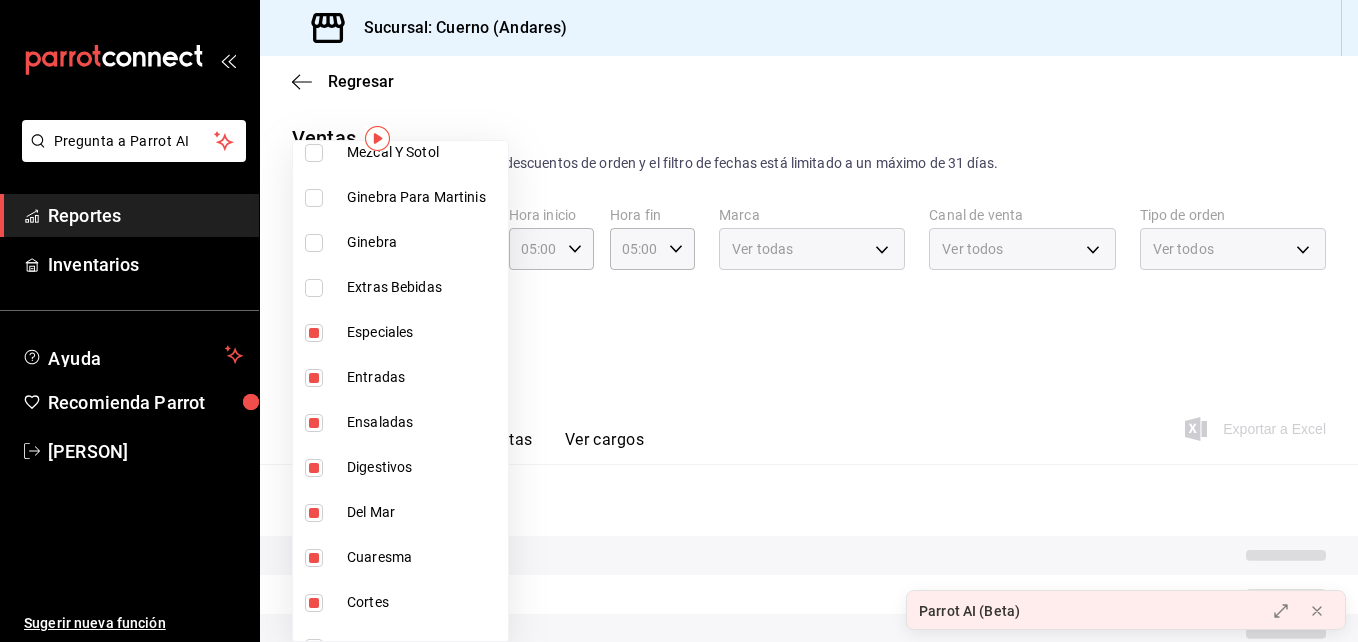 click at bounding box center [314, 333] 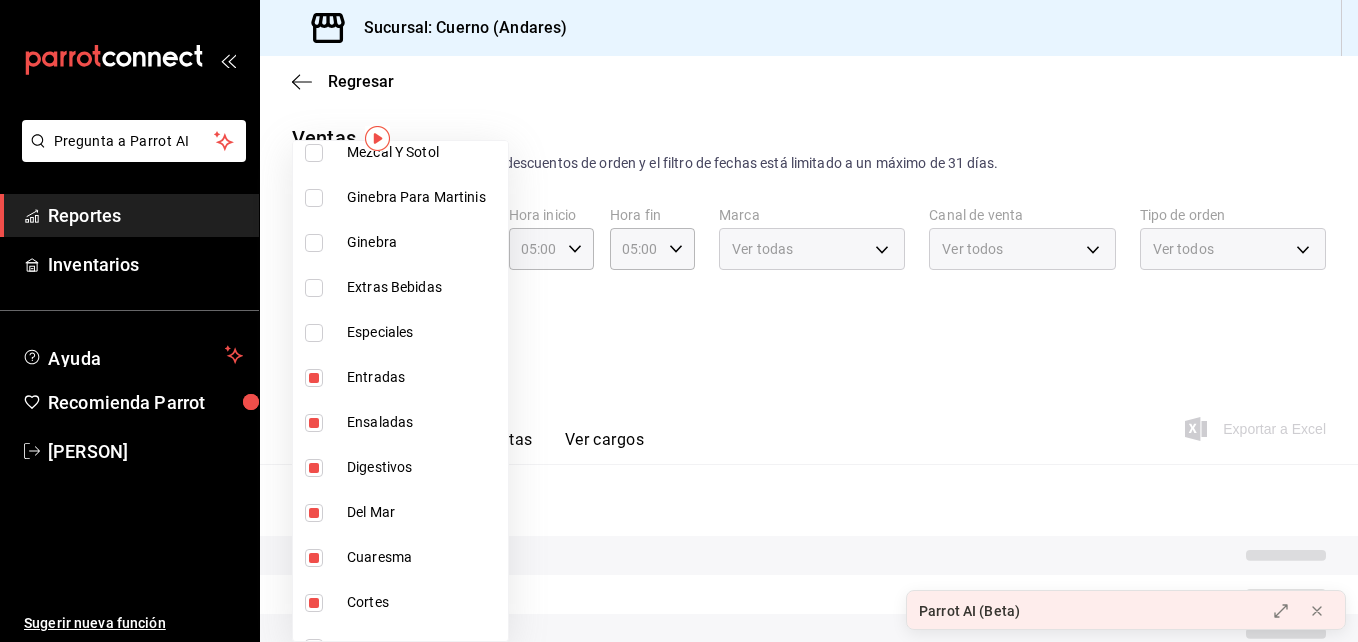click at bounding box center [314, 378] 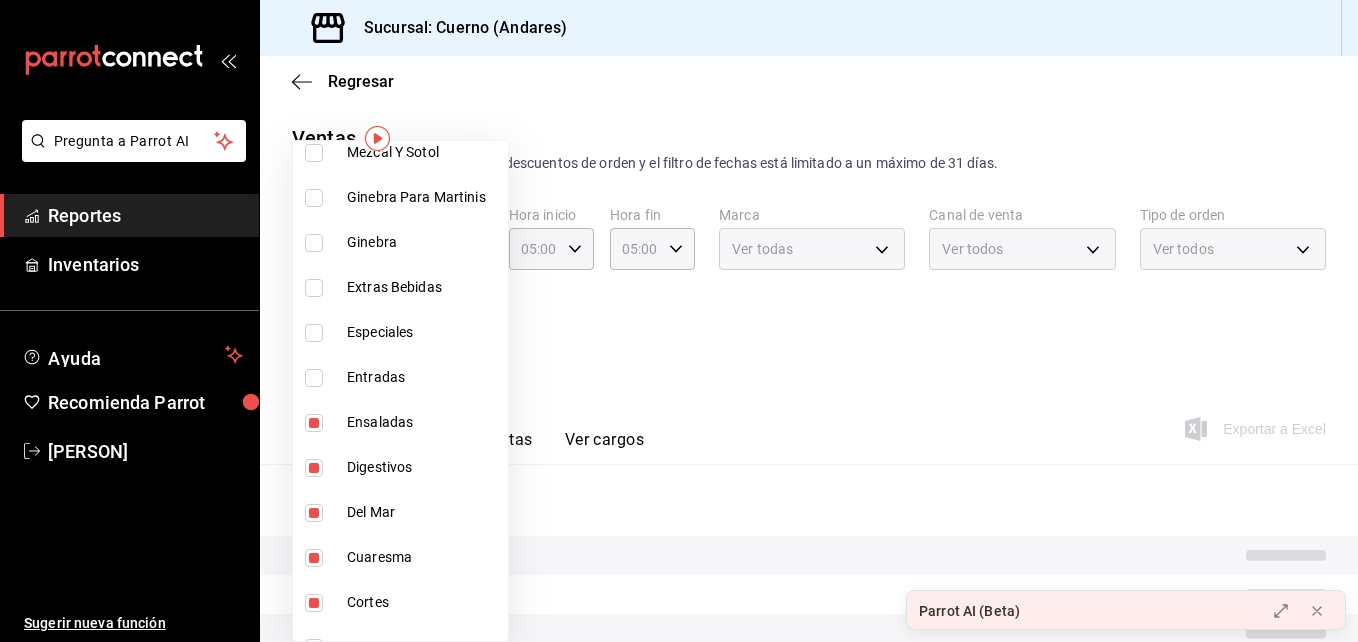 click on "Entradas" at bounding box center [400, 377] 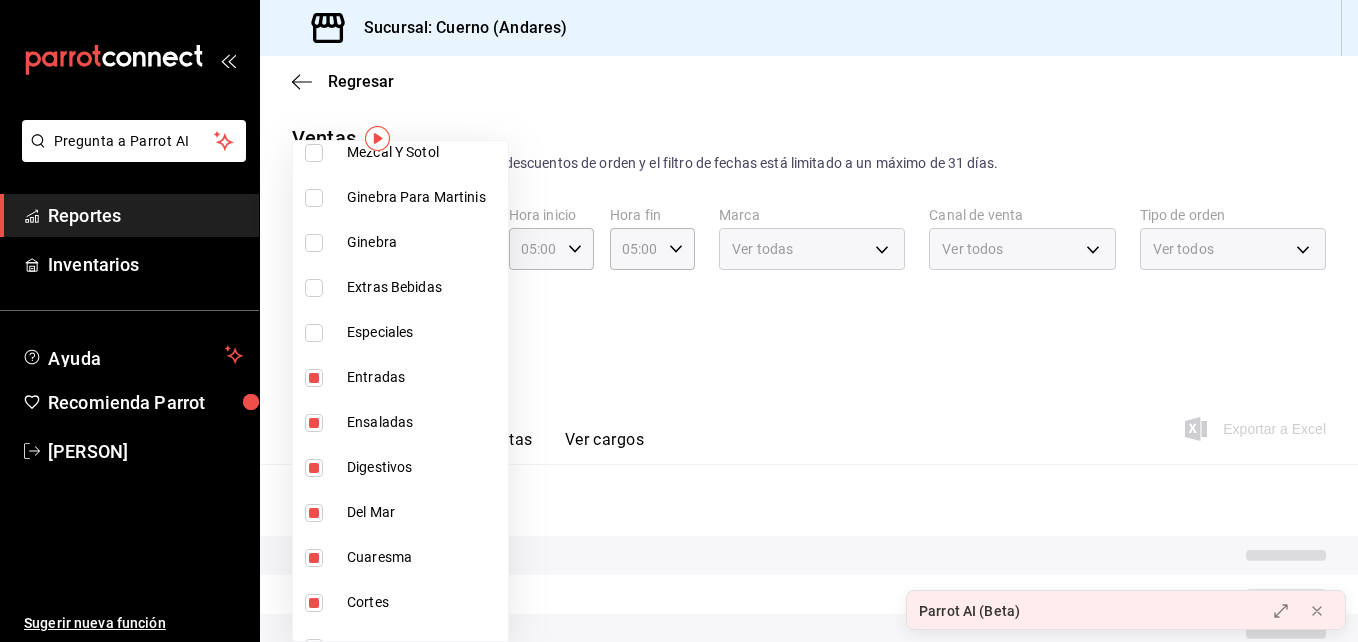 type on "80c71337-f30c-44d9-a1dc-277a6ddcf72e,36d524d5-d71c-4ade-84e6-ca04b88186a6,766b3354-7760-4ac6-93ed-9bce87dc2db5,9be64272-837d-4c86-b1fb-5c36685c0224,78b10322-8381-4854-9b6b-75ba1ddfad47,b8b5c45d-4da6-4a77-bdc8-e53d61d9dd7c,32575238-a5f8-43fd-af3f-2f9de7c2893a,198ccc72-d062-4f90-a2f4-29ebd6f2b524,5c46f4f4-2639-482e-8918-38d8fb72b23c,48be3902-ec41-4d01-8ffe-54ae4e9a15cc,c60815f7-84e3-4519-a358-56a247b8eb70,281c2f2a-9cc3-4b51-90cd-f3656768144e,9611eee5-c087-4c86-af1f-00144ba400a2,b277c3b6-e454-405d-aeb5-d864261cd958,f6a50aea-d280-47df-934b-cc418ccbb4ae,ded8cb57-467e-451e-8b42-668310a47545,fbf9d9f9-3267-472d-ba87-f92a7996284e,ac571e56-633e-4a66-97f1-b829065a4185,8ce61056-23a7-4e61-9f28-1c7e473c5d70,b6e25d43-f8f3-4351-8117-9f3dcb05f3b7,4fda1839-81a1-46b5-bf0b-7a3d997513cd,adb3fc96-af1b-468b-aaa9-b2ee69b563c2,33a8eb15-6941-4117-86b5-b3f94409ce1a,2c58815d-9cad-457c-a774-98c8f67a7b3d,83cdb432-6f30-4560-bab1-2133e335318f,8c86b502-5f8e-4da1-9adb-1674045749d9,3a62f9f7-e614-4010-ae34-63aa8cb5364a,f45c2ab6-80cc-4374-9ef..." 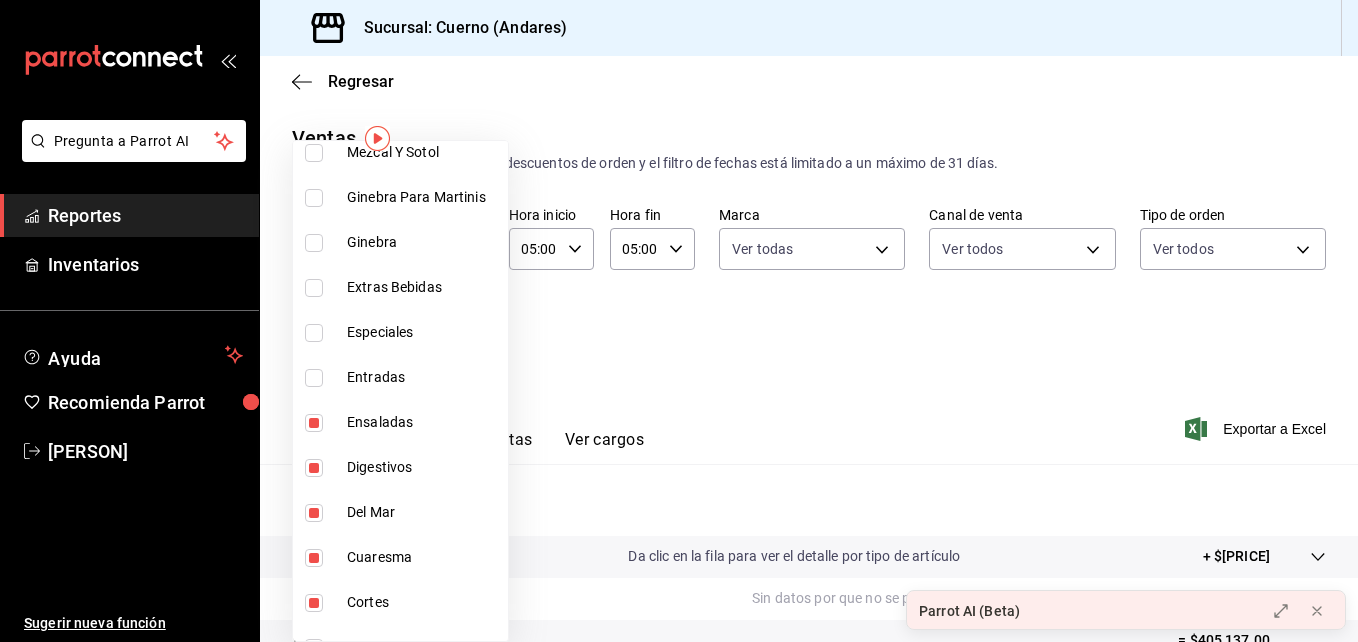 click on "Ensaladas" at bounding box center (400, 422) 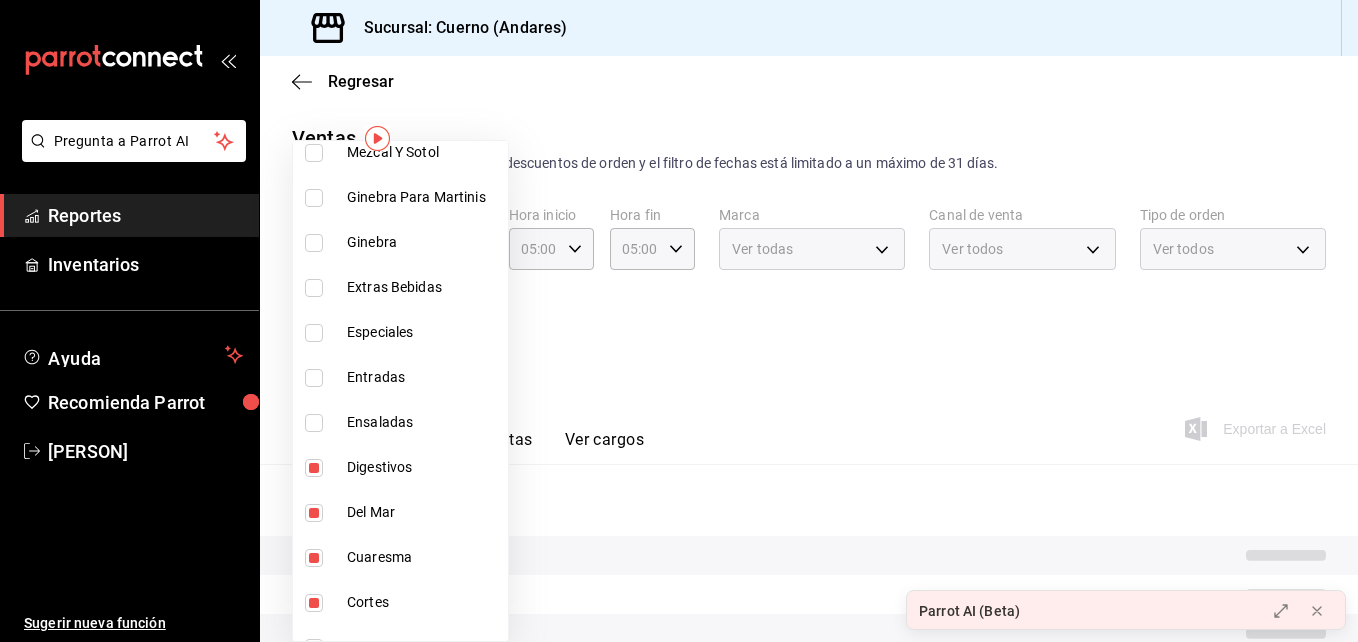 click at bounding box center [314, 468] 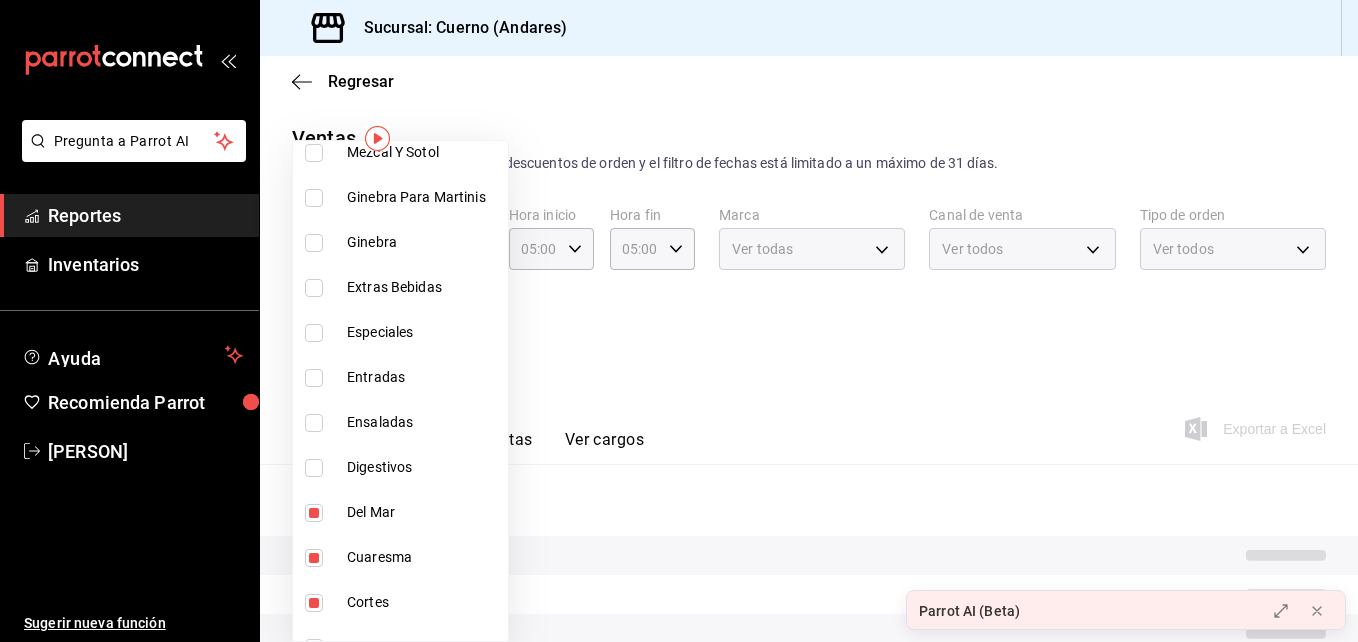 click at bounding box center [314, 513] 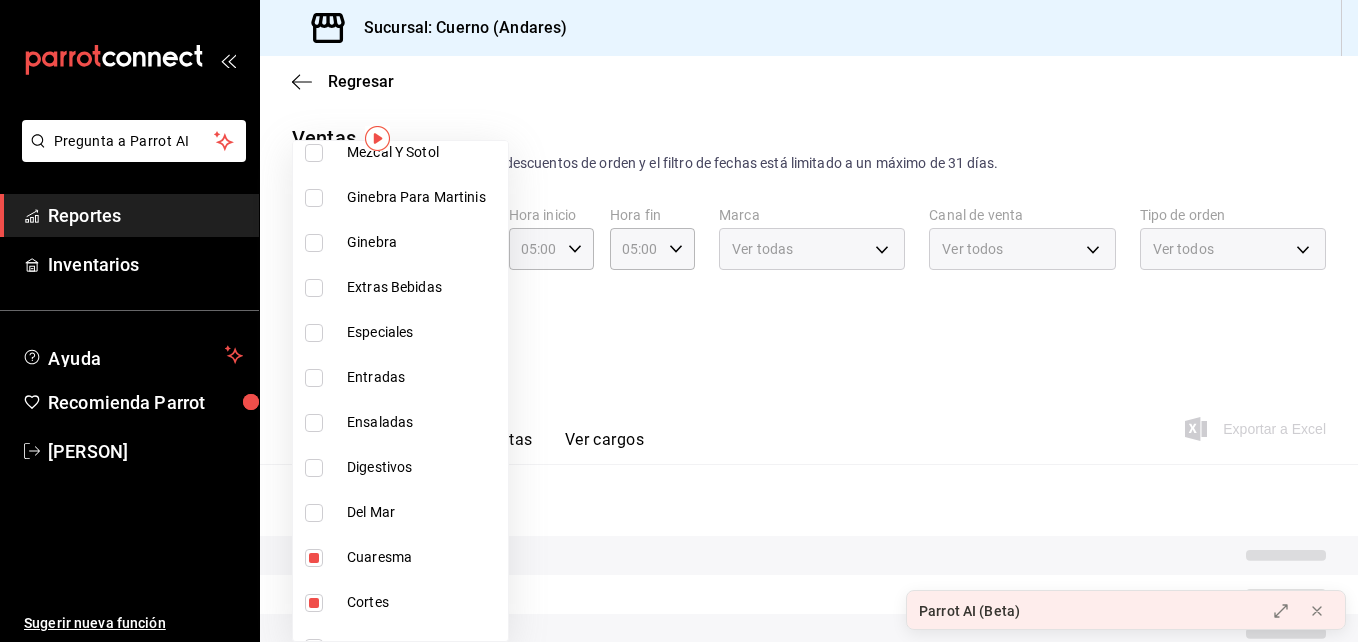 click at bounding box center (314, 558) 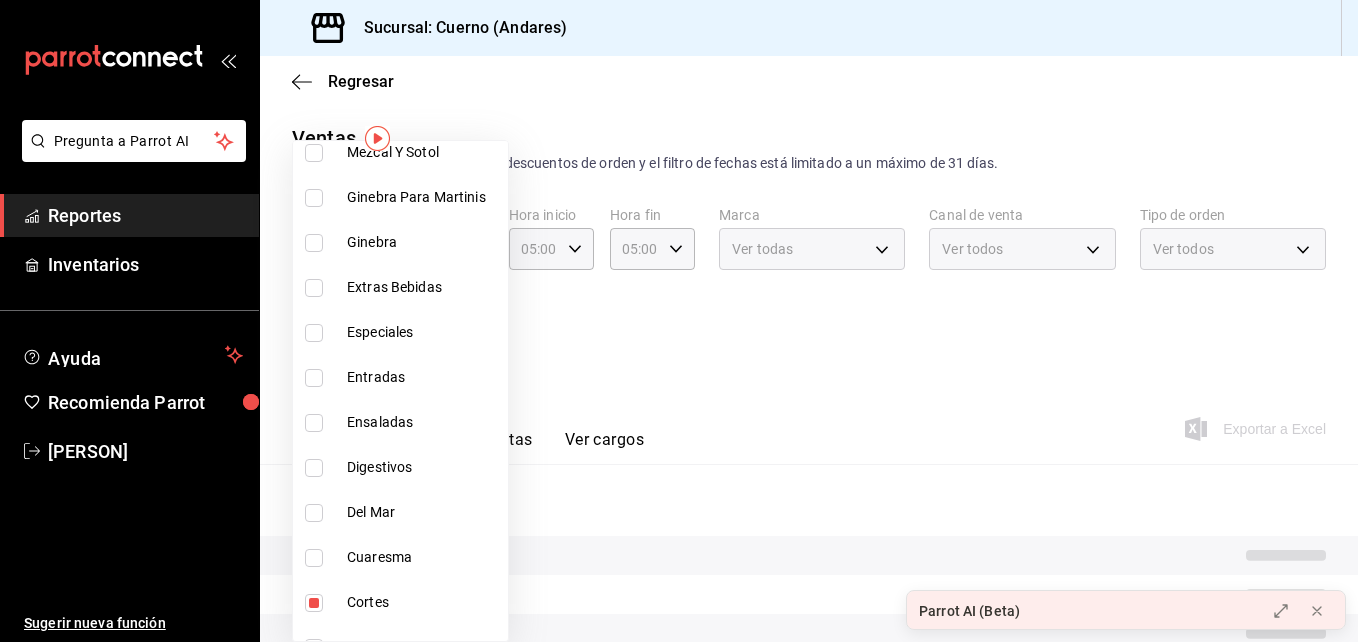 click on "Cortes" at bounding box center (400, 602) 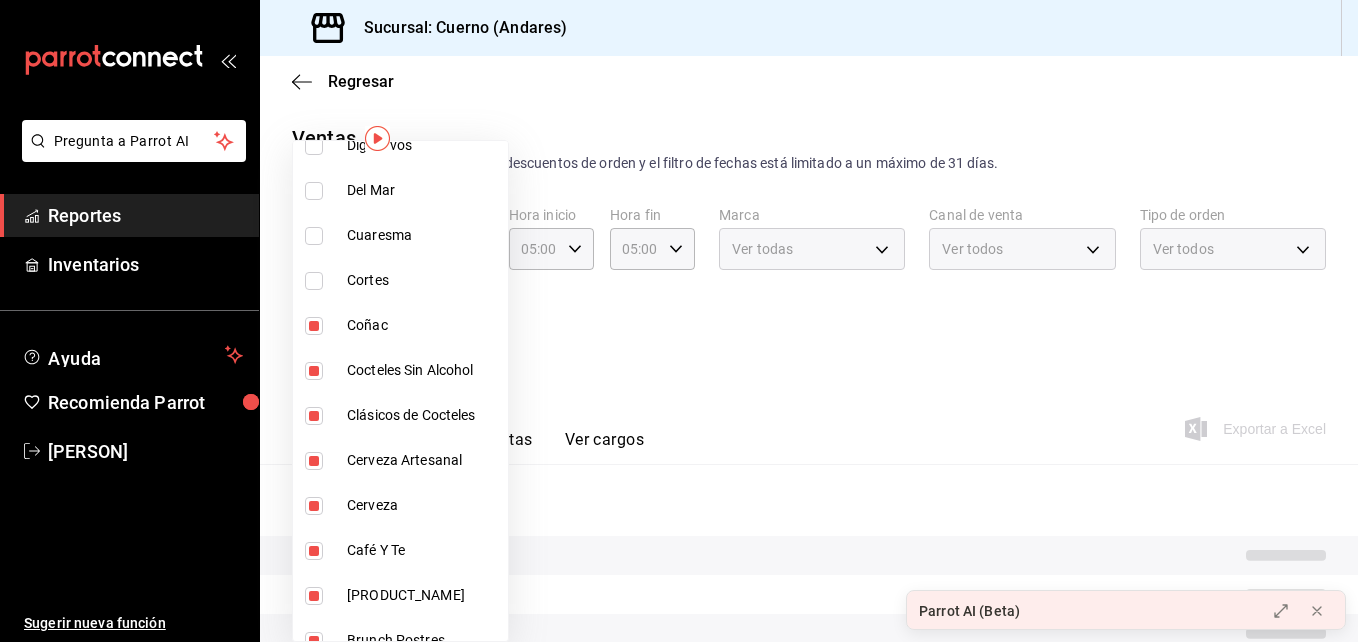 scroll, scrollTop: 1626, scrollLeft: 0, axis: vertical 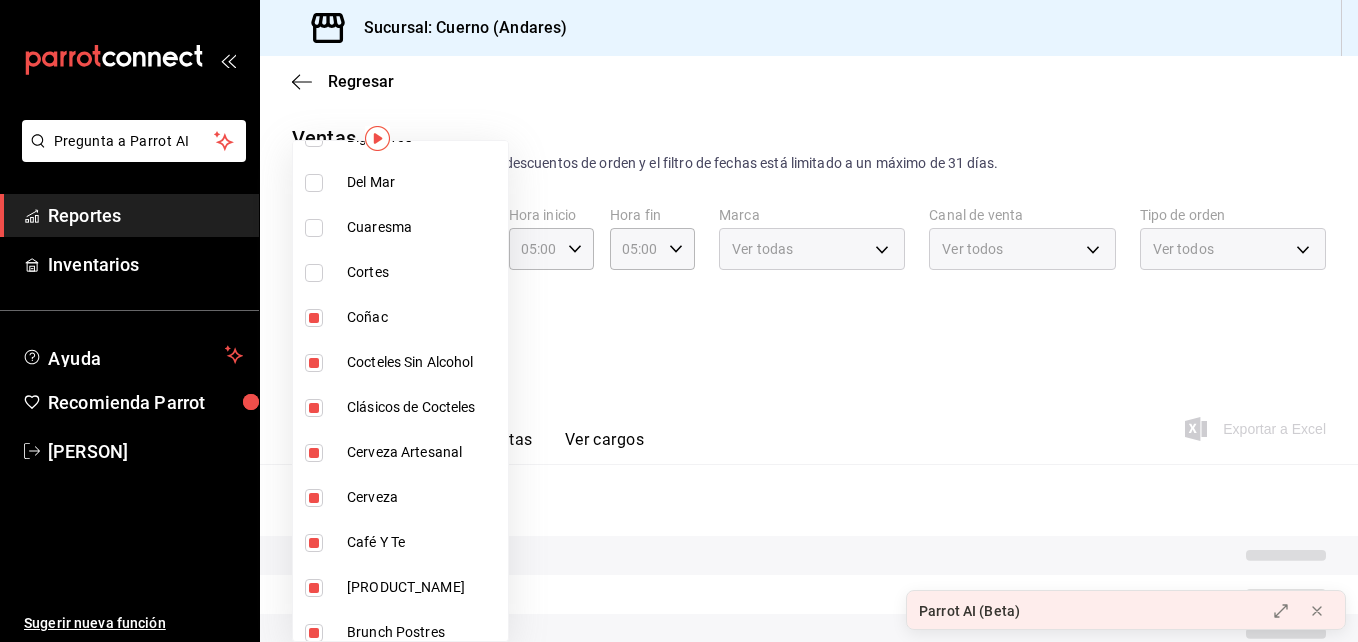 click at bounding box center [314, 318] 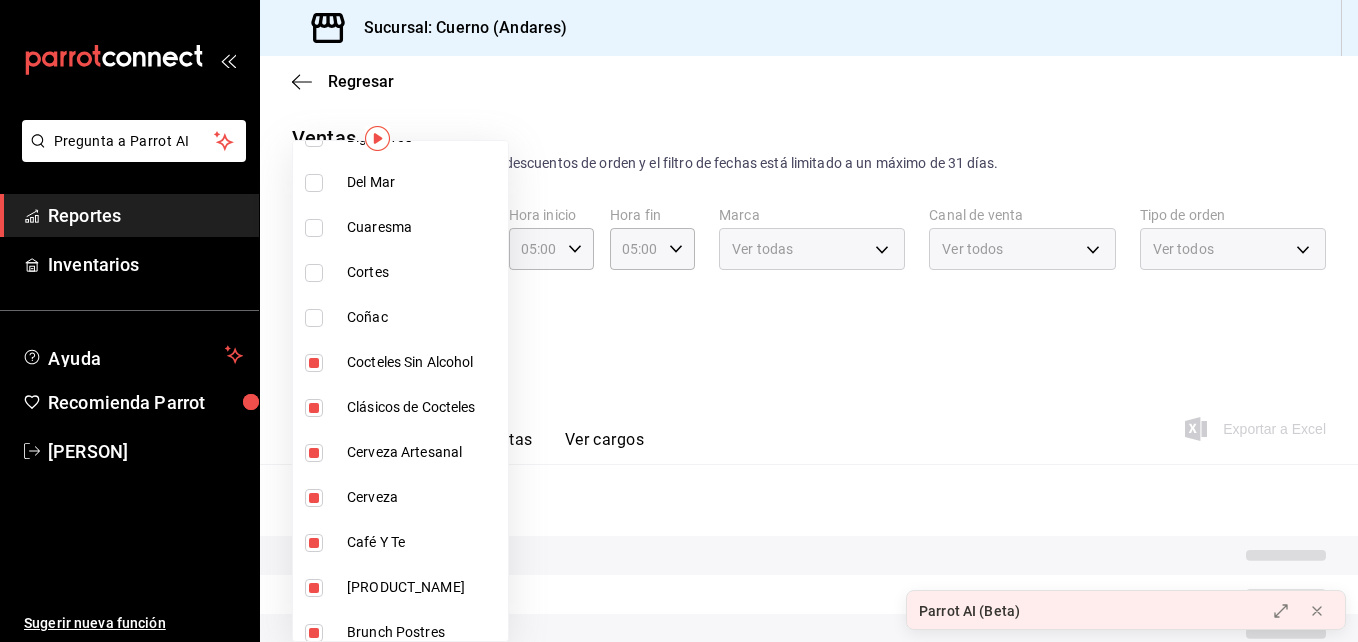 click at bounding box center (314, 363) 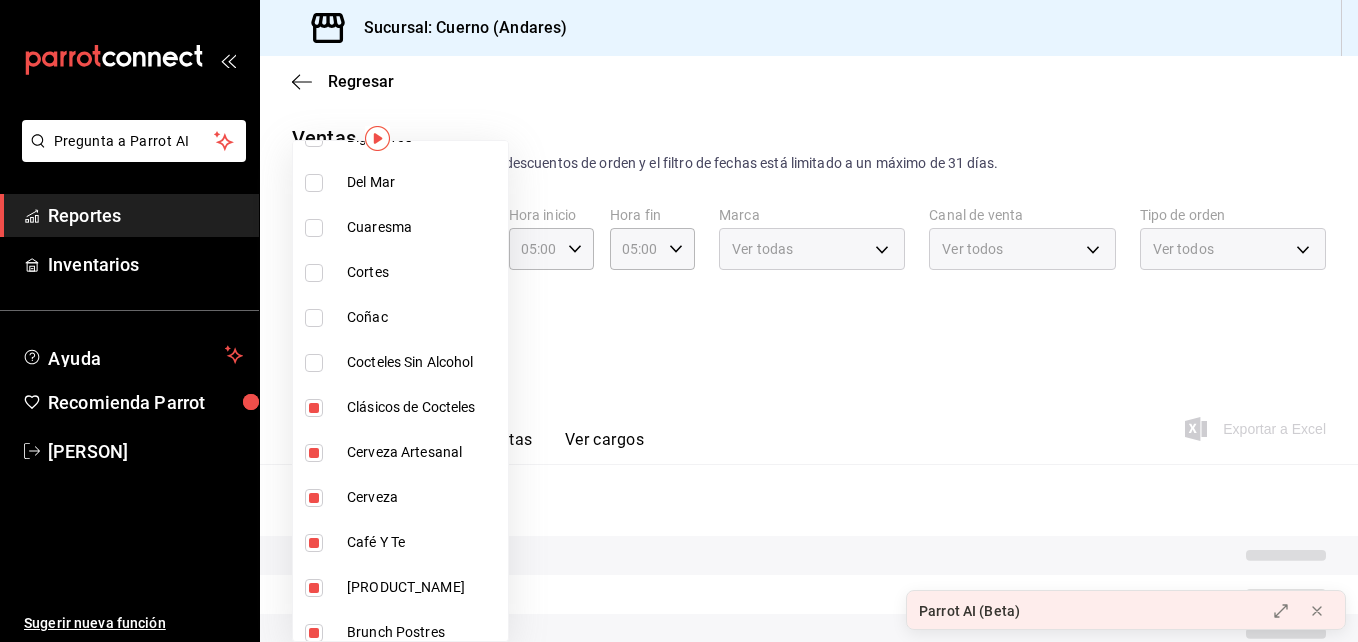 click on "Clásicos de Cocteles" at bounding box center (400, 407) 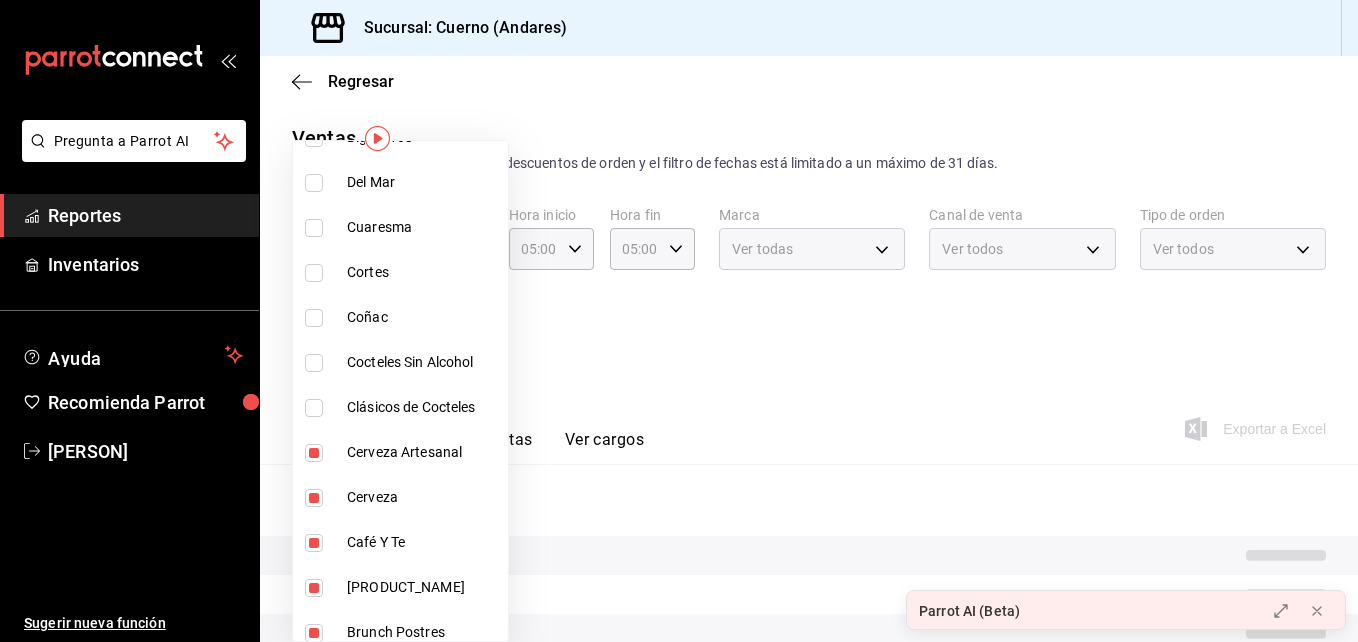 click at bounding box center (314, 453) 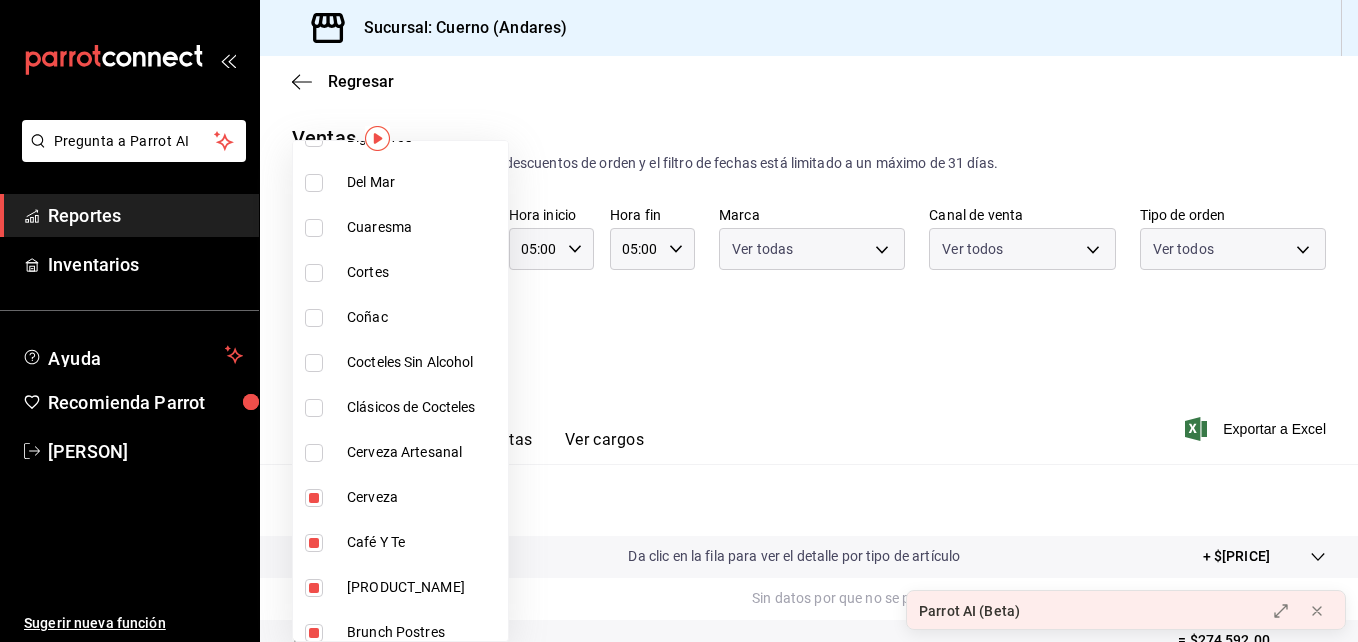 click at bounding box center [314, 498] 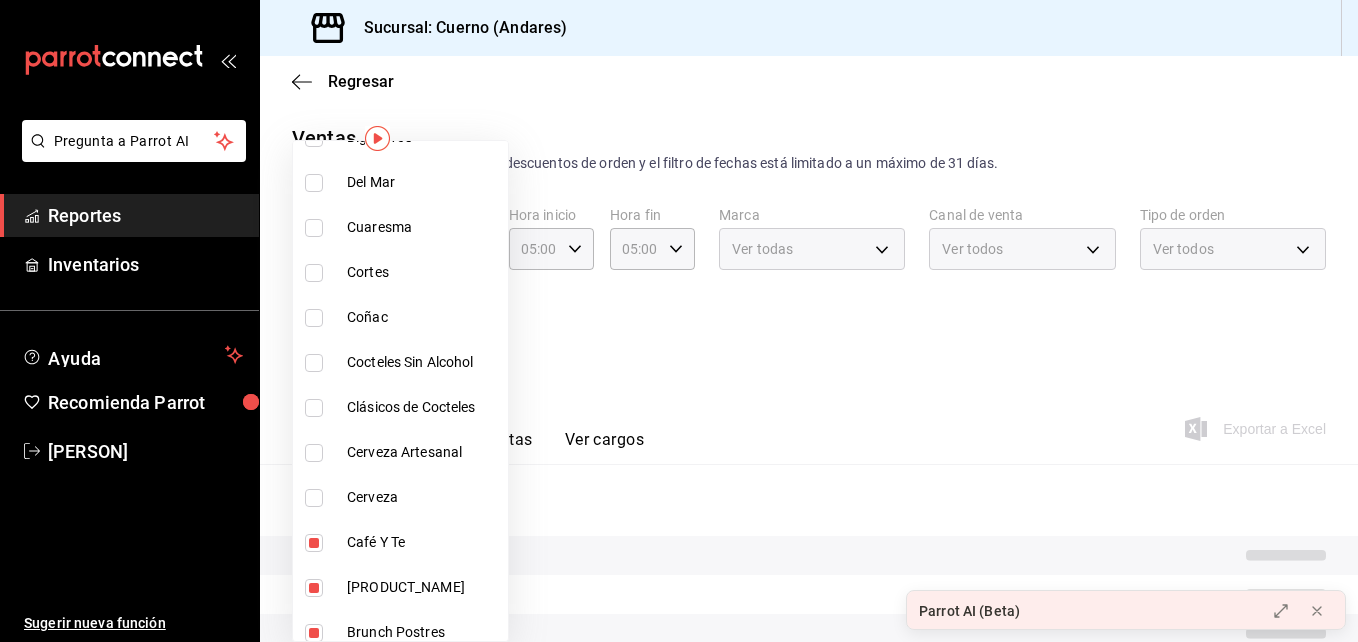 click at bounding box center (314, 543) 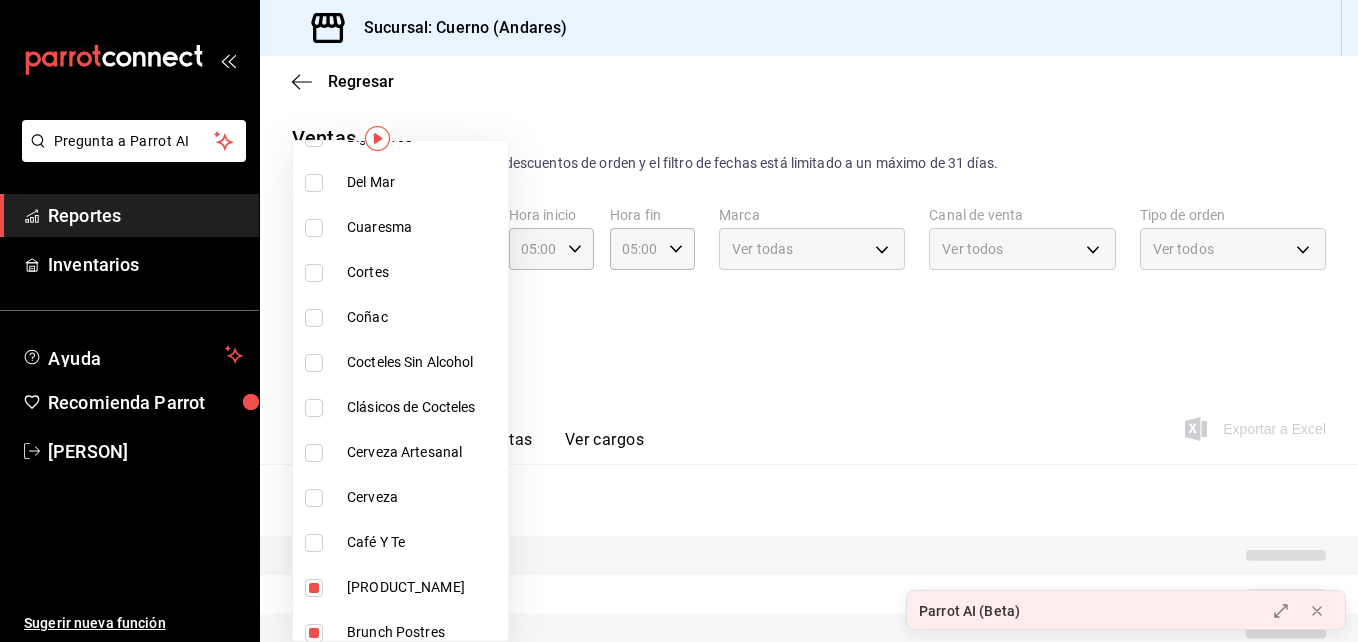 scroll, scrollTop: 1820, scrollLeft: 0, axis: vertical 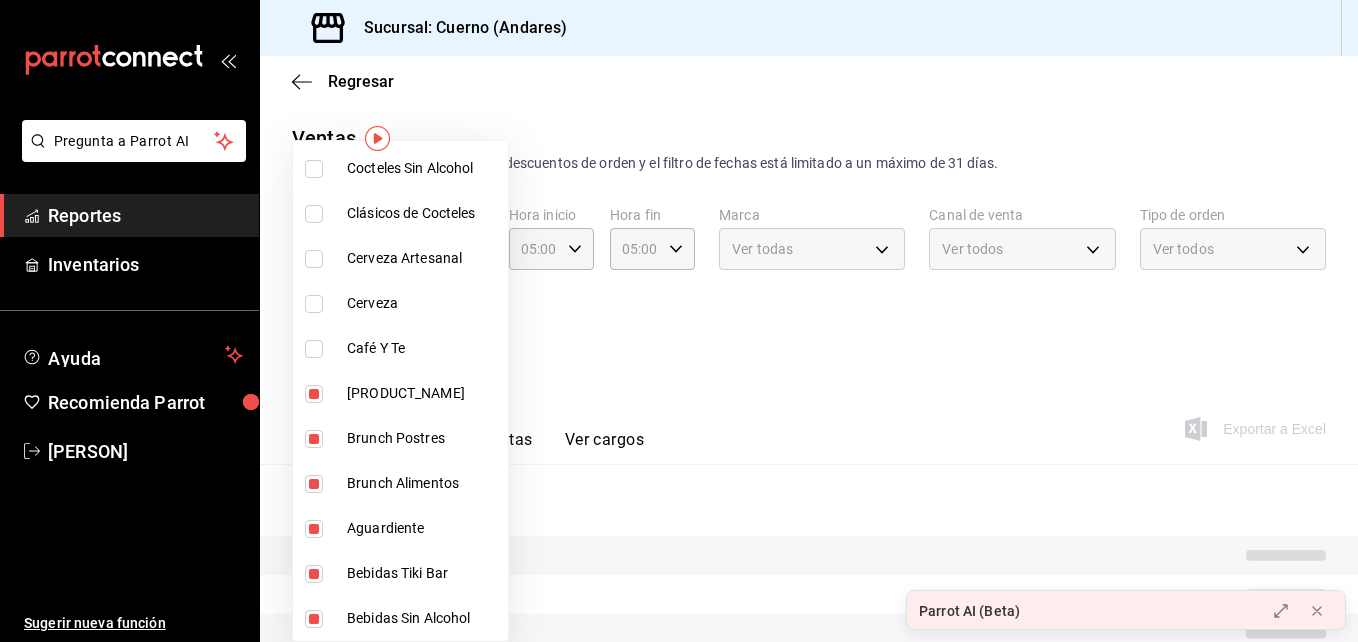 click on "[PRODUCT_NAME]" at bounding box center (400, 393) 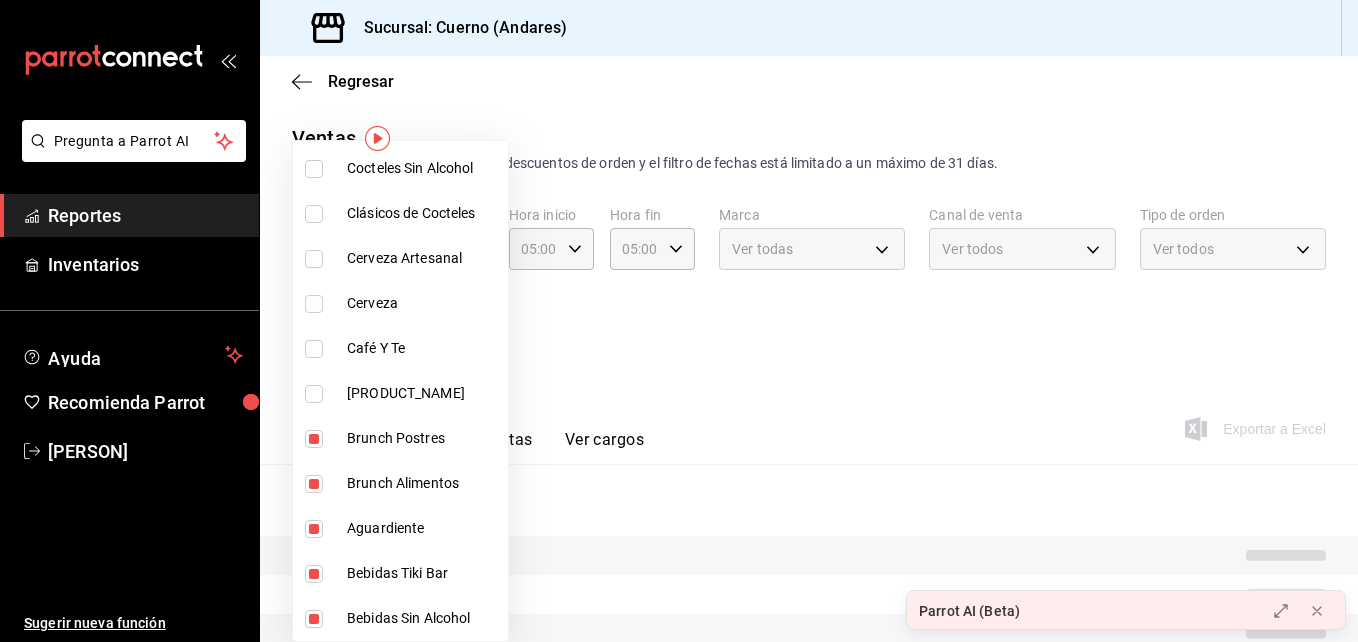 click on "Brunch Postres" at bounding box center [400, 438] 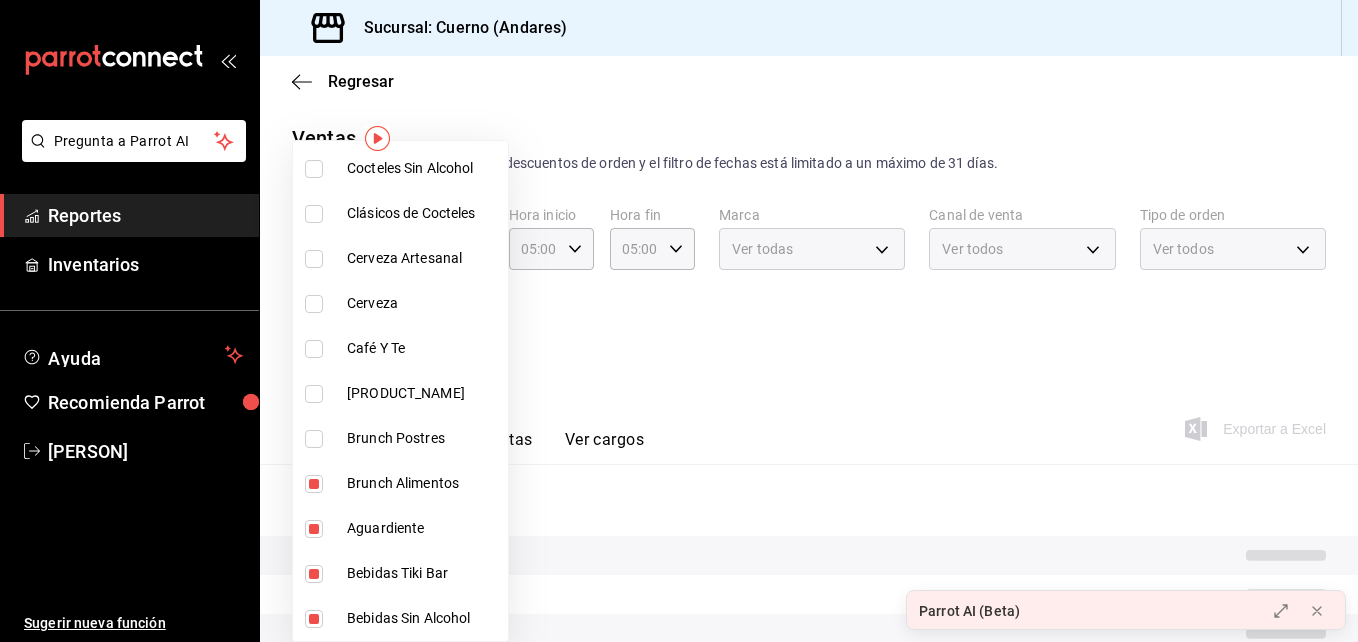 click on "Brunch Alimentos" at bounding box center [400, 483] 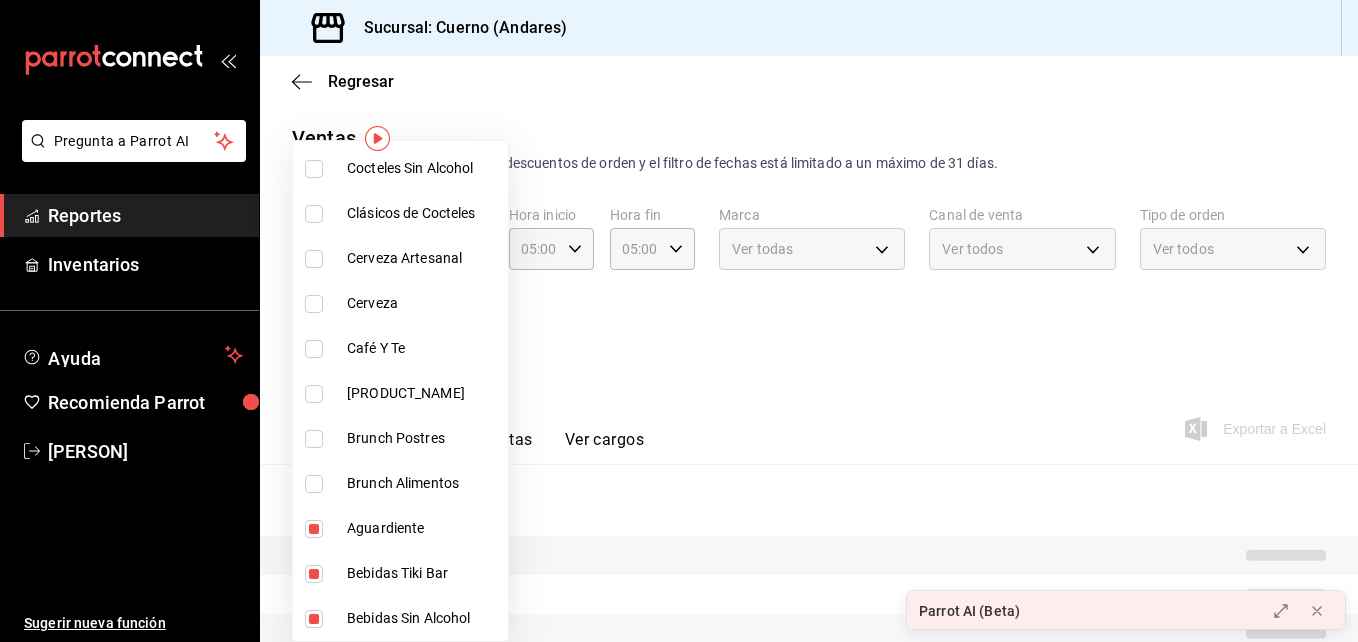 click at bounding box center (314, 529) 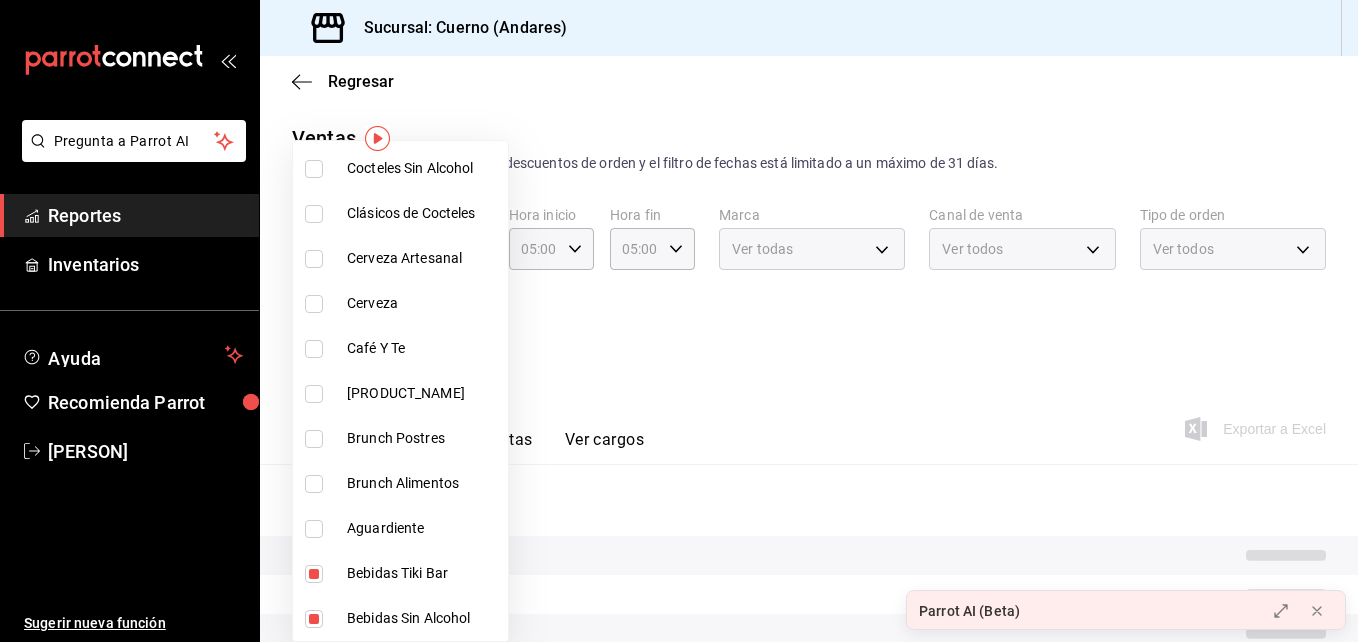 click at bounding box center (314, 574) 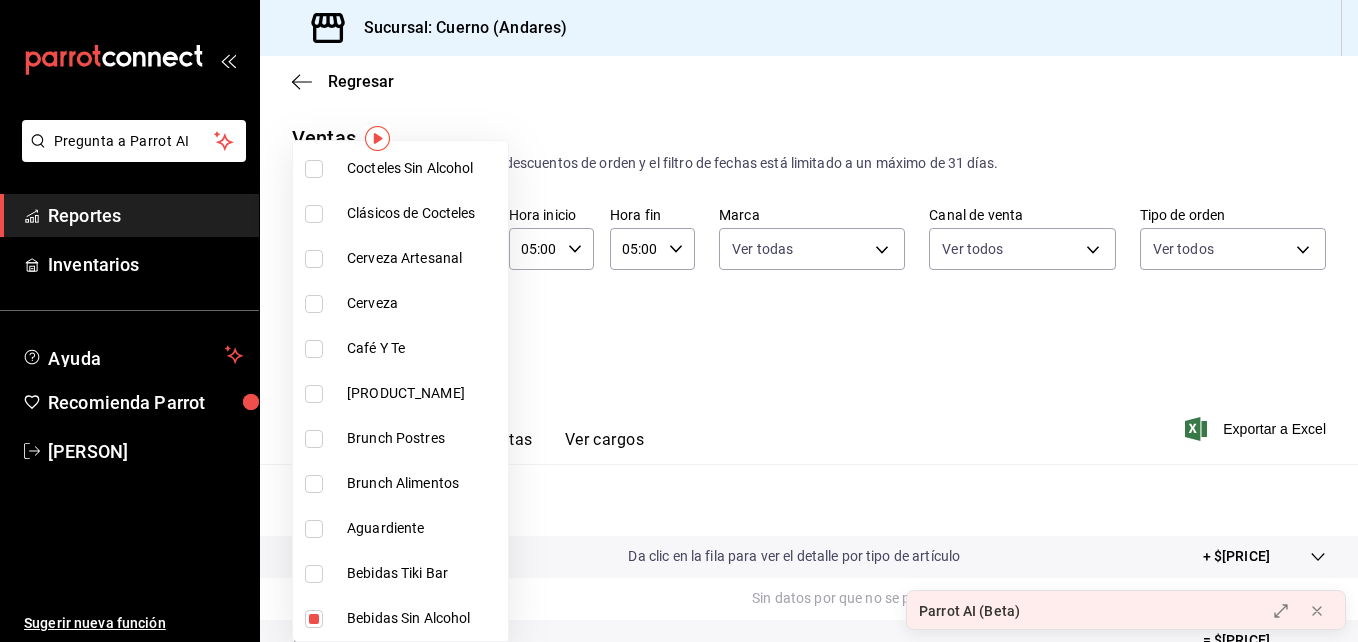 click at bounding box center (314, 619) 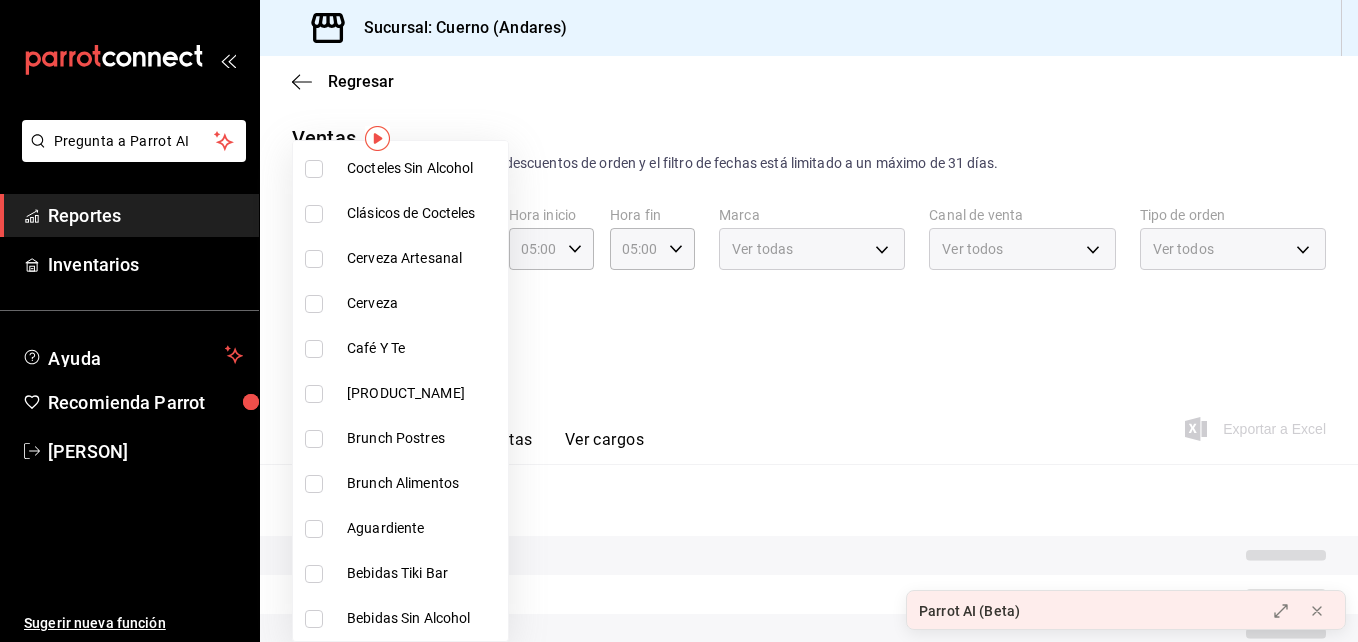 click at bounding box center [679, 321] 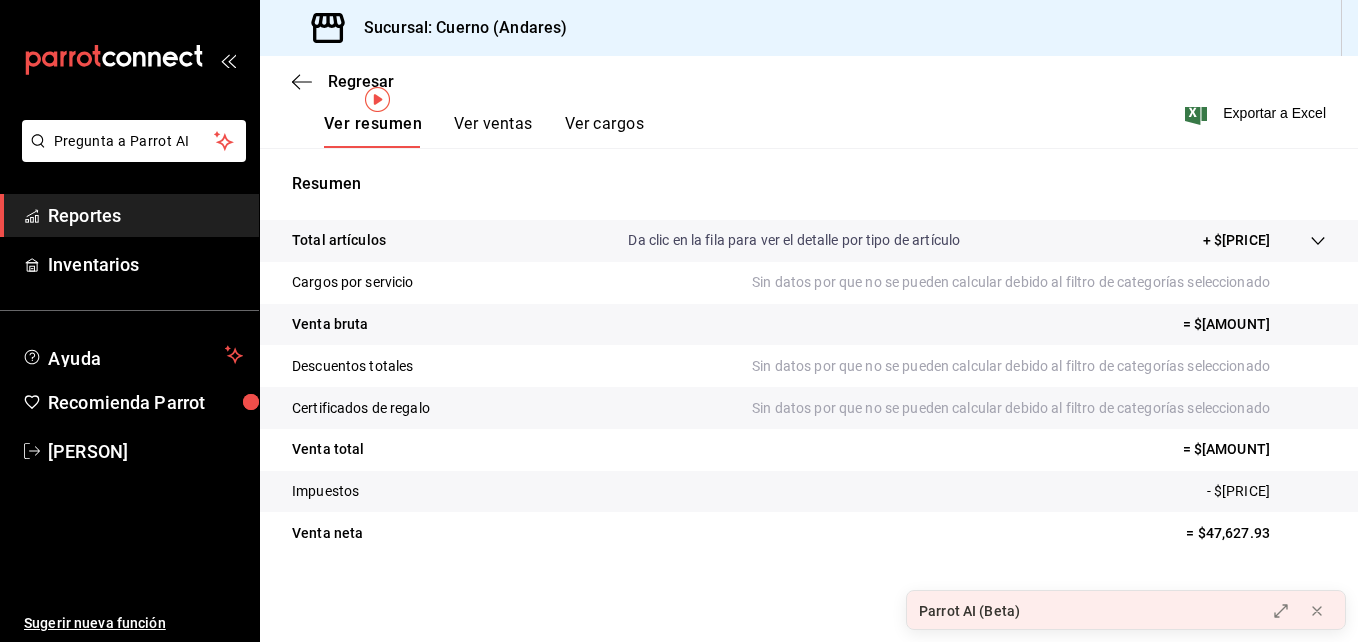 scroll, scrollTop: 0, scrollLeft: 0, axis: both 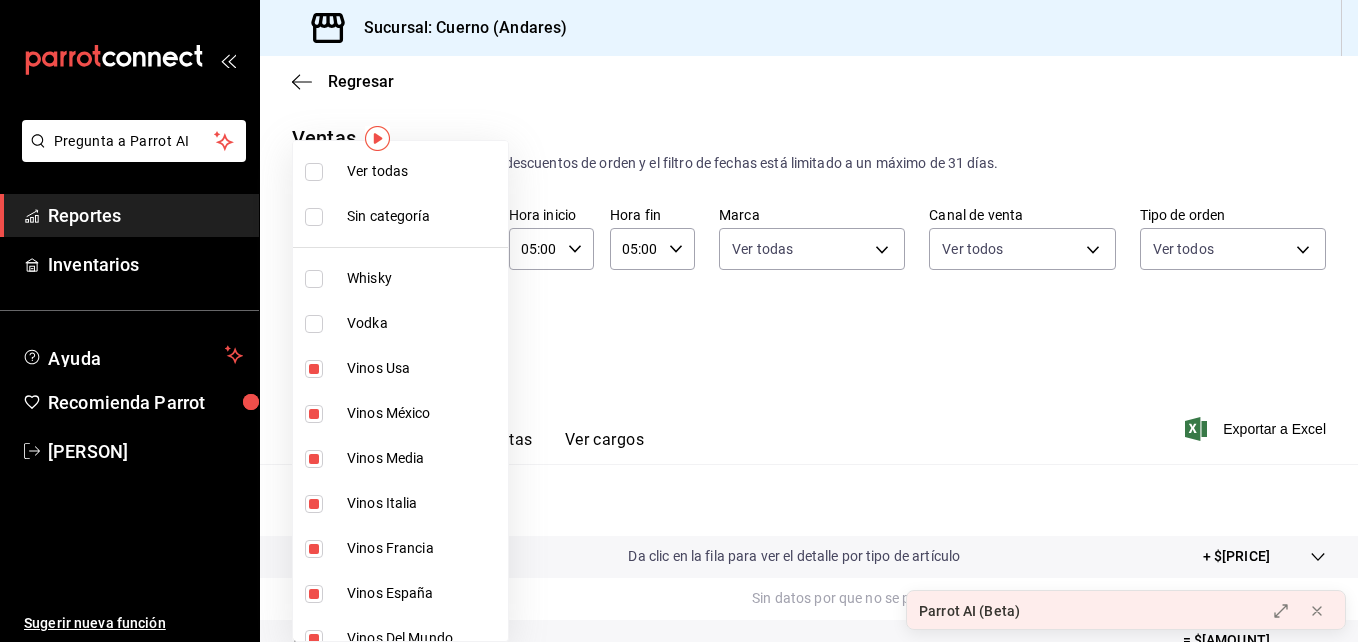 click on "Pregunta a Parrot AI Reportes Inventarios Ayuda Recomienda Parrot [FIRST] [LAST] Sugerir nueva función Sucursal: Cuerno (Andares) Regresar Ventas Los artículos listados no incluyen descuentos de orden y el filtro de fechas está limitado a un máximo de 31 días. Fecha [DATE] / [DATE] - [DATE] / [DATE] Hora inicio 05:00 Hora inicio Hora fin 05:00 Hora fin Marca Ver todas [UUID] Canal de venta Ver todos PARROT,UBER_EATS,RAPPI,DIDI_FOOD,ONLINE Tipo de orden Ver todos [UUID],[UUID],[UUID],[UUID],[UUID],[EXTERNAL] Categorías Vinos Usa, Vinos Mexico, Vinos Media, Vinos Italia, Vinos Francia, Vinos España, Vinos Del Mundo, Vinos Copeo, Vinos Chile, Vinos Argentina Ver resumen Ver ventas Ver cargos Exportar a Excel Resumen Total artículos Da clic en la fila para ver el detalle por tipo de artículo + $54,738.00" at bounding box center [679, 321] 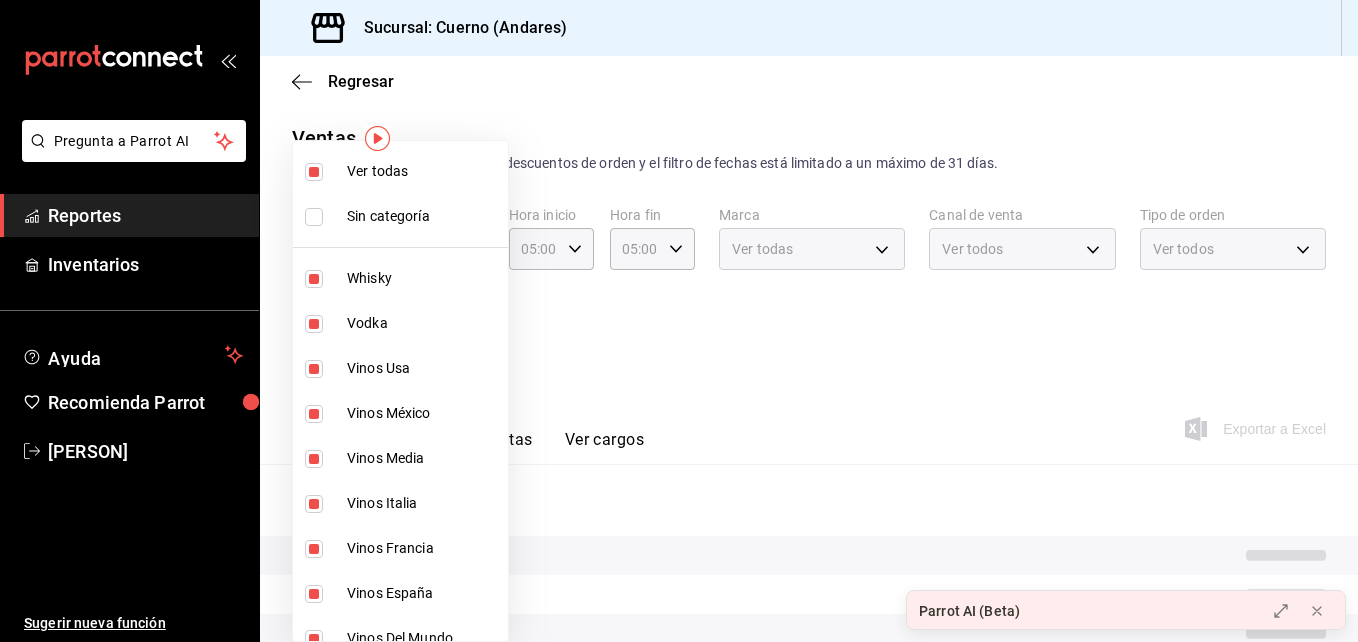 click at bounding box center [314, 217] 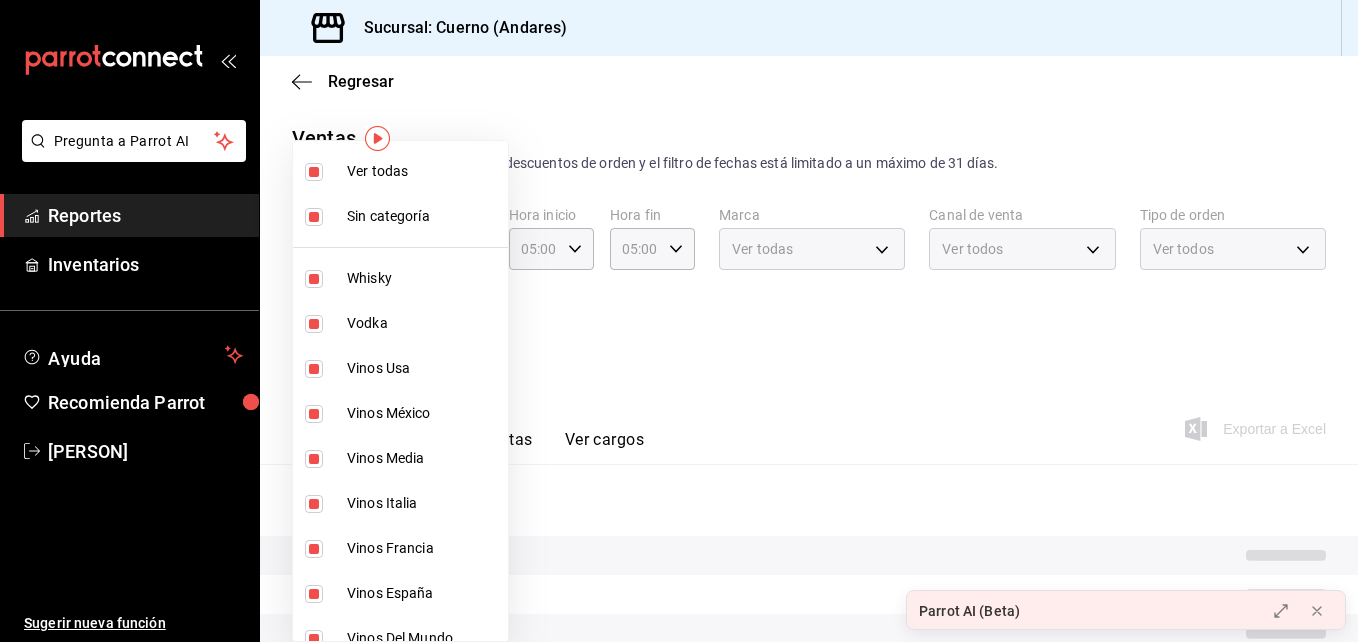 click at bounding box center (679, 321) 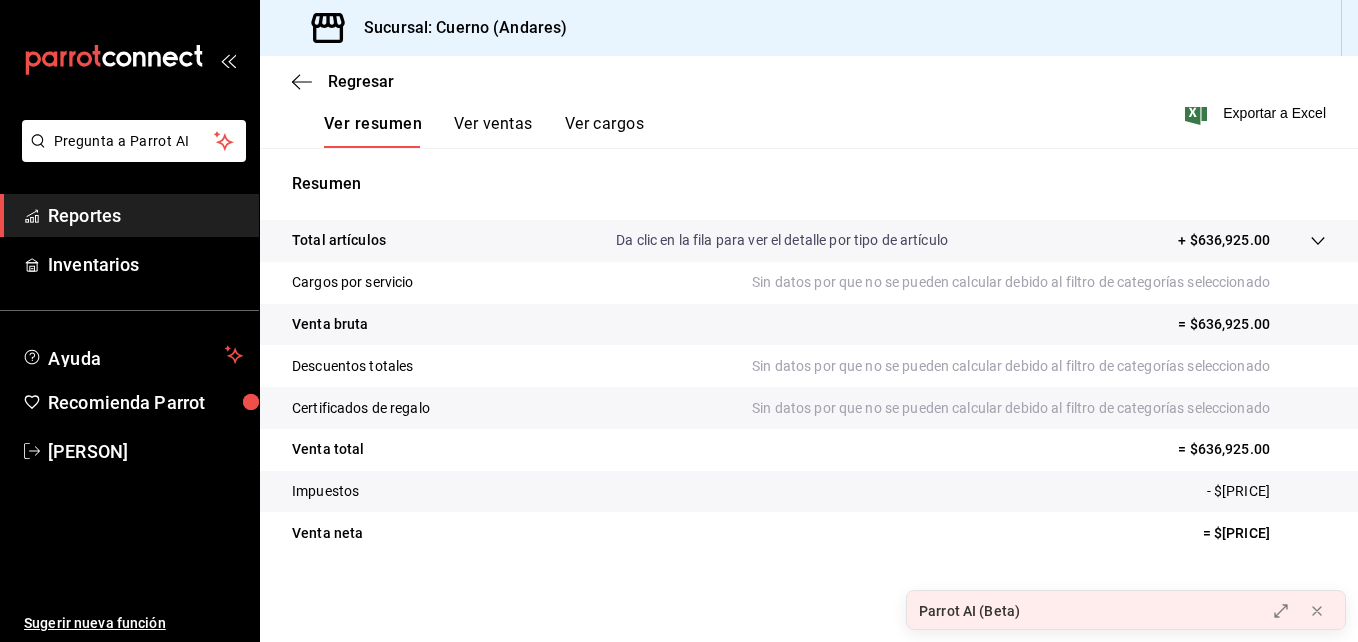 scroll, scrollTop: 0, scrollLeft: 0, axis: both 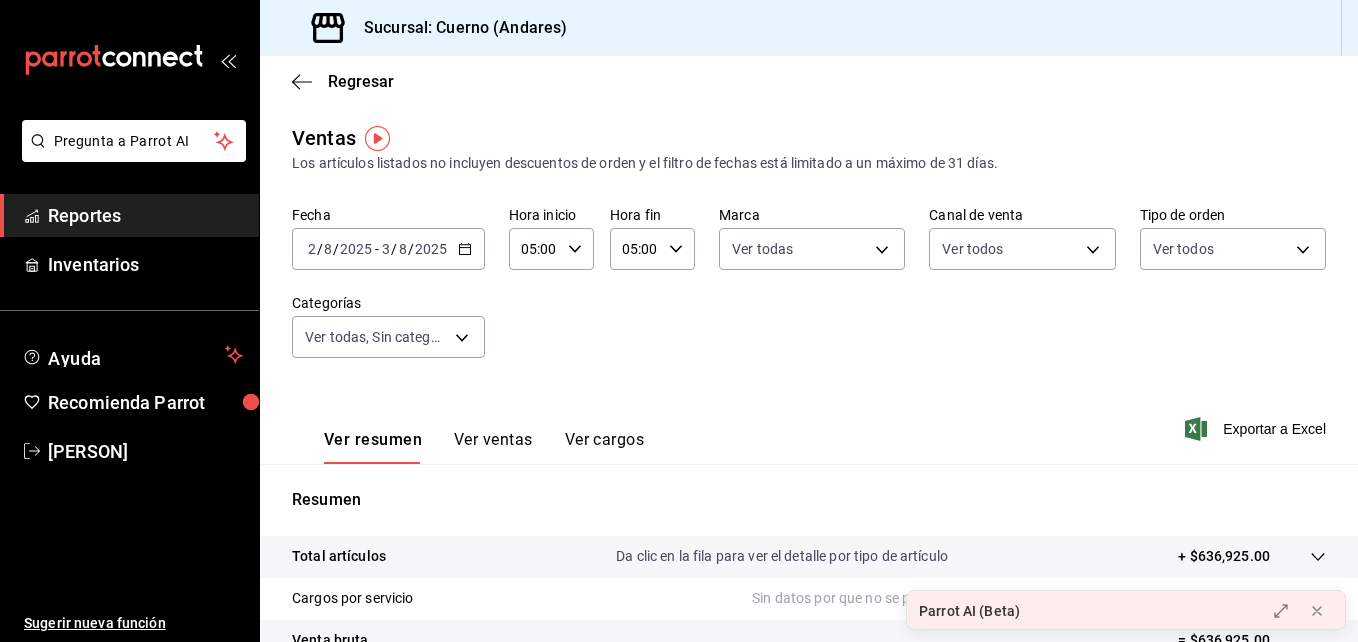 click 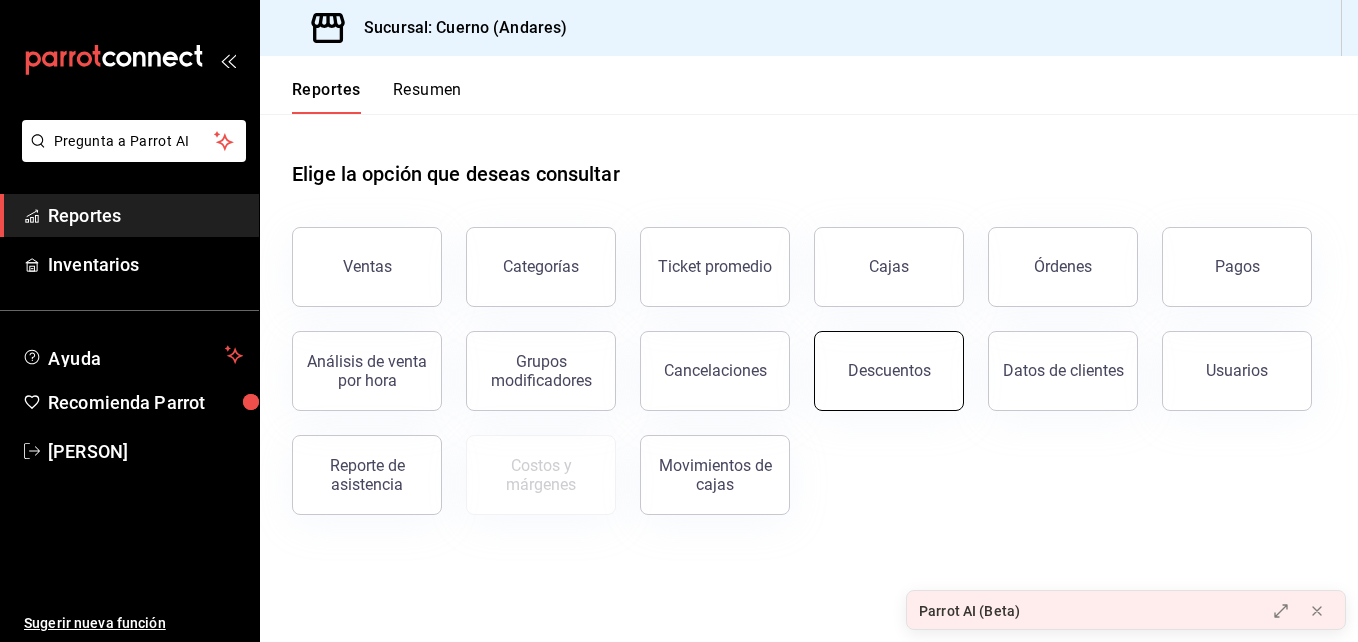 click on "Descuentos" at bounding box center (889, 371) 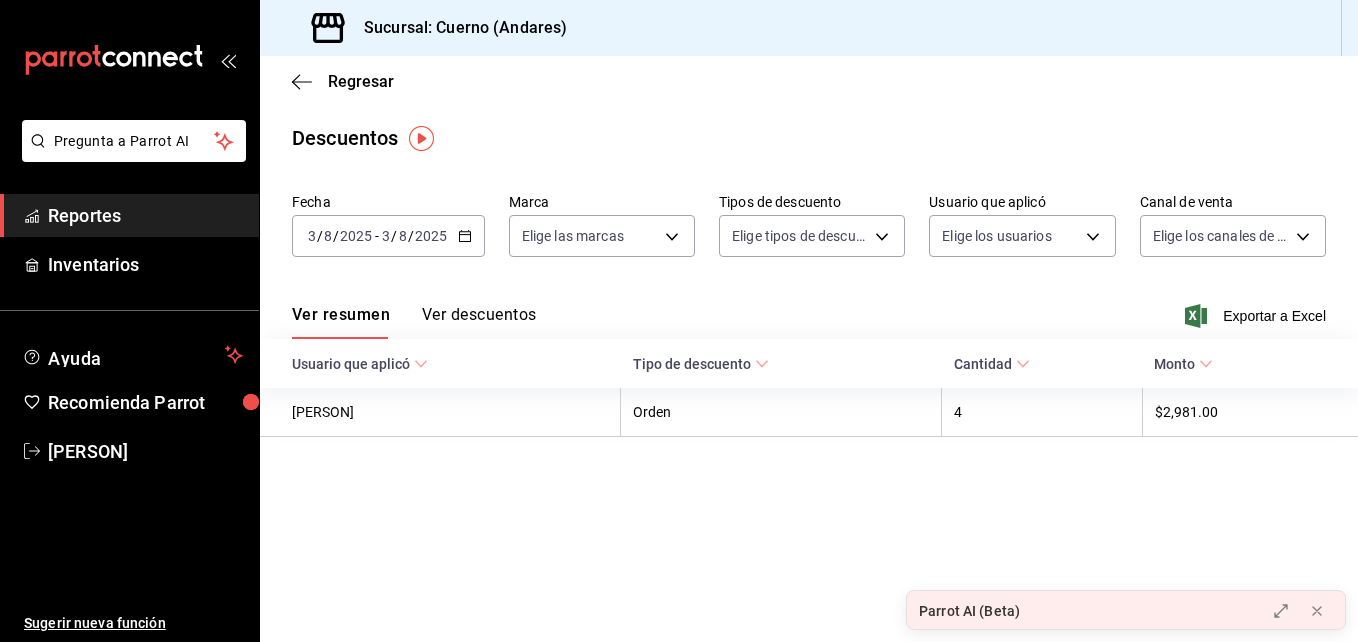 click on "2025-08-03 3 / 8 / 2025 - 2025-08-03 3 / 8 / 2025" at bounding box center [388, 236] 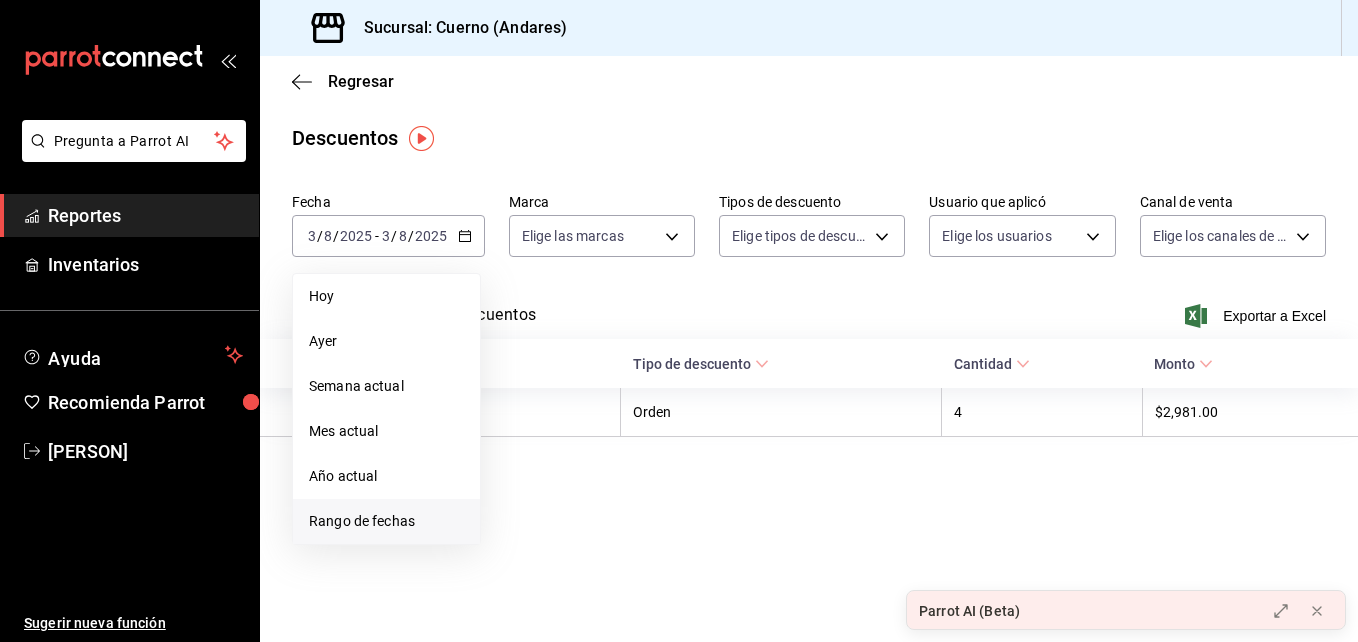 click on "Rango de fechas" at bounding box center [386, 521] 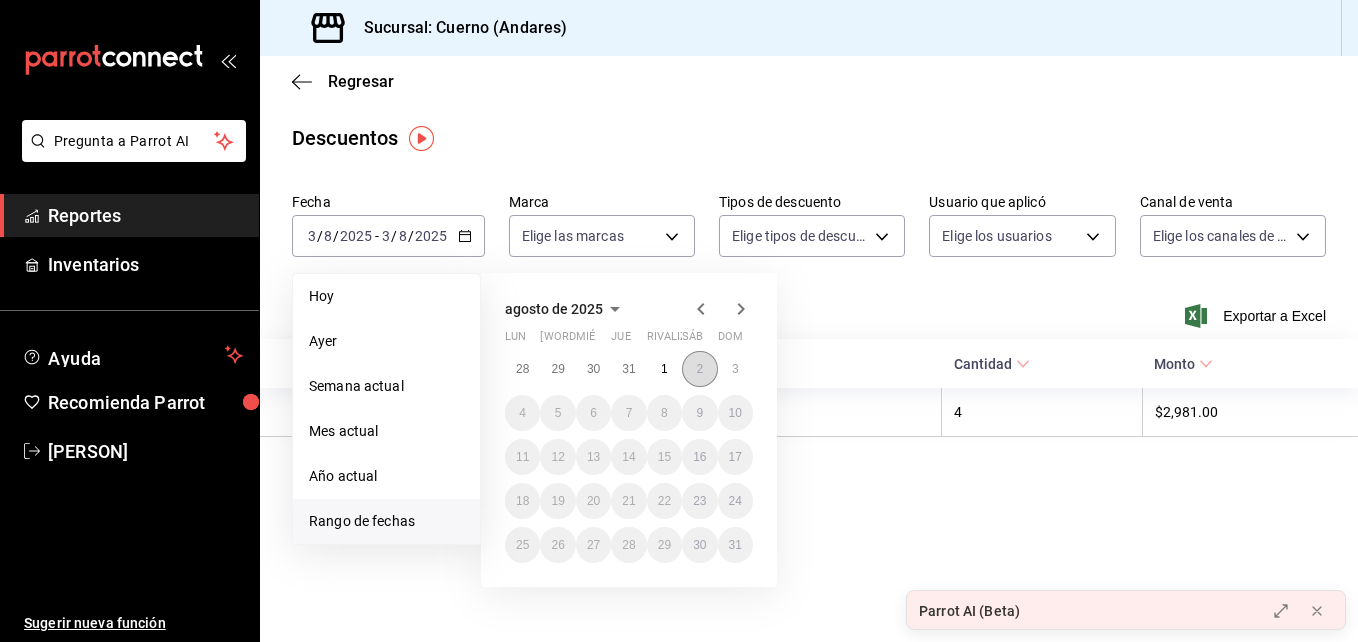 click on "2" at bounding box center [699, 369] 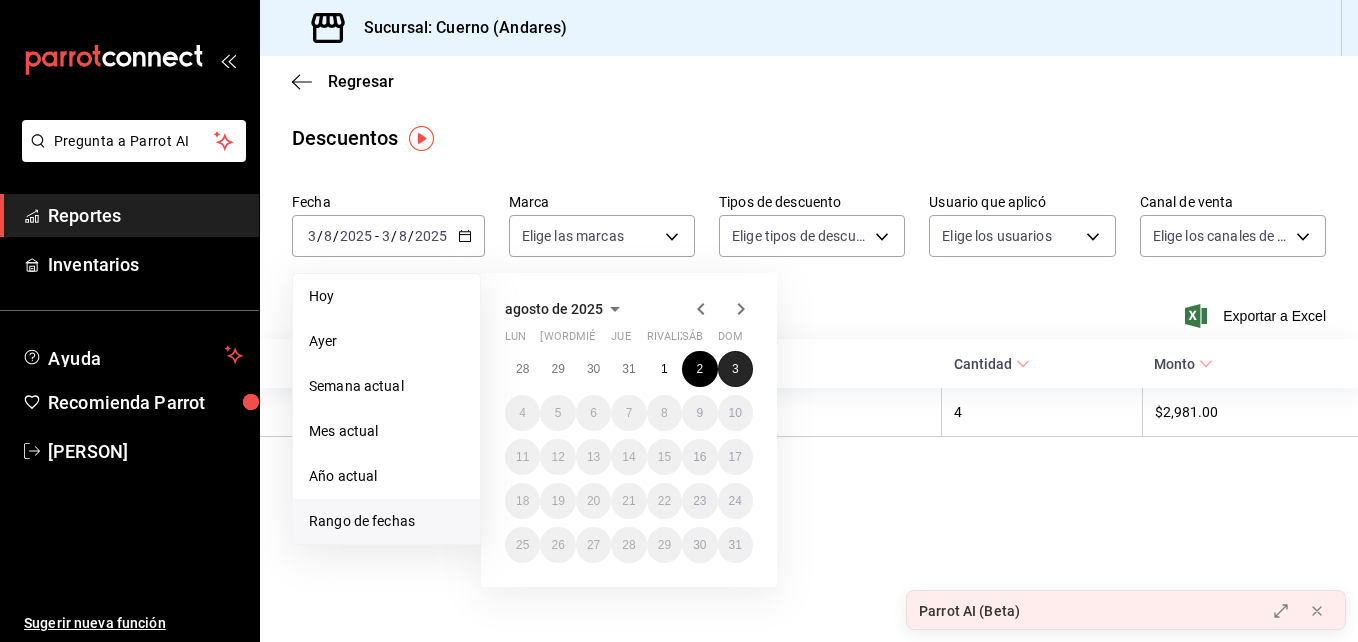 click on "3" at bounding box center (735, 369) 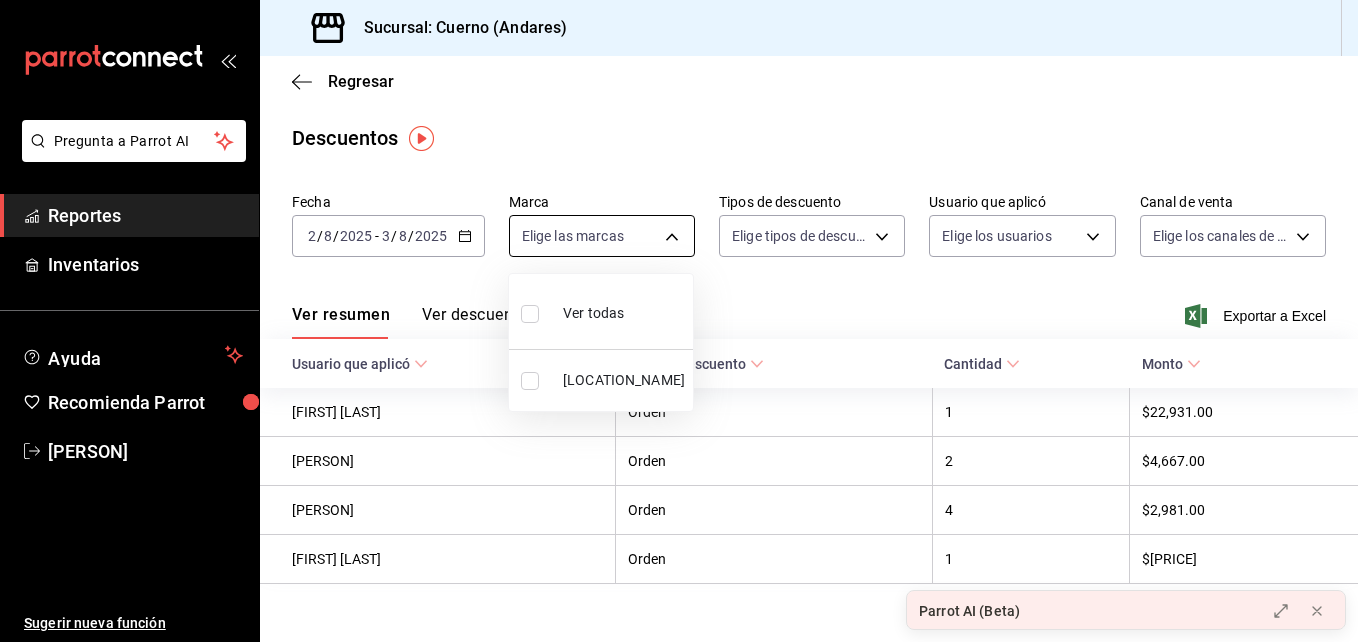 click on "Pregunta a Parrot AI Reportes   Inventarios   Ayuda Recomienda Parrot   [NAME]   Sugerir nueva función   Sucursal: Cuerno (Andares) Regresar Descuentos Fecha 2025-08-02 2 / 8 / 2025 - 2025-08-03 3 / 8 / 2025 Marca Elige las marcas Tipos de descuento Elige tipos de descuento Usuario que aplicó Elige los usuarios Canal de venta Elige los canales de venta Ver resumen Ver descuentos Exportar a Excel Usuario que aplicó Tipo de descuento Cantidad Monto [NAME] Orden 1 $22,931.00 [NAME] Orden 2 $4,667.00 [NAME] Orden 4 $2,981.00 [NAME] Orden 1 $1,690.00 GANA 1 MES GRATIS EN TU SUSCRIPCIÓN AQUÍ ¿Recuerdas cómo empezó tu restaurante?
Hoy puedes ayudar a un colega a tener el mismo cambio que tú viviste.
Recomienda Parrot directamente desde tu Portal Administrador.
Es fácil y rápido.
🎁 Por cada restaurante que se una, ganas 1 mes gratis. Ver video tutorial Ir a video Parrot AI (Beta) Pregunta a Parrot AI Reportes   Inventarios   Ayuda Recomienda Parrot" at bounding box center (679, 321) 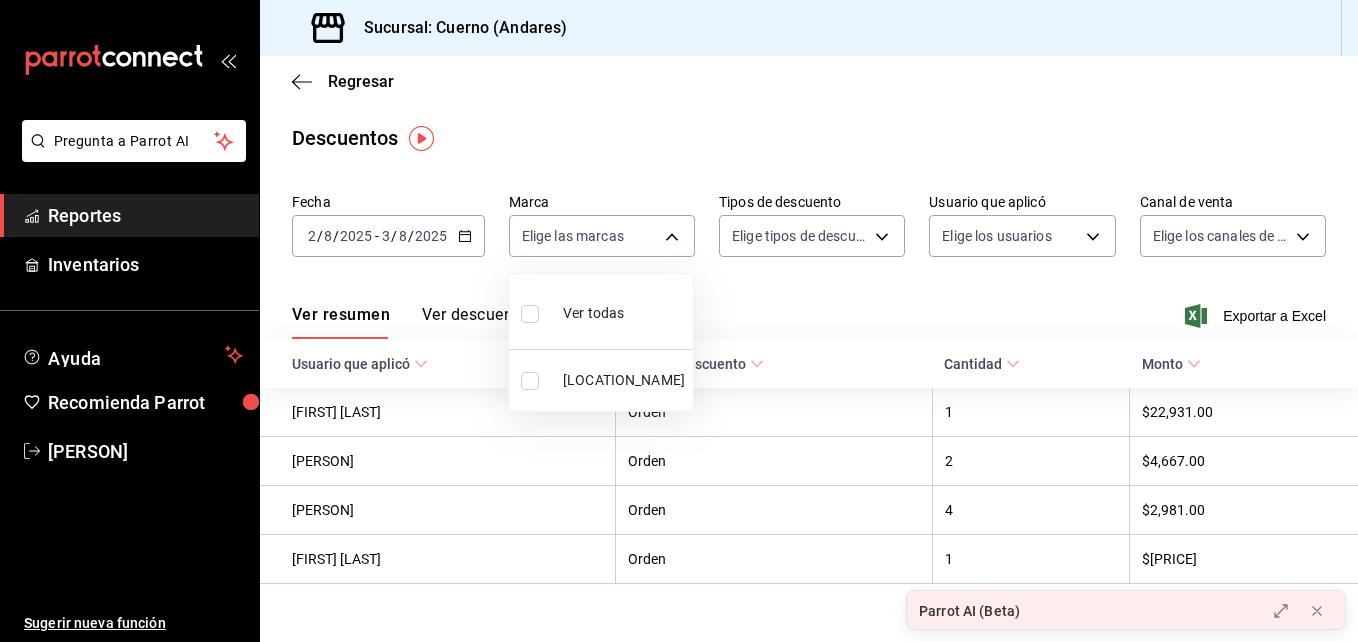 click at bounding box center [530, 314] 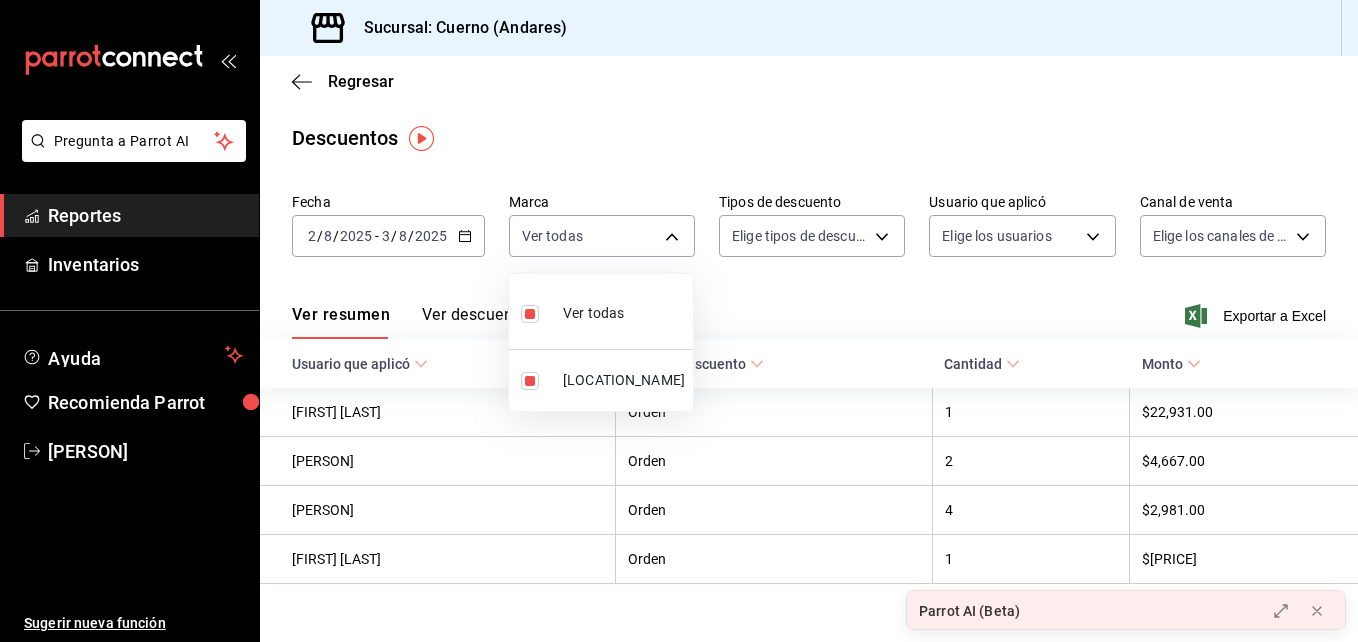 click at bounding box center [679, 321] 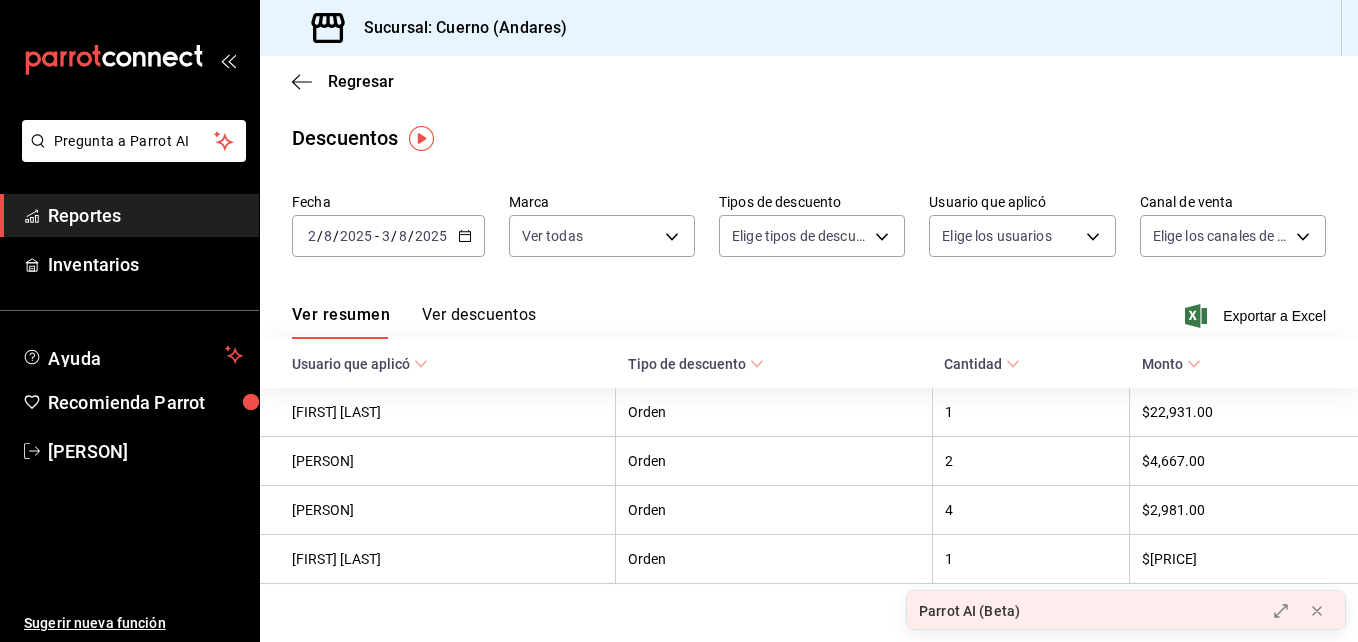 click on "Ver descuentos" at bounding box center [479, 322] 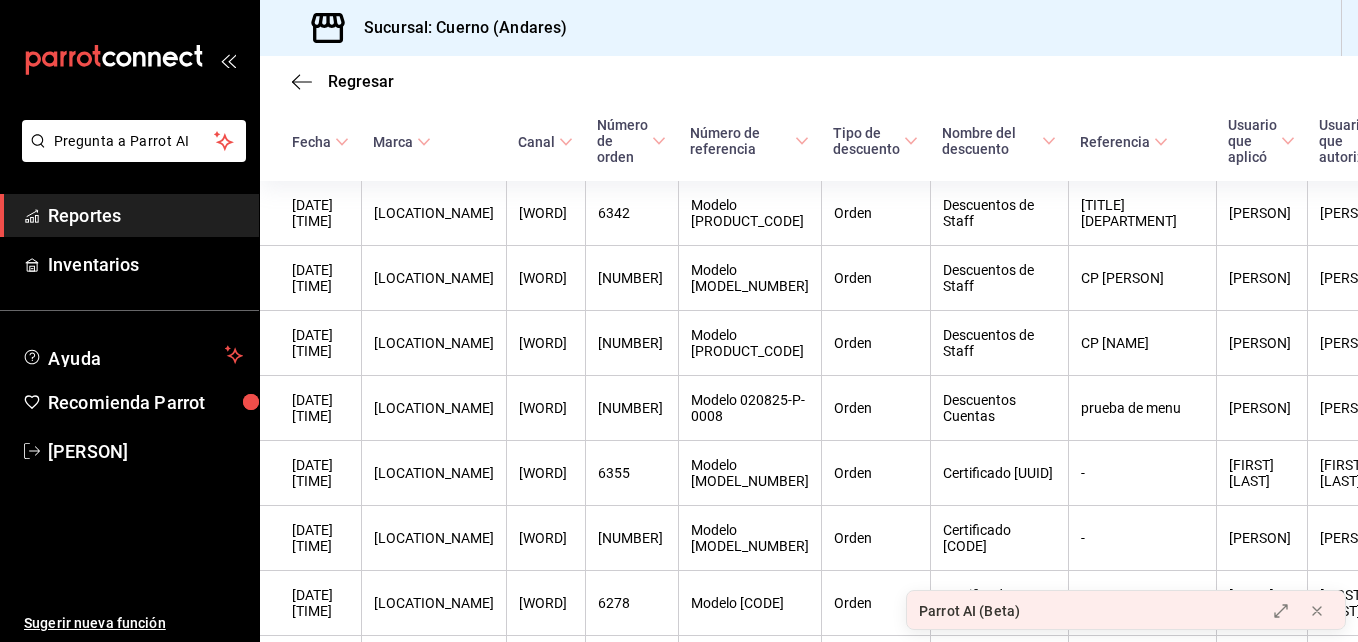 scroll, scrollTop: 238, scrollLeft: 0, axis: vertical 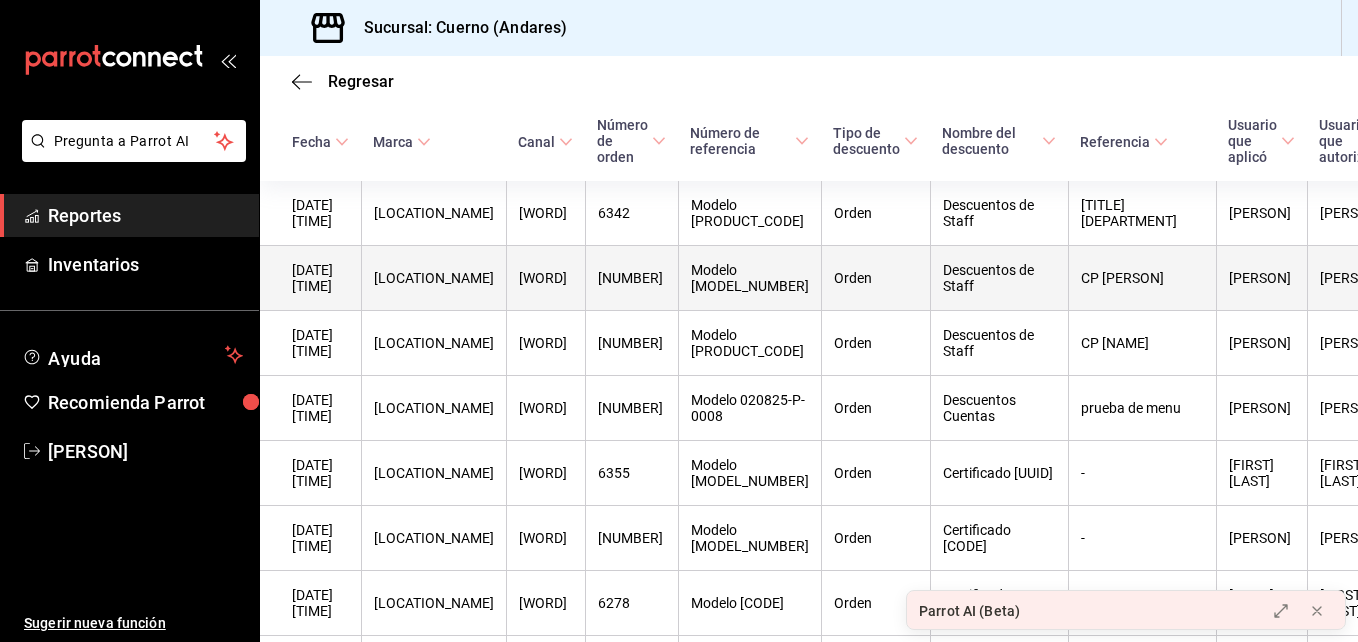 drag, startPoint x: 535, startPoint y: 325, endPoint x: 1039, endPoint y: 295, distance: 504.89206 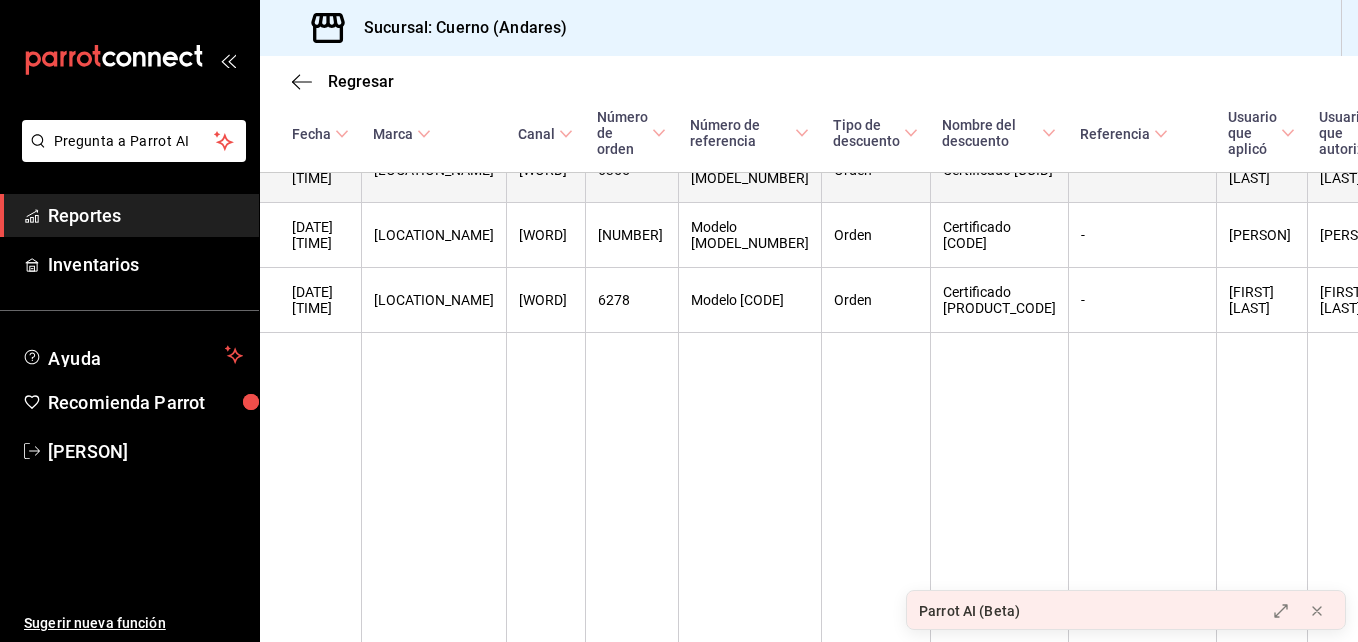 scroll, scrollTop: 580, scrollLeft: 0, axis: vertical 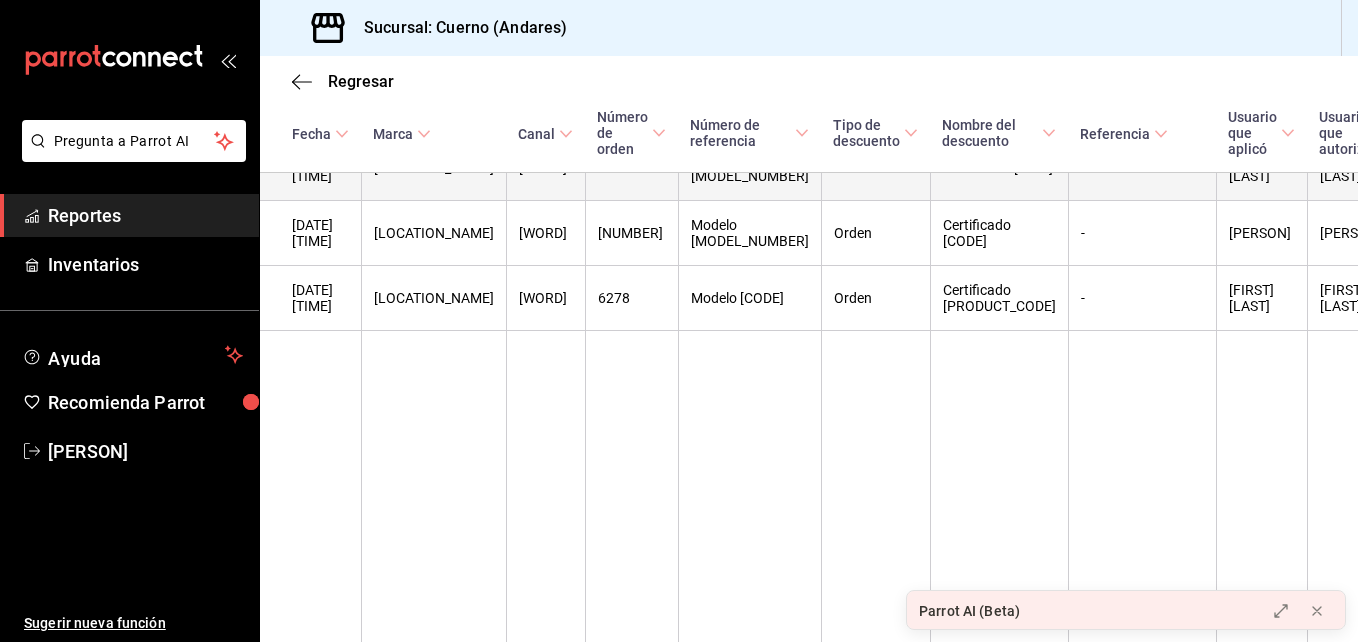 drag, startPoint x: 861, startPoint y: 246, endPoint x: 948, endPoint y: 278, distance: 92.69843 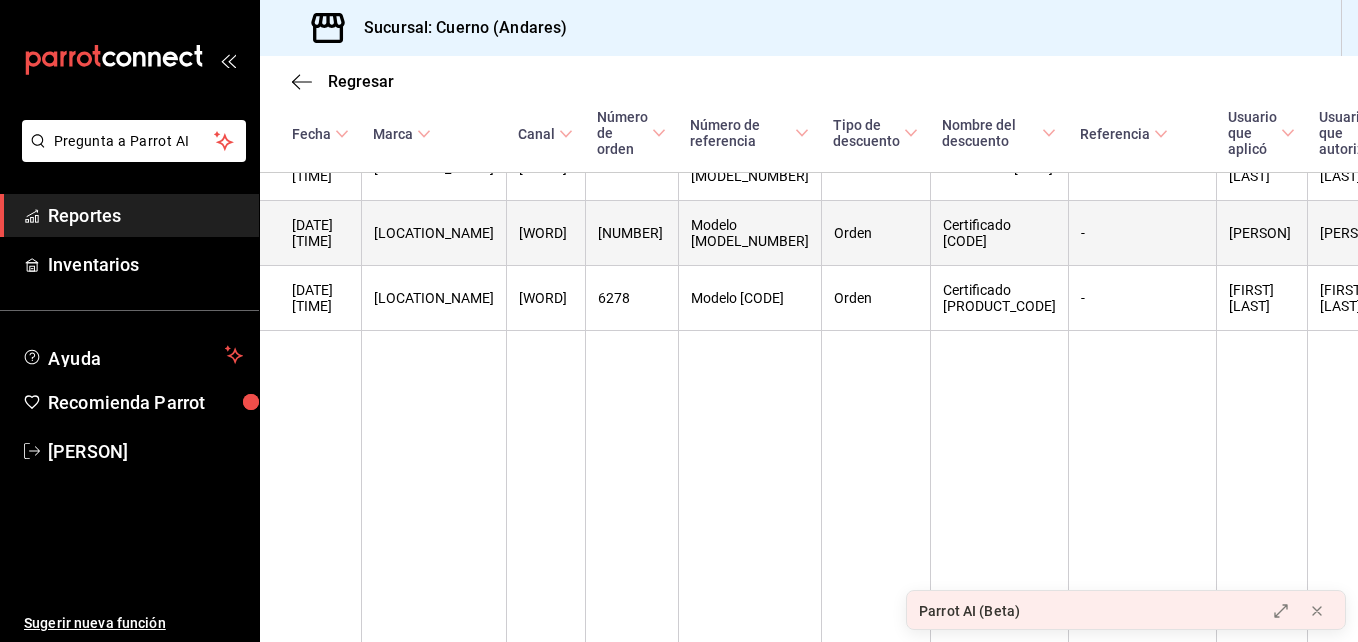 drag, startPoint x: 859, startPoint y: 327, endPoint x: 951, endPoint y: 357, distance: 96.76776 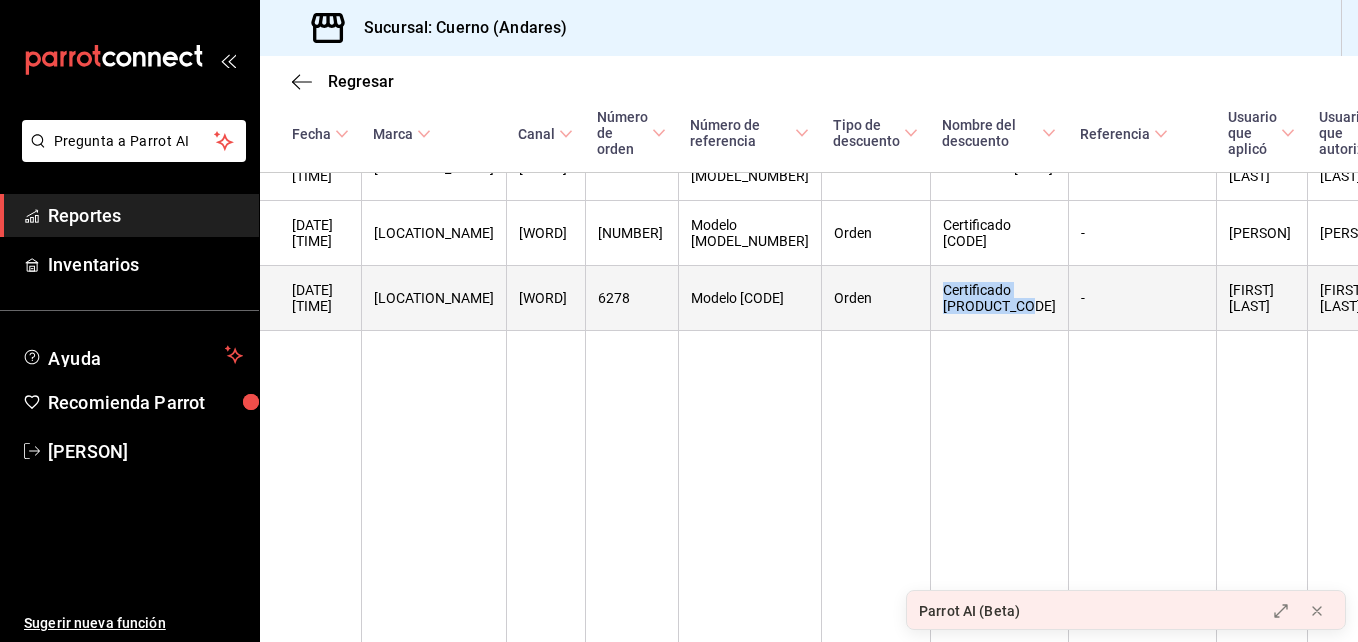 drag, startPoint x: 859, startPoint y: 412, endPoint x: 960, endPoint y: 434, distance: 103.36827 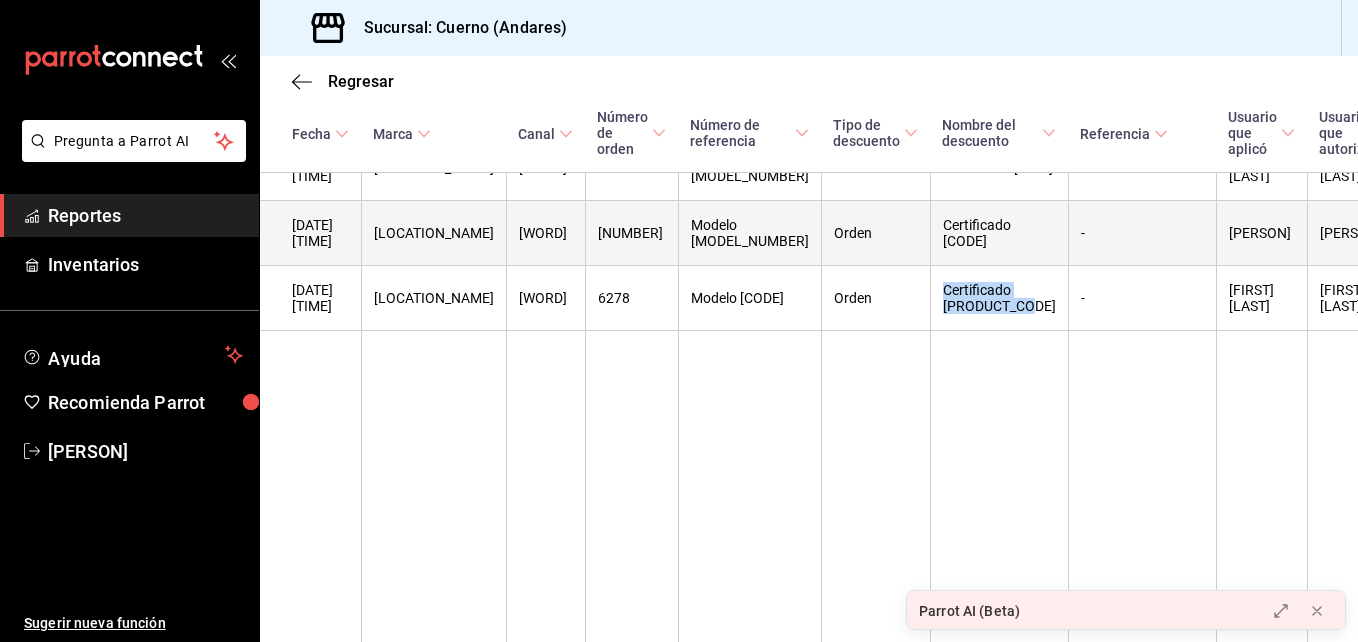 copy on "Certificado [PRODUCT_CODE]" 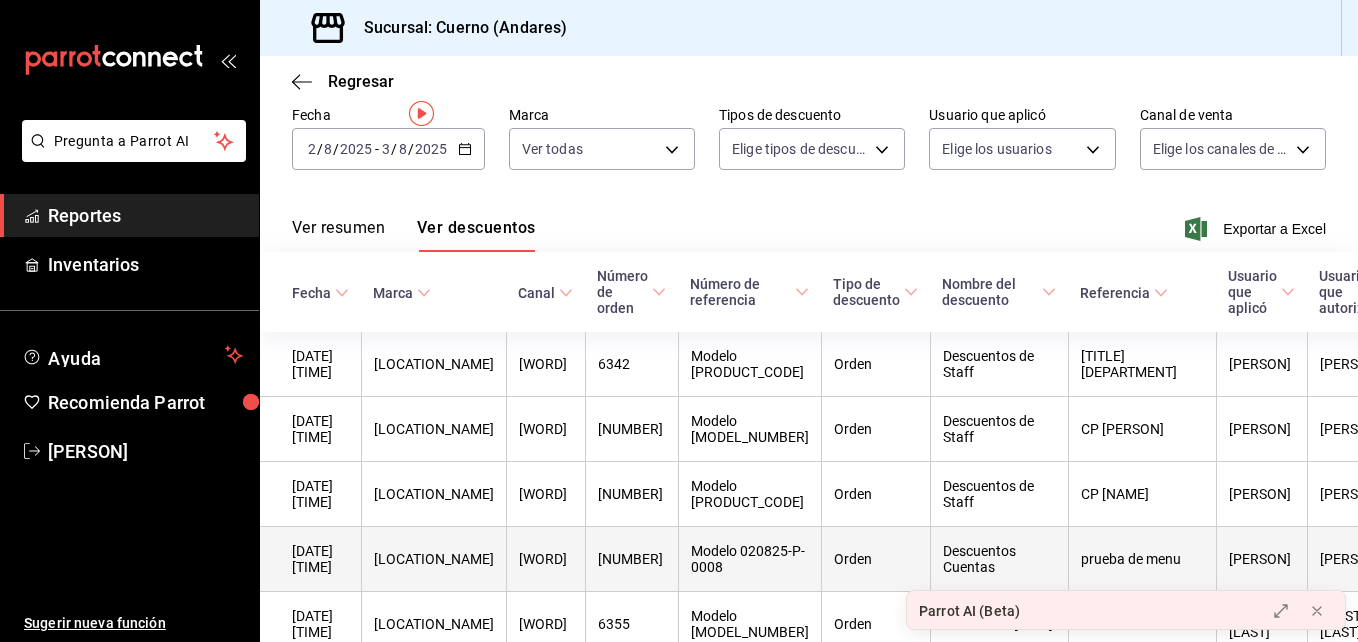 scroll, scrollTop: 0, scrollLeft: 0, axis: both 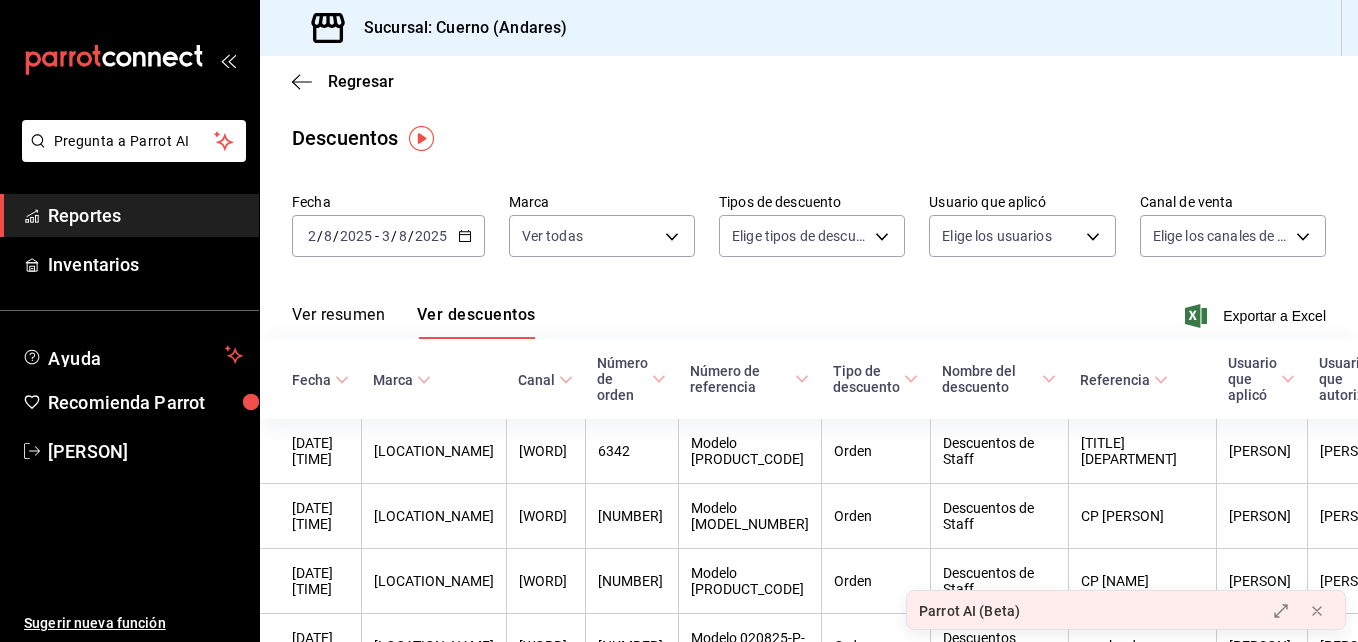 click 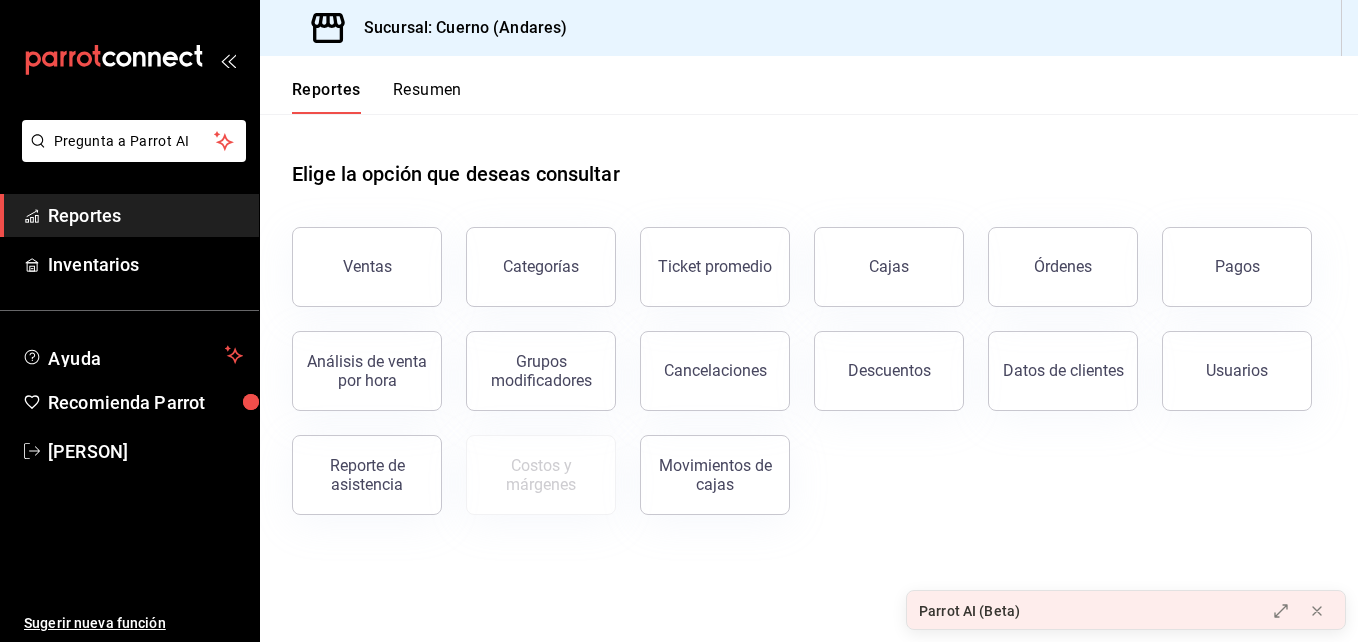 click on "Categorías" at bounding box center (529, 255) 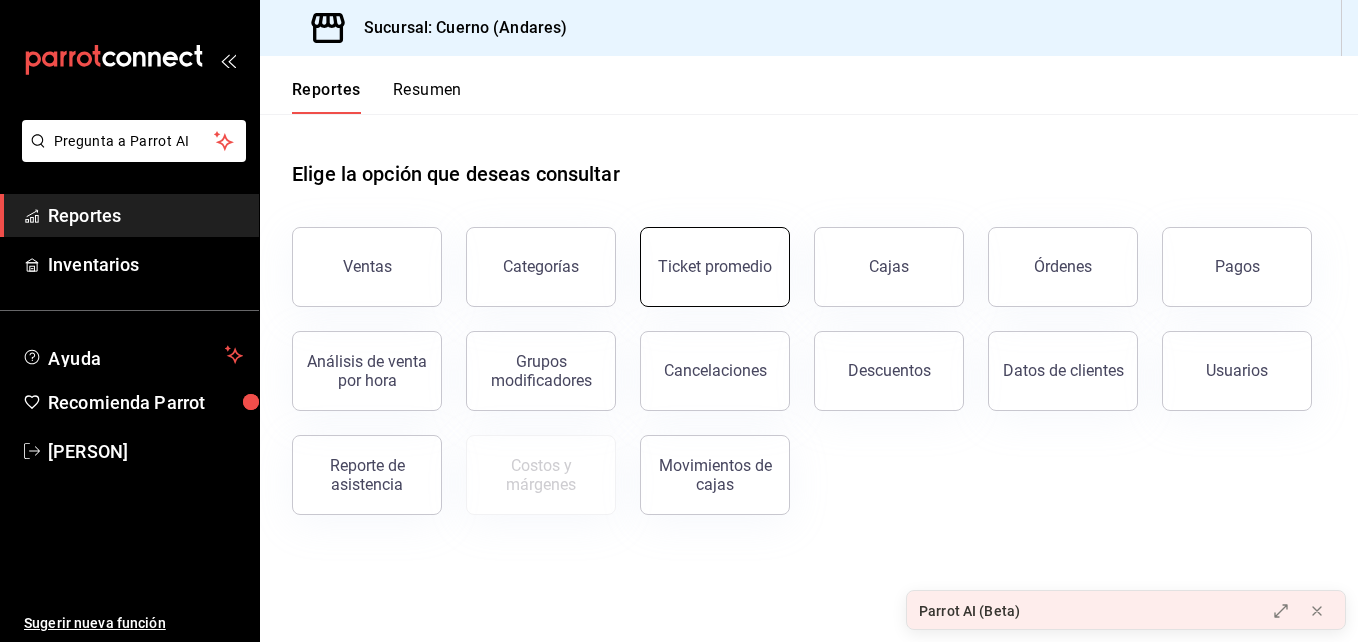 click on "Ticket promedio" at bounding box center (715, 267) 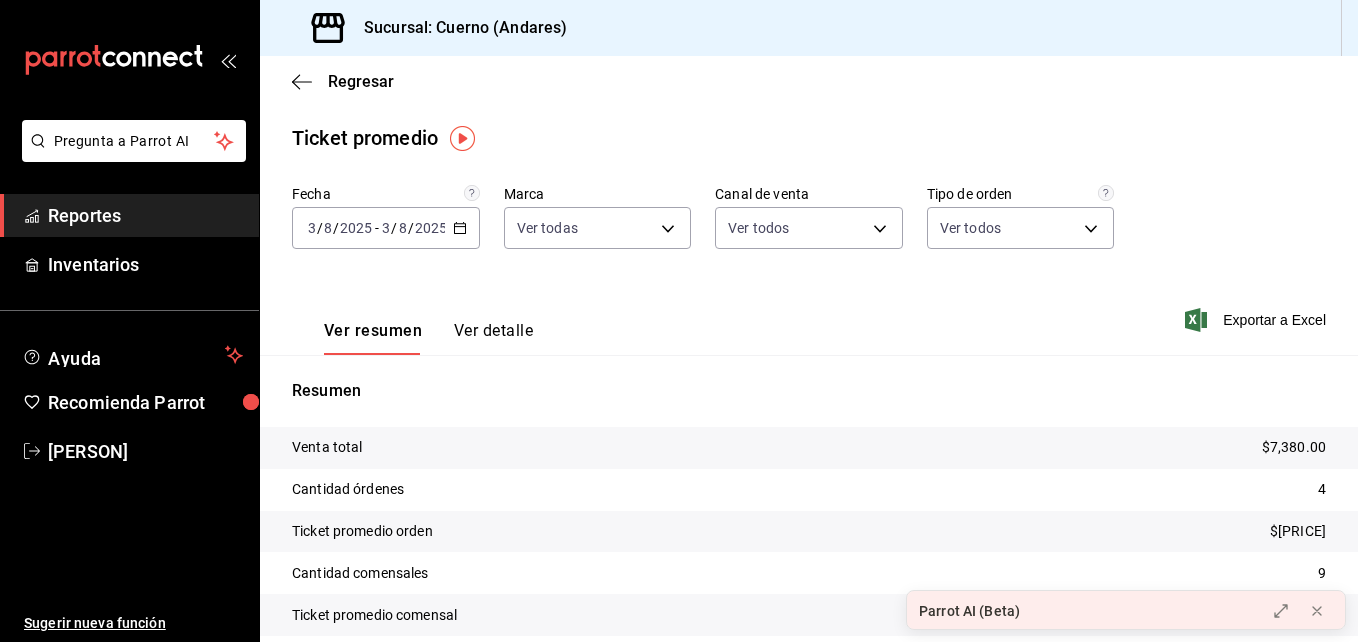 click 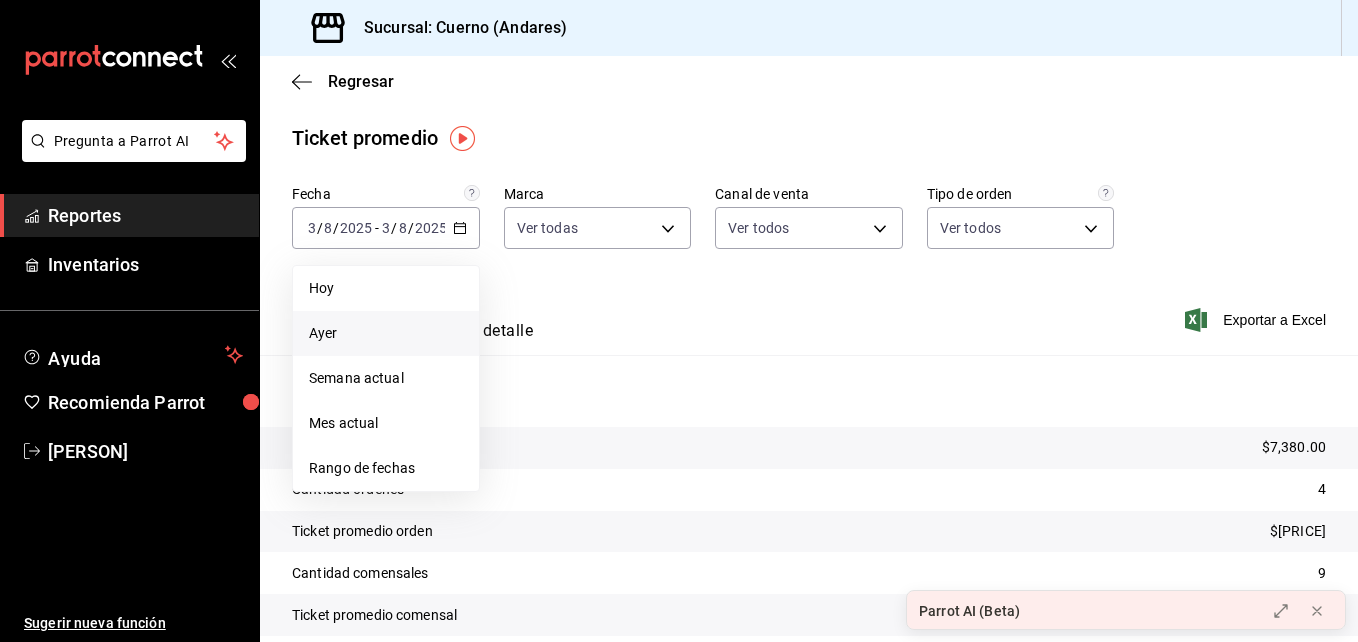 click on "Ayer" at bounding box center [386, 333] 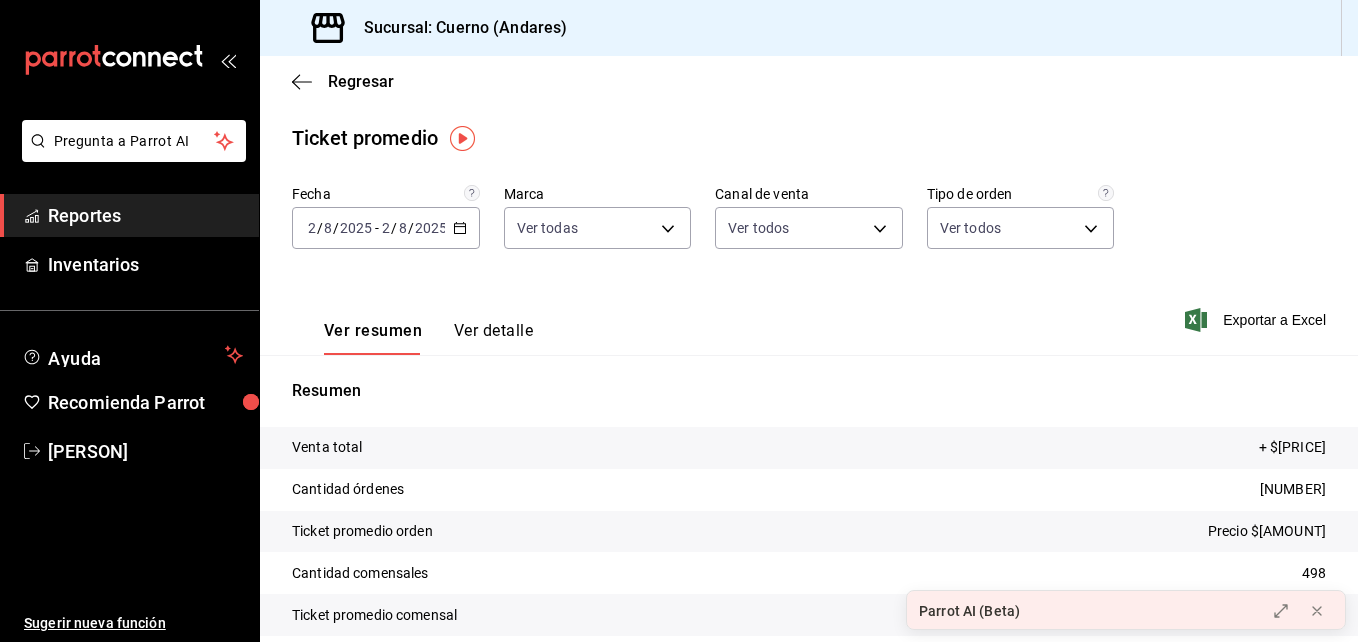 click on "[DATE] [DATE_RANGE]" at bounding box center [386, 228] 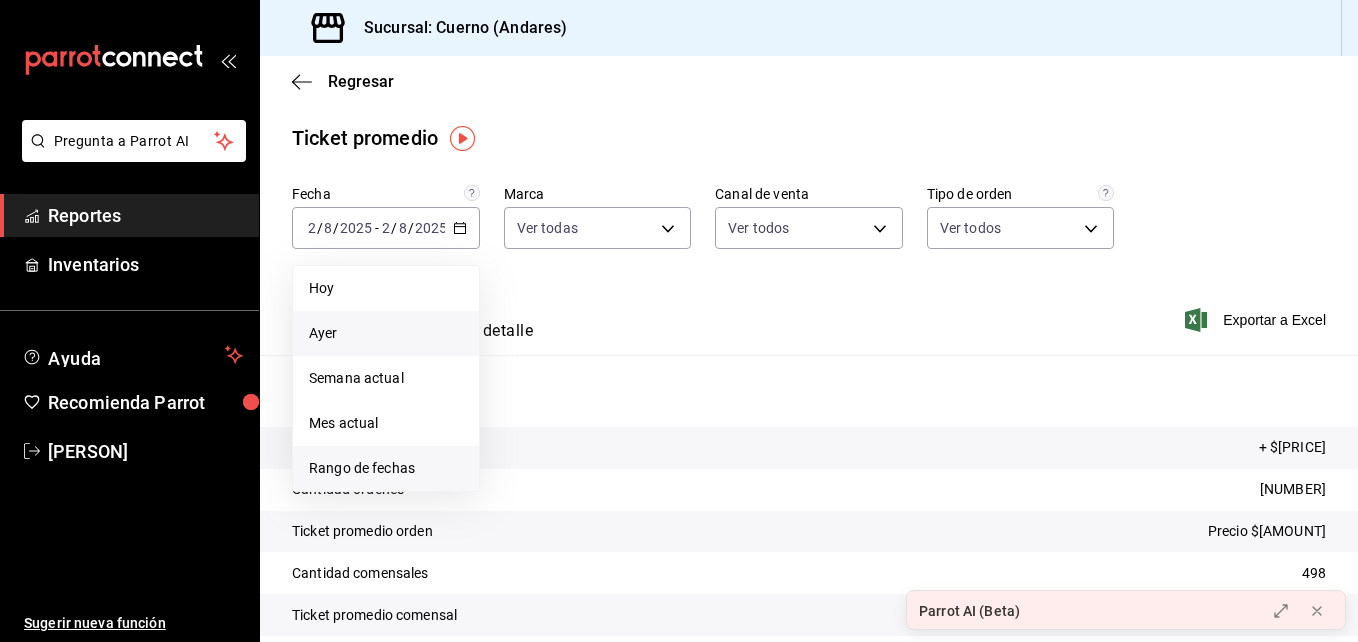 click on "Rango de fechas" at bounding box center (386, 468) 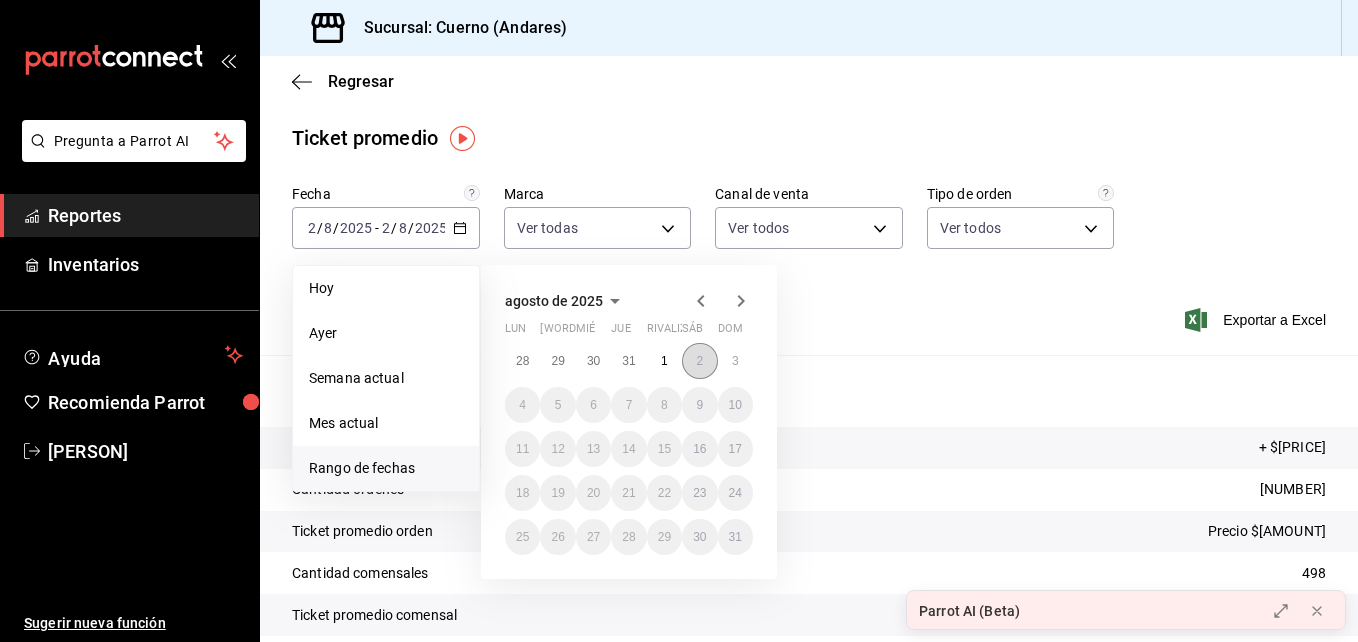 click on "2" at bounding box center [699, 361] 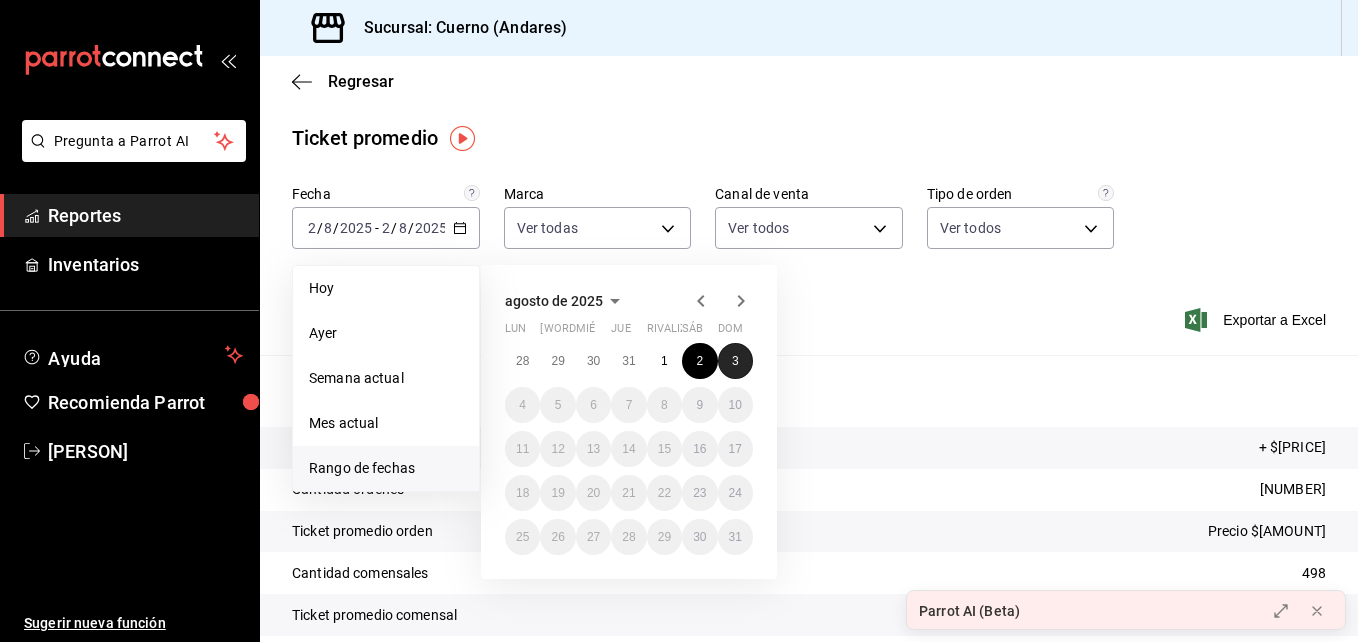 click on "3" at bounding box center [735, 361] 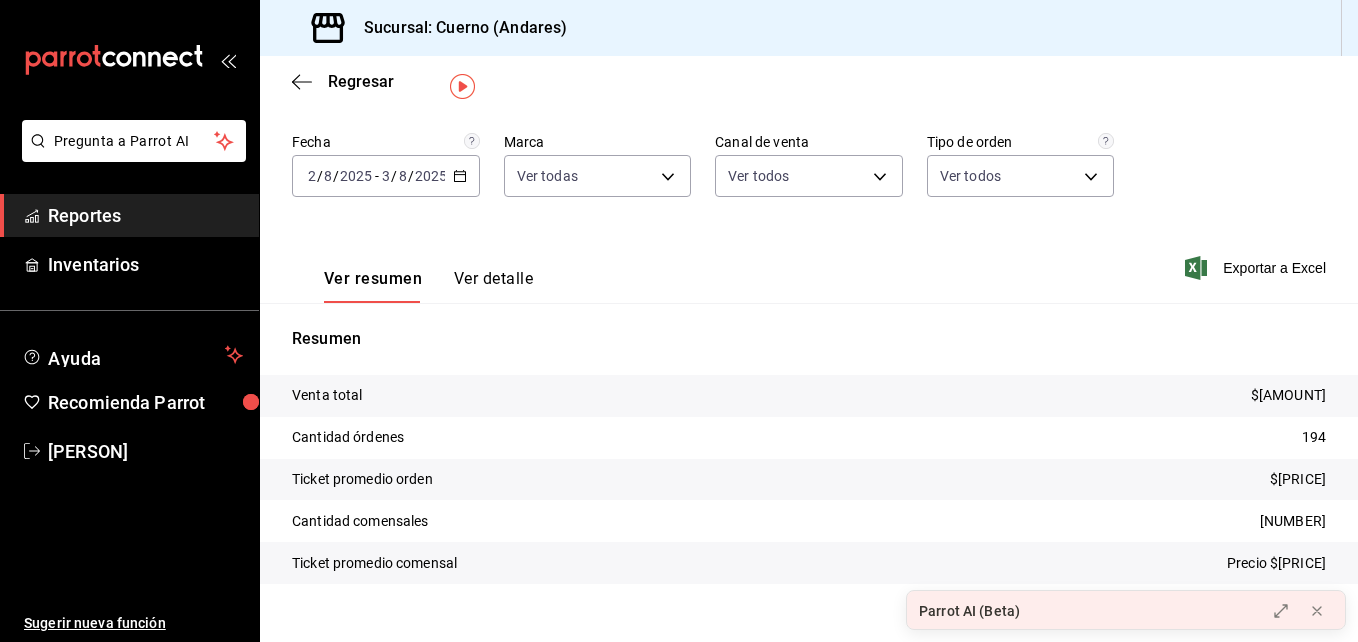 scroll, scrollTop: 82, scrollLeft: 0, axis: vertical 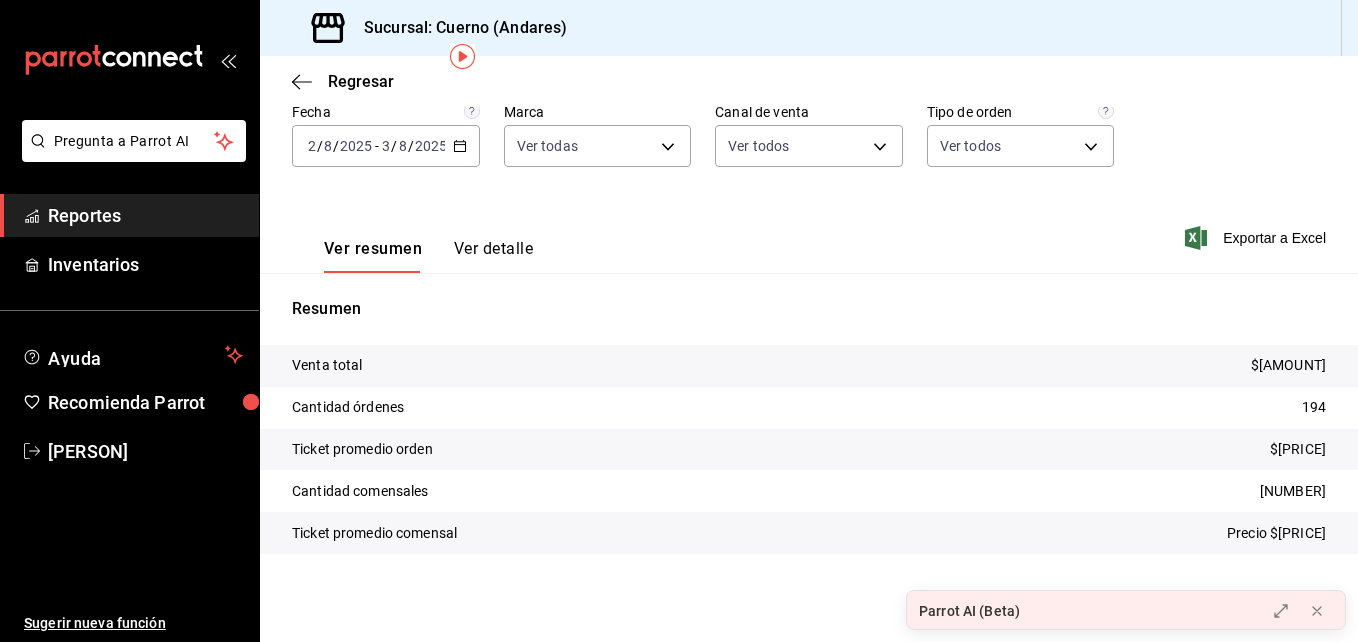 click 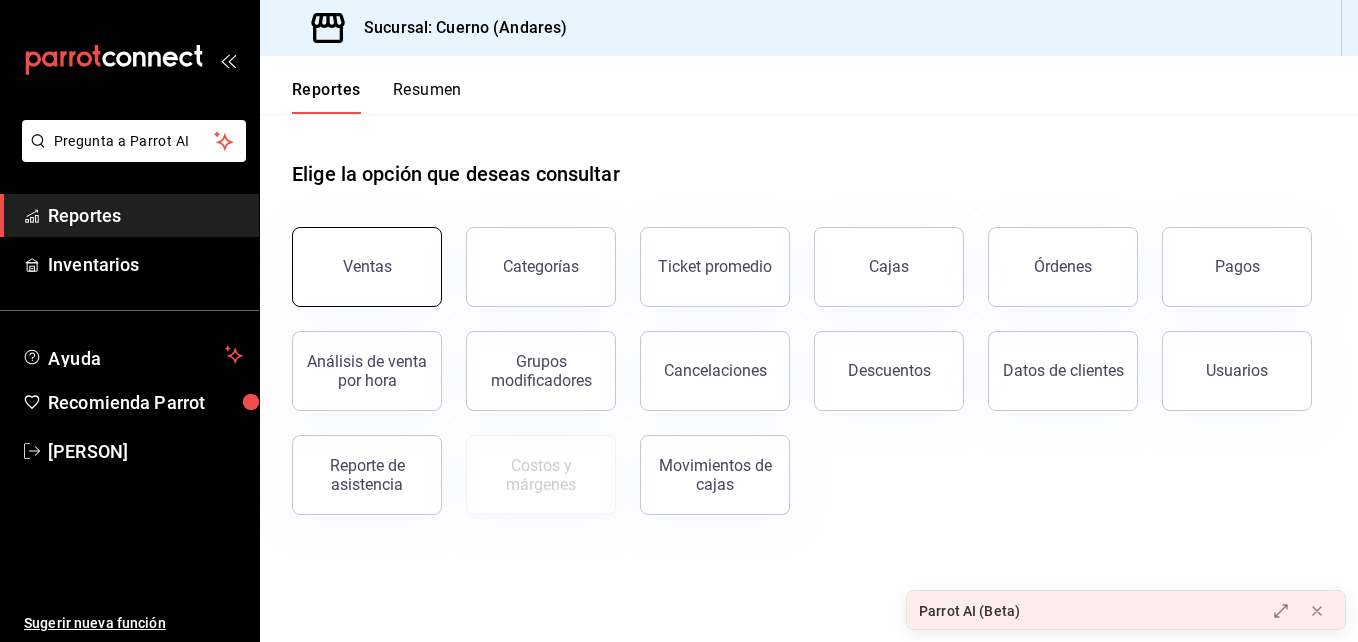 click on "Ventas" at bounding box center (367, 267) 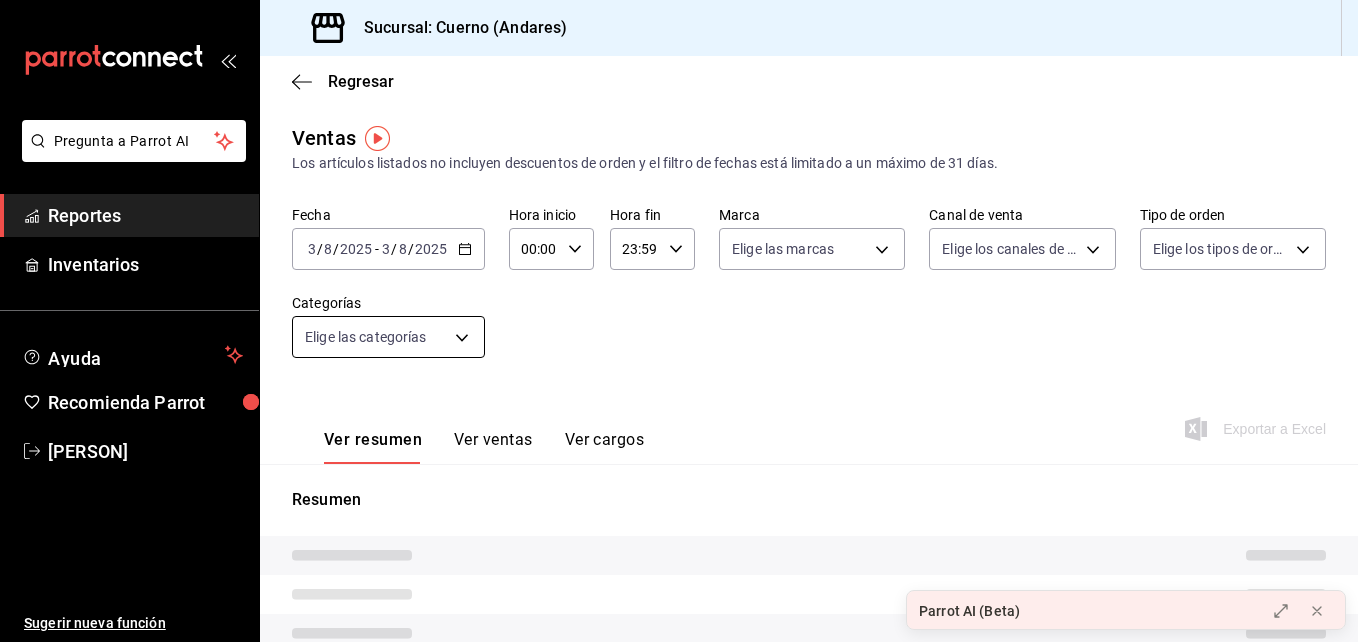 click on "Pregunta a Parrot AI Reportes   Inventarios   Ayuda Recomienda Parrot   [FIRST] [LAST]   Sugerir nueva función   Sucursal: Cuerno (Andares) Regresar Ventas Los artículos listados no incluyen descuentos de orden y el filtro de fechas está limitado a un máximo de 31 días. Fecha [DATE] [DATE] - [DATE] [DATE] Hora inicio 00:00 Hora inicio Hora fin 23:59 Hora fin Marca Elige las marcas Canal de venta Elige los canales de venta Tipo de orden Elige los tipos de orden Categorías Elige las categorías Ver resumen Ver ventas Ver cargos Exportar a Excel Resumen GANA 1 MES GRATIS EN TU SUSCRIPCIÓN AQUÍ ¿Recuerdas cómo empezó tu restaurante?
Hoy puedes ayudar a un colega a tener el mismo cambio que tú viviste.
Recomienda Parrot directamente desde tu Portal Administrador.
Es fácil y rápido.
🎁 Por cada restaurante que se una, ganas 1 mes gratis. Ver video tutorial Ir a video Parrot AI (Beta) Pregunta a Parrot AI Reportes   Inventarios   Ayuda Recomienda Parrot   [FIRST] [LAST]" at bounding box center (679, 321) 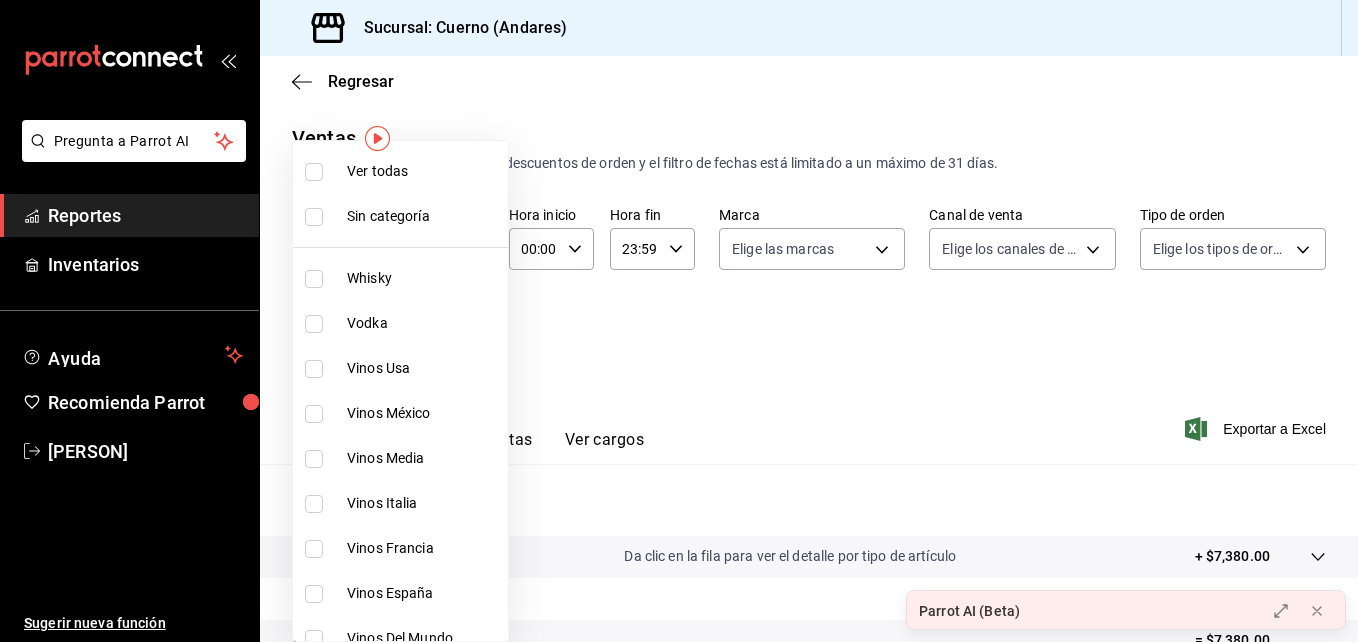 click on "Vinos Usa" at bounding box center (400, 368) 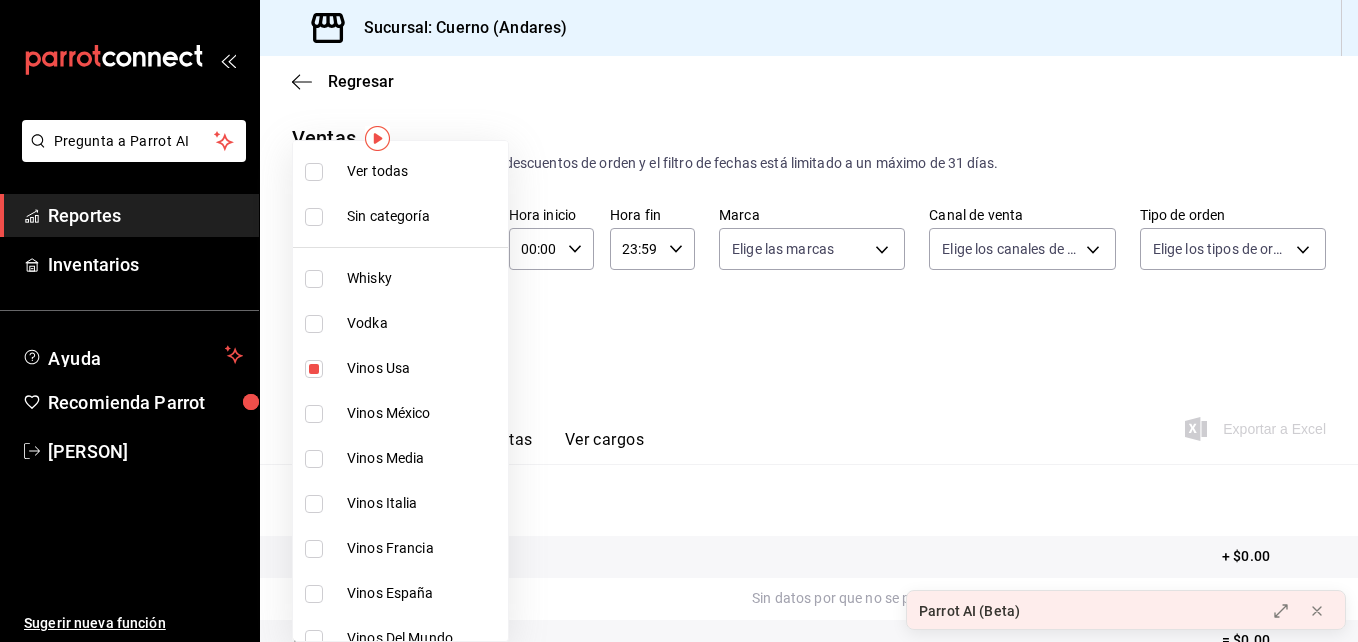 click at bounding box center [679, 321] 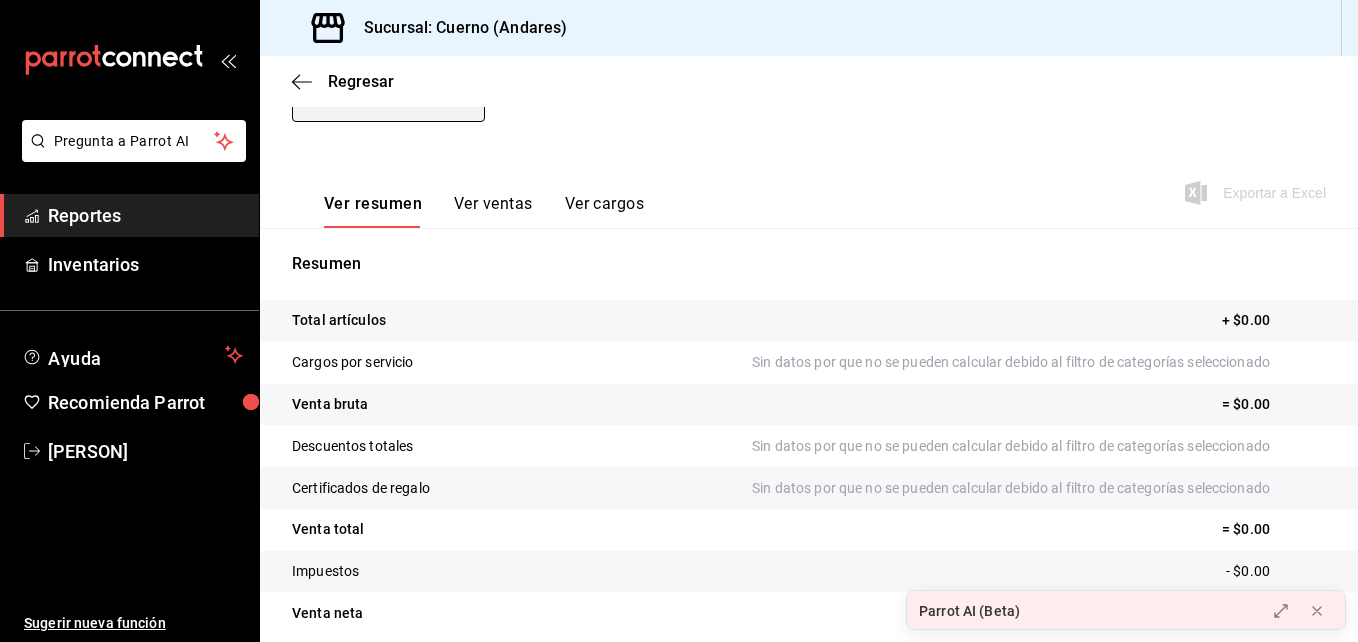 scroll, scrollTop: 237, scrollLeft: 0, axis: vertical 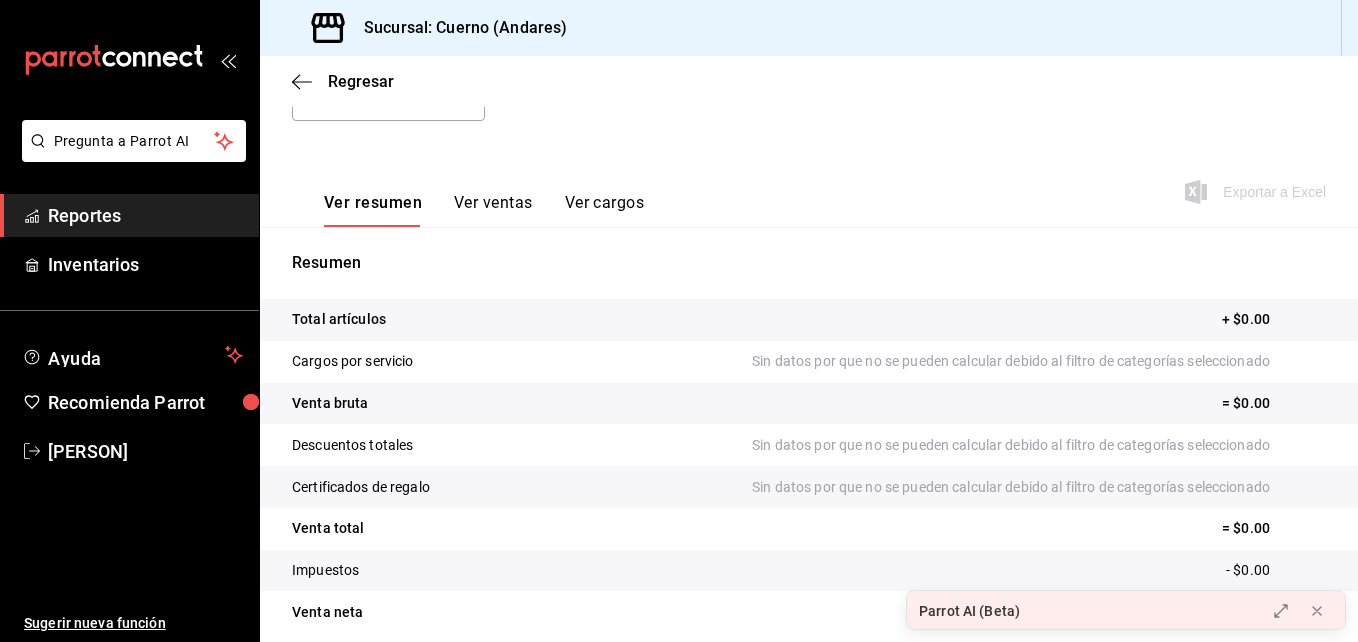 click on "Ver ventas" at bounding box center [493, 210] 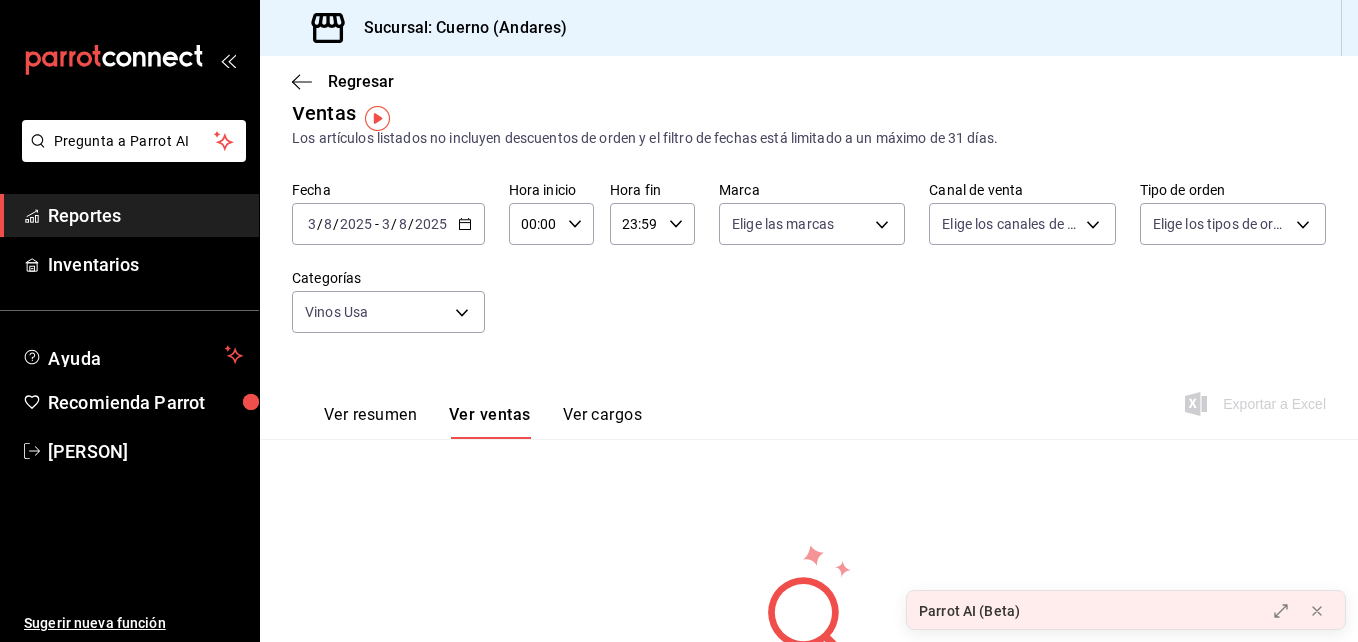 scroll, scrollTop: 19, scrollLeft: 0, axis: vertical 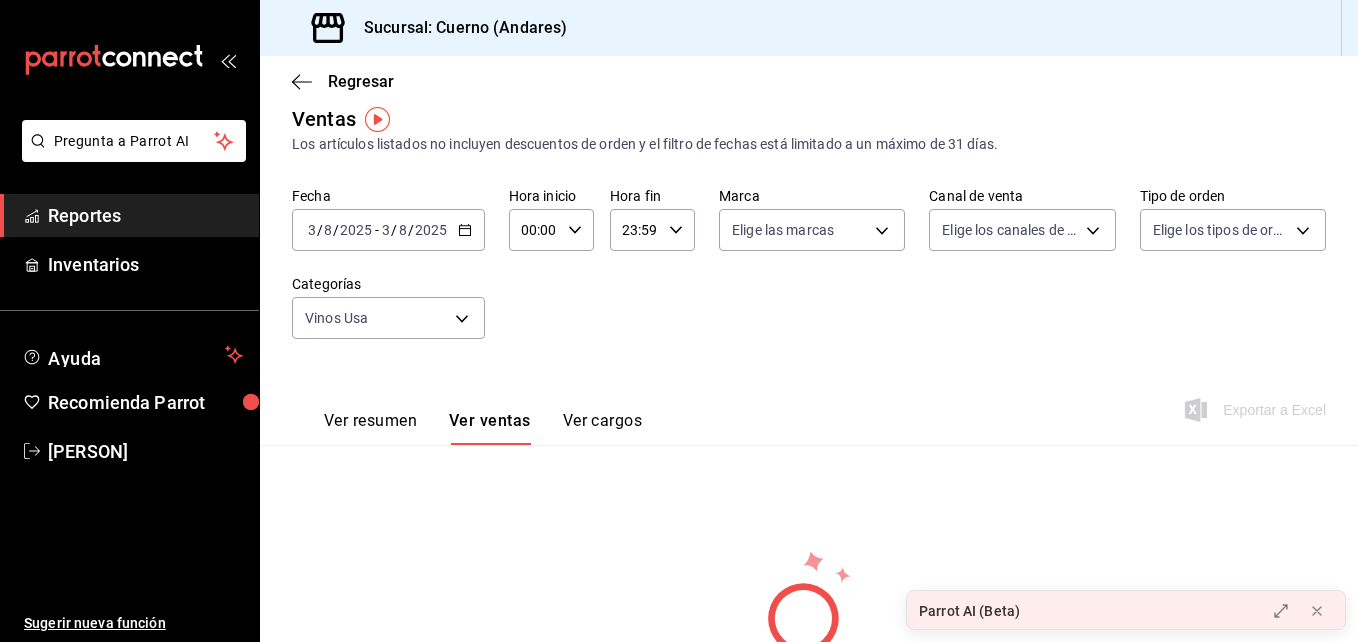 click on "2025-08-03 3 / 8 / 2025 - 2025-08-03 3 / 8 / 2025" at bounding box center (388, 230) 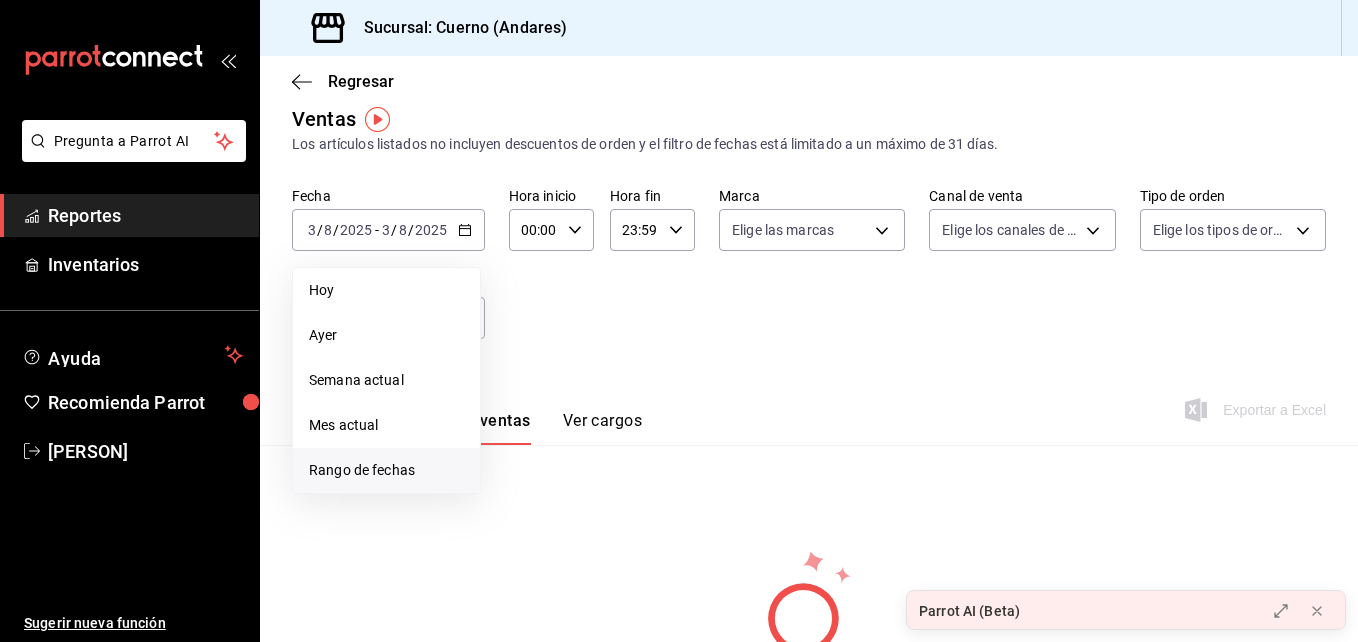 click on "Rango de fechas" at bounding box center (386, 470) 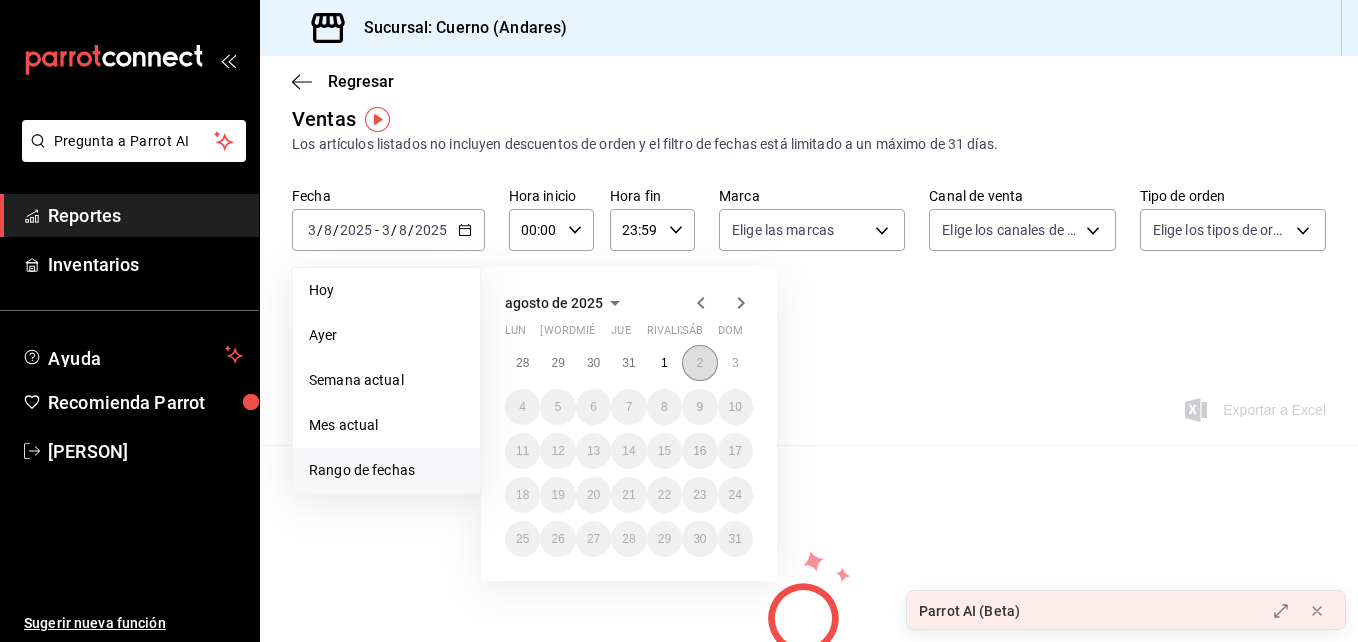 click on "2" at bounding box center [699, 363] 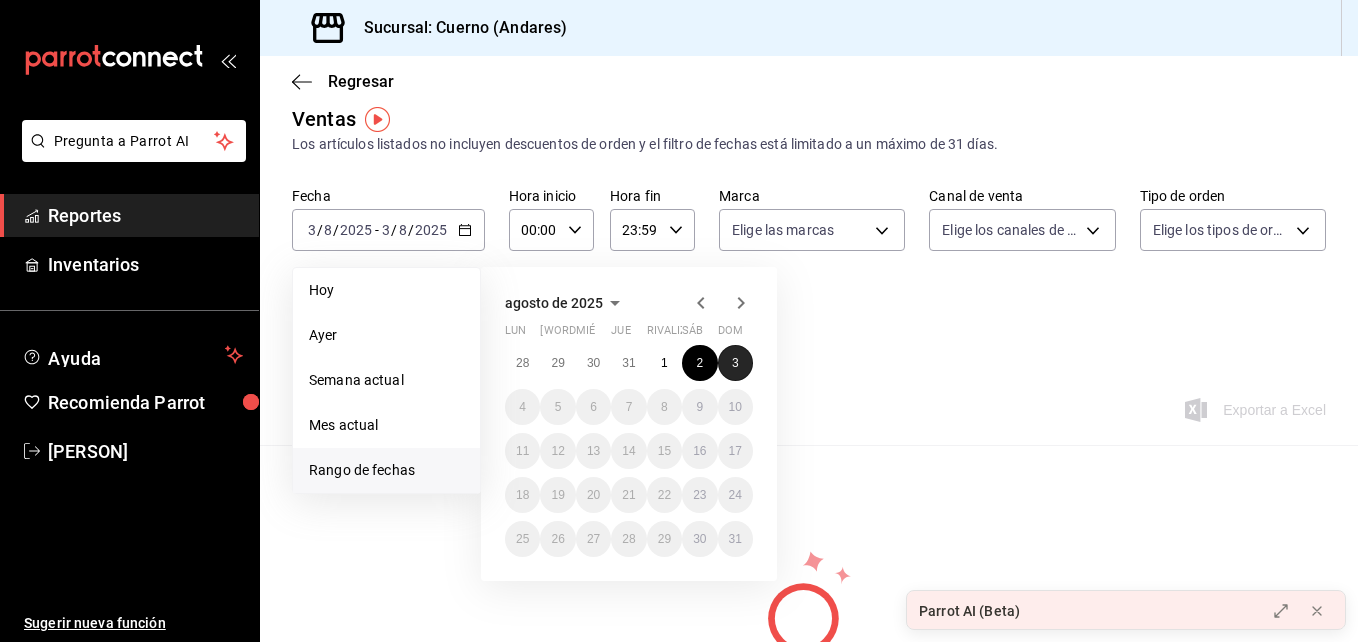 click on "3" at bounding box center [735, 363] 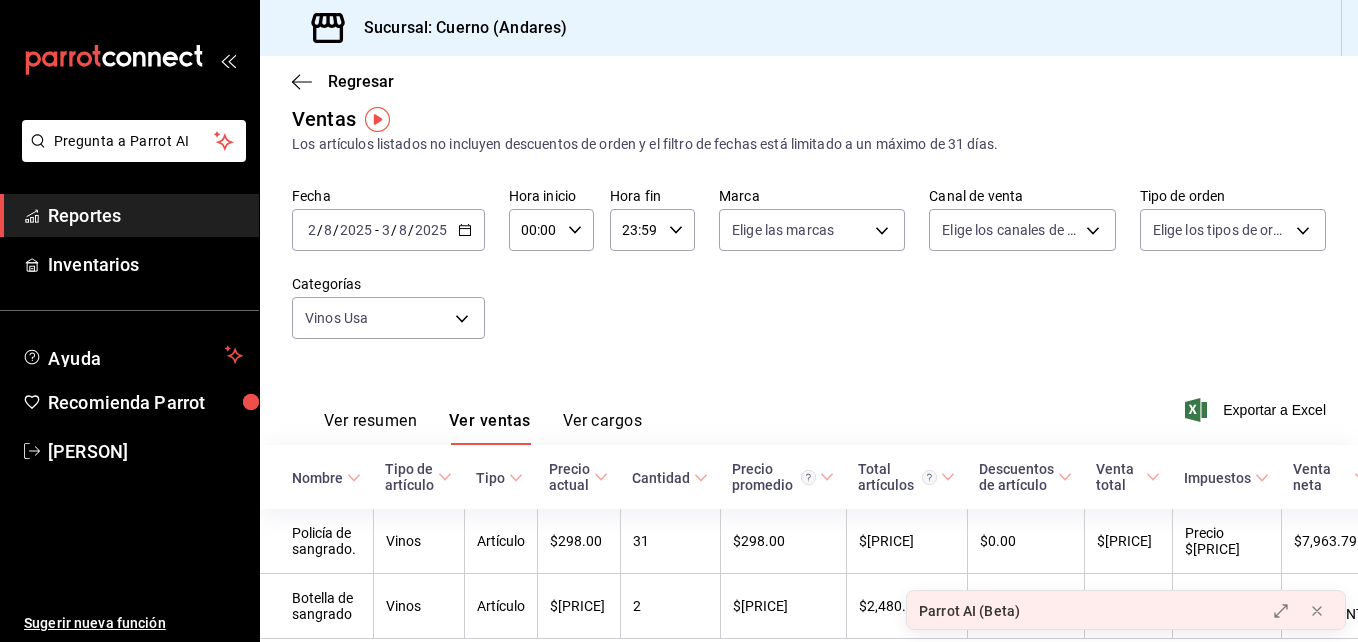 click on "00:00 Hora inicio" at bounding box center (551, 230) 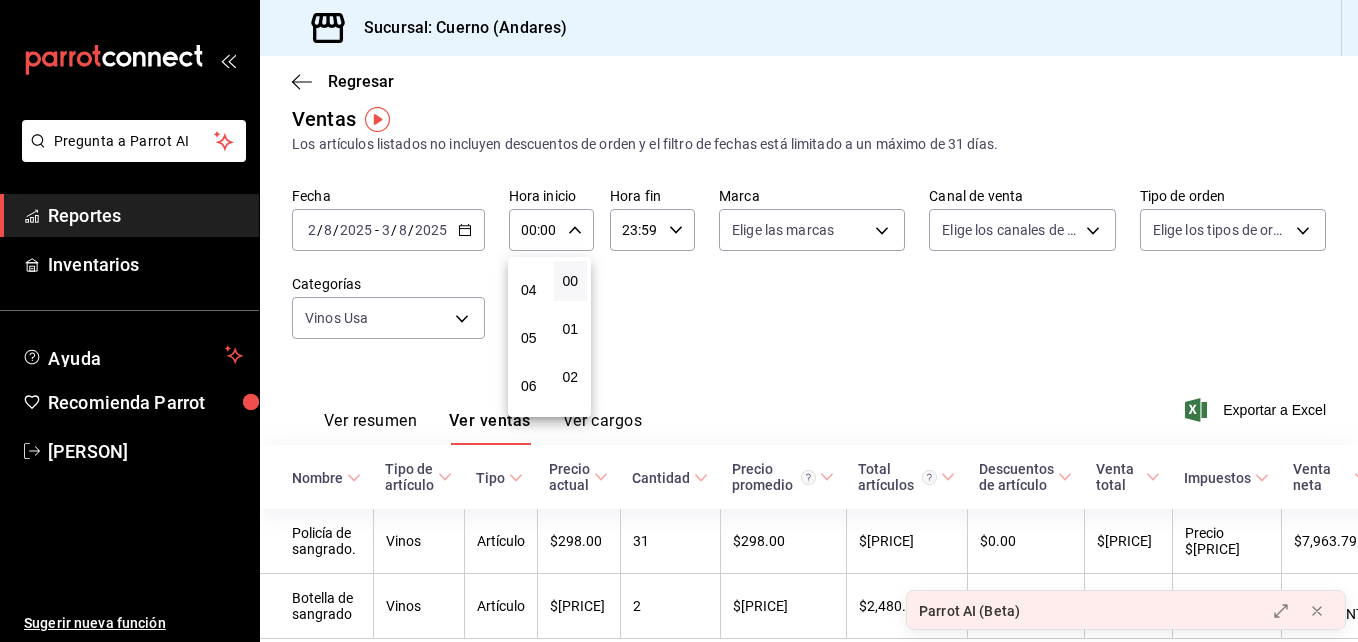 scroll, scrollTop: 185, scrollLeft: 0, axis: vertical 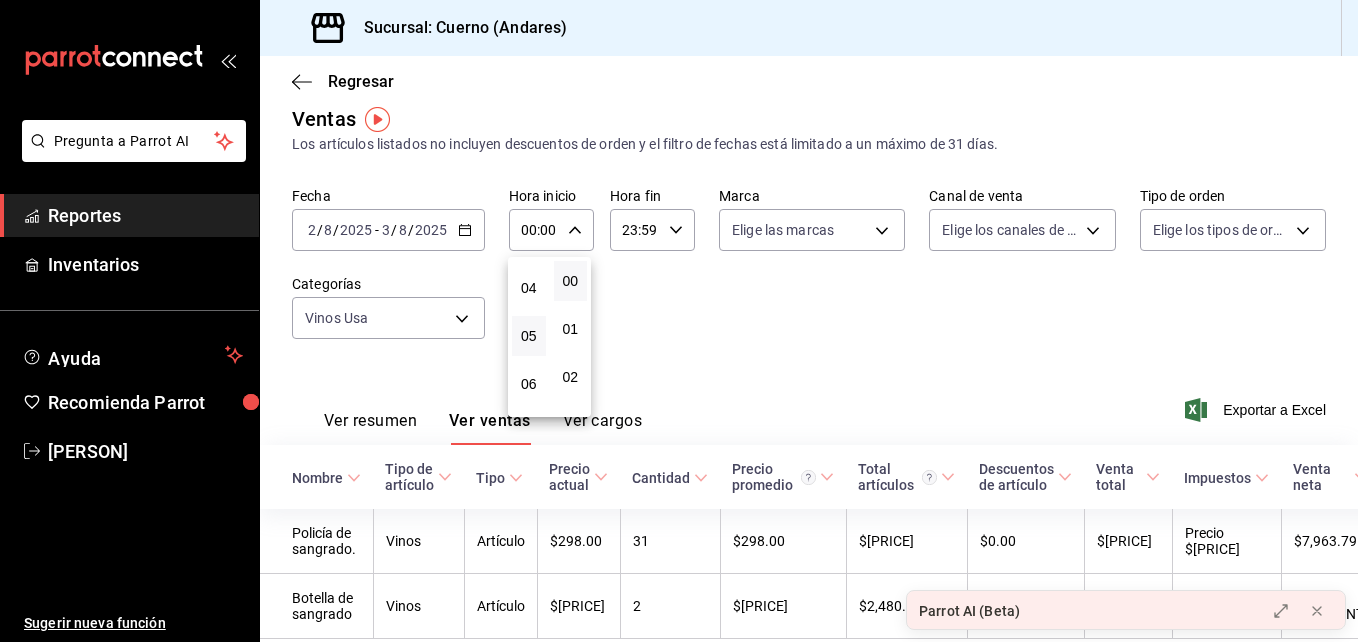 click on "05" at bounding box center (529, 336) 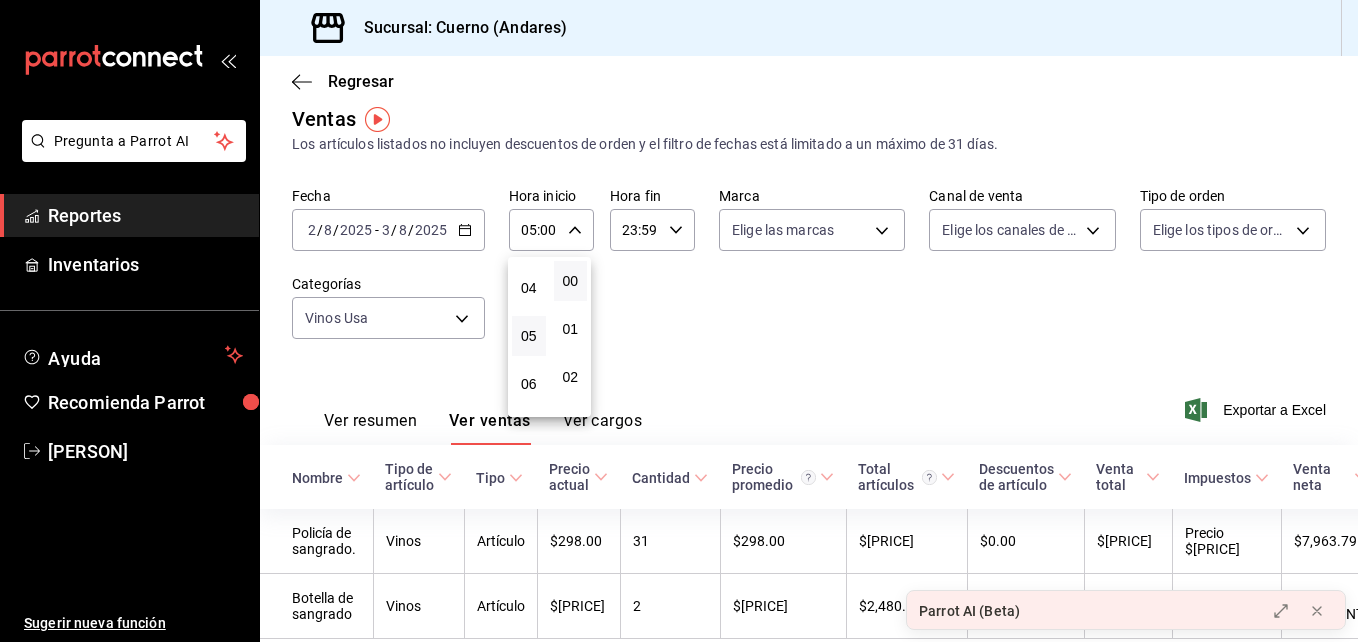 click at bounding box center (679, 321) 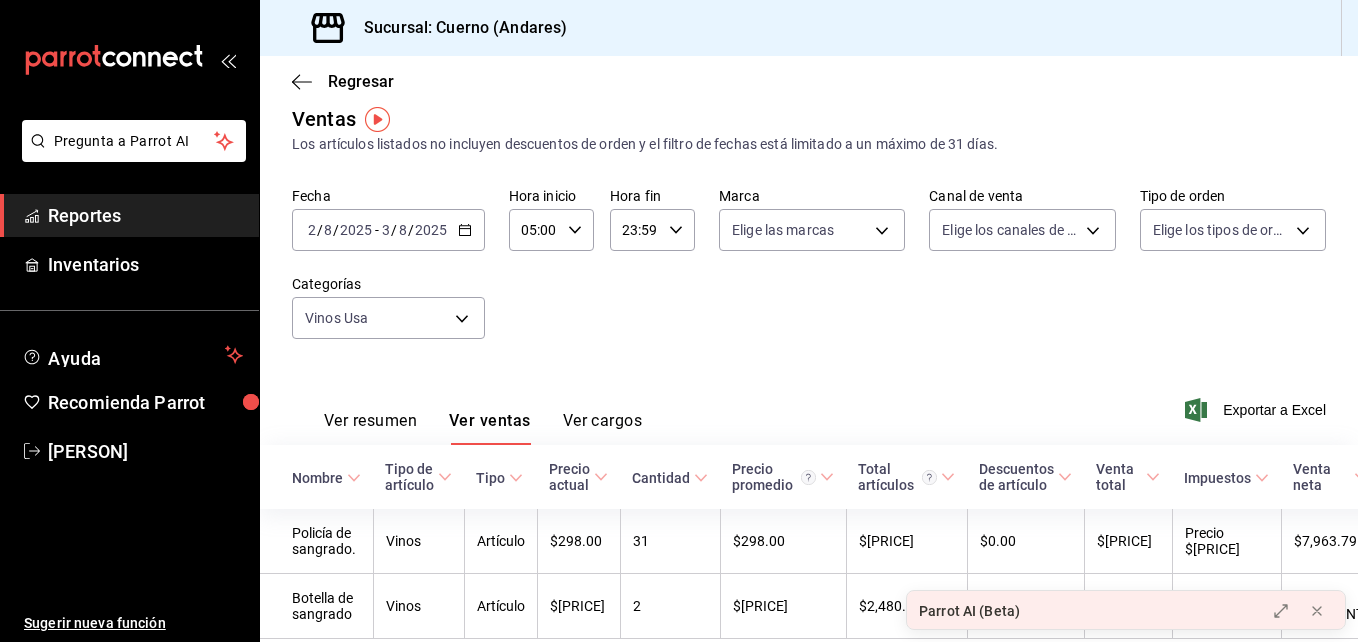 click 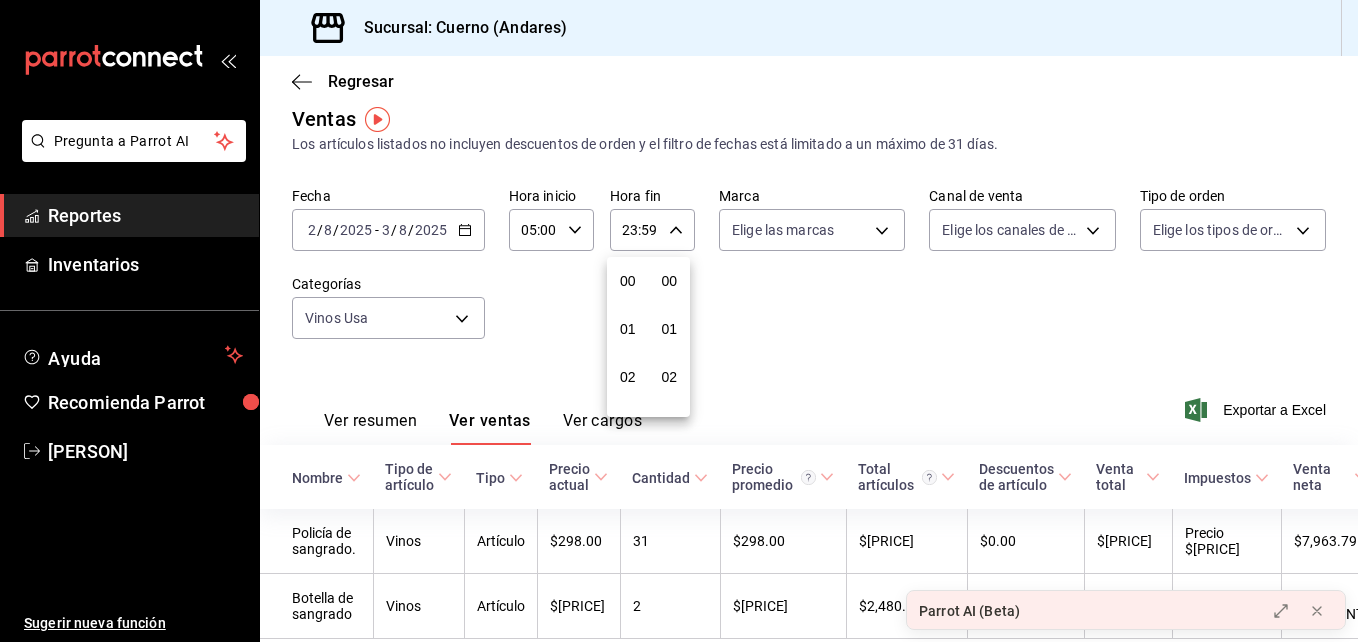 scroll, scrollTop: 992, scrollLeft: 0, axis: vertical 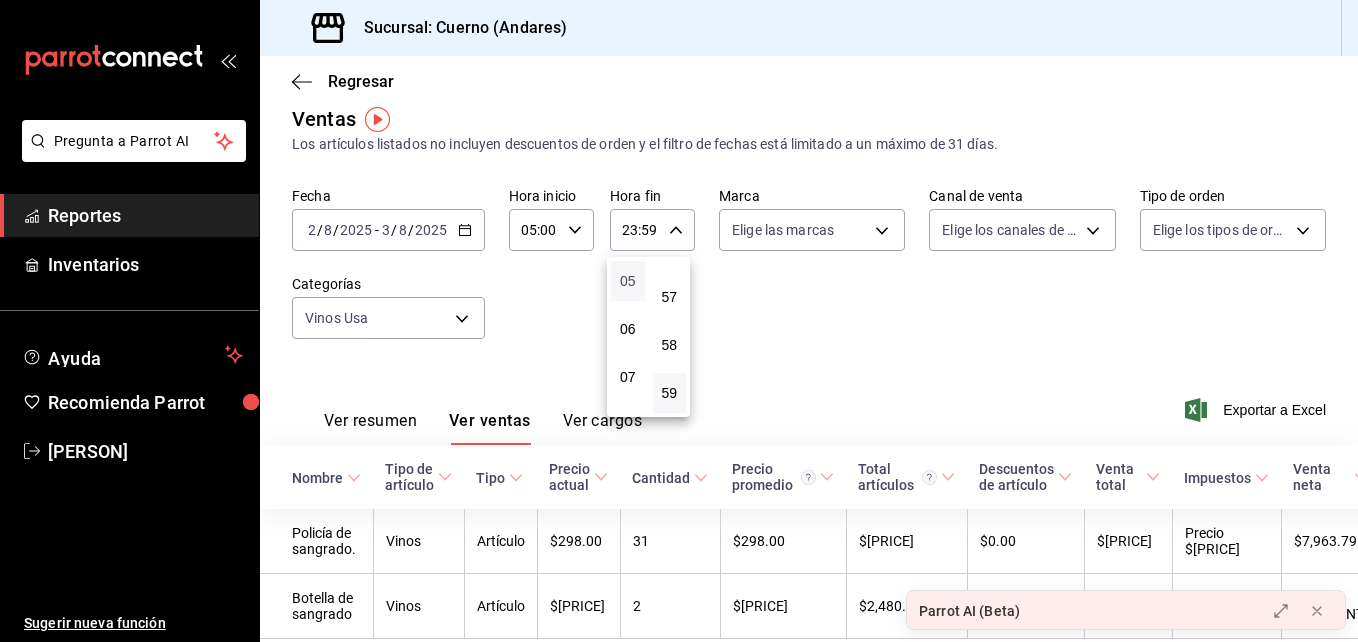 click on "05" at bounding box center [628, 281] 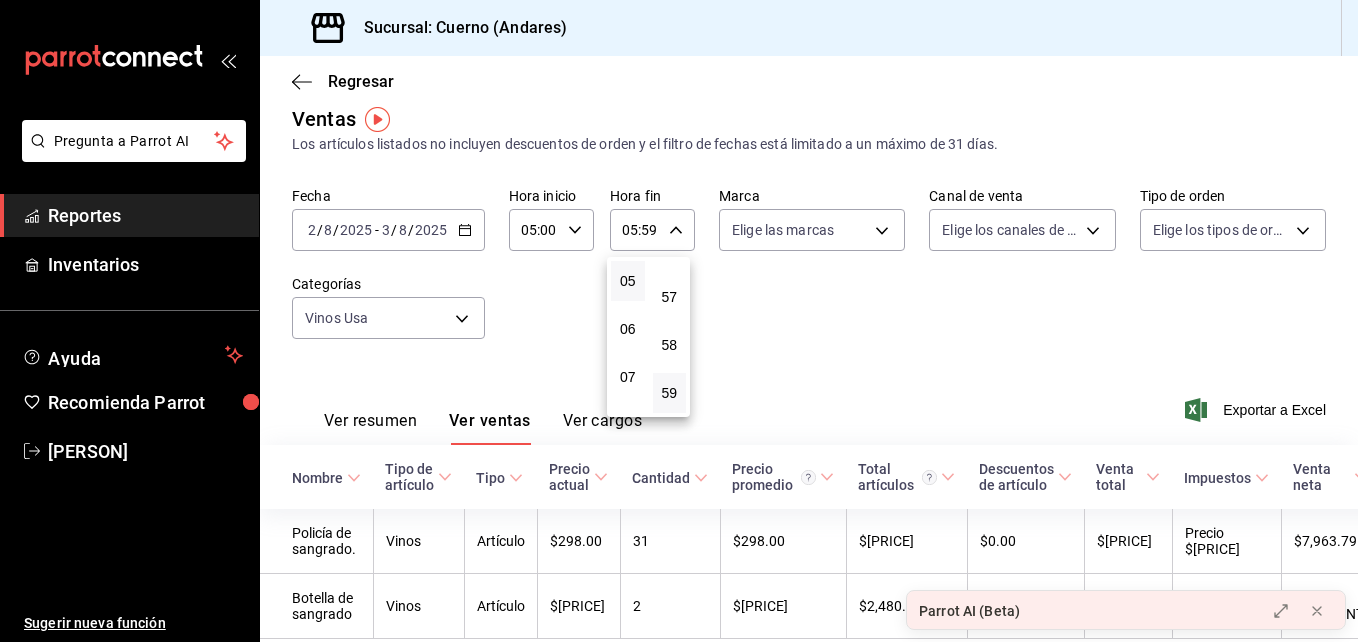 click at bounding box center [679, 321] 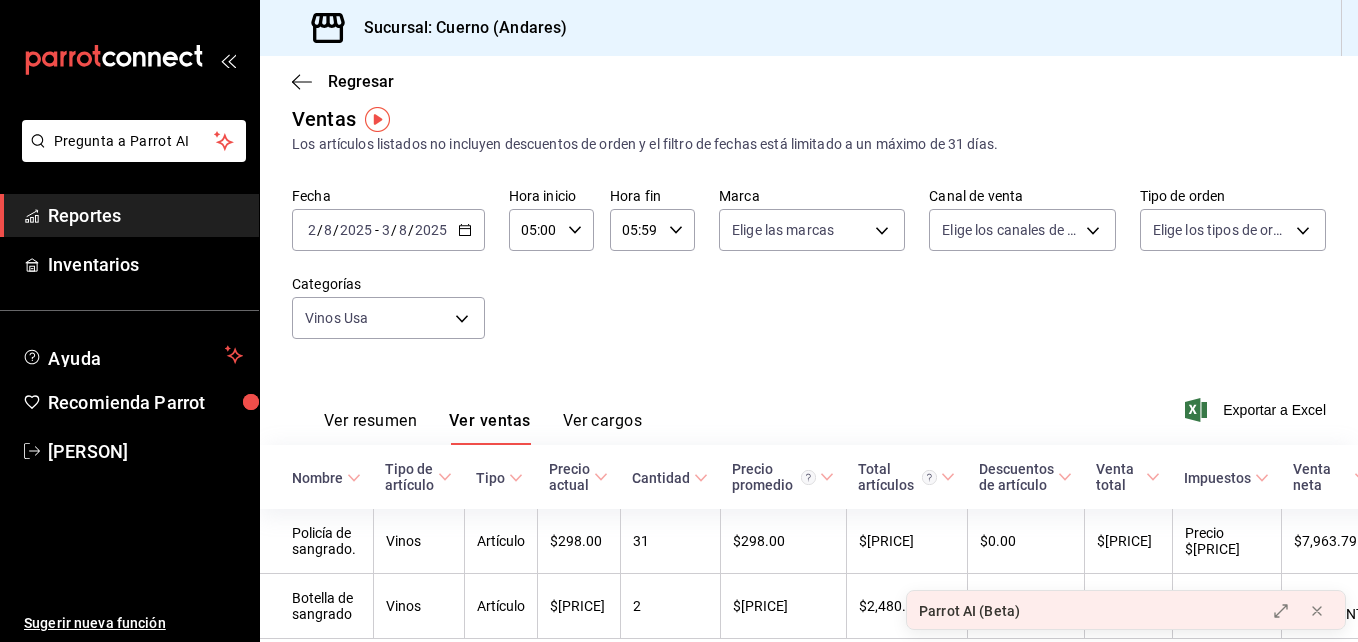 scroll, scrollTop: 109, scrollLeft: 0, axis: vertical 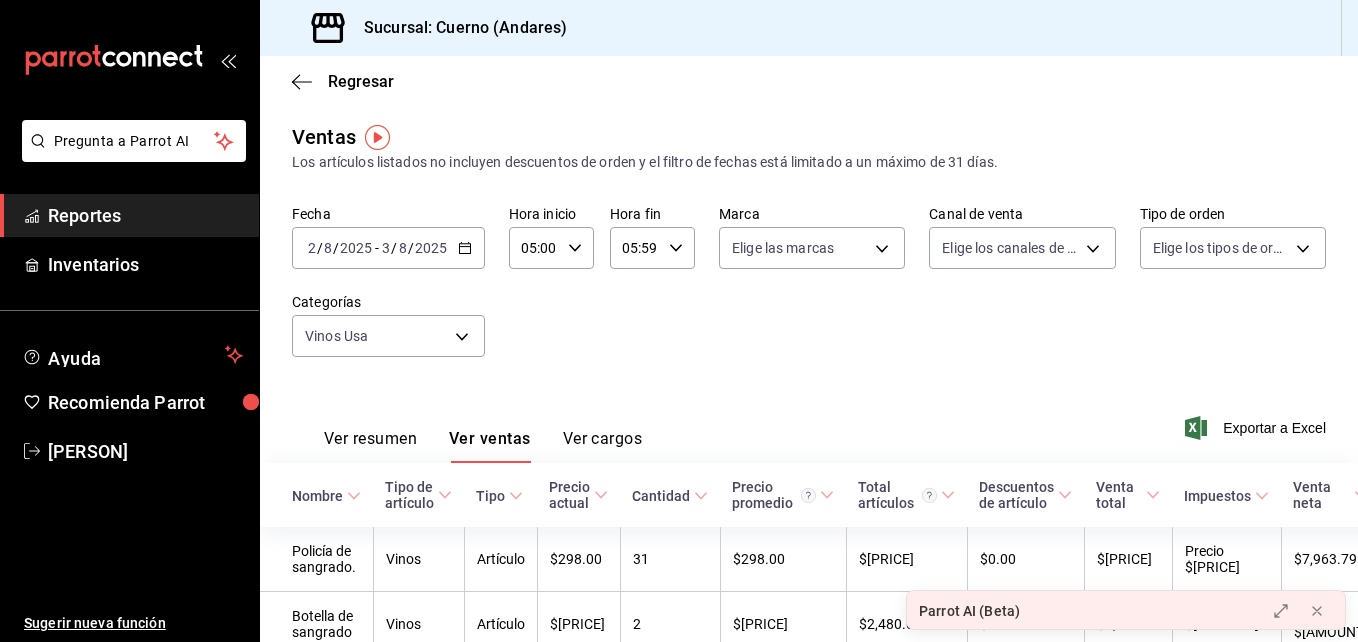 click 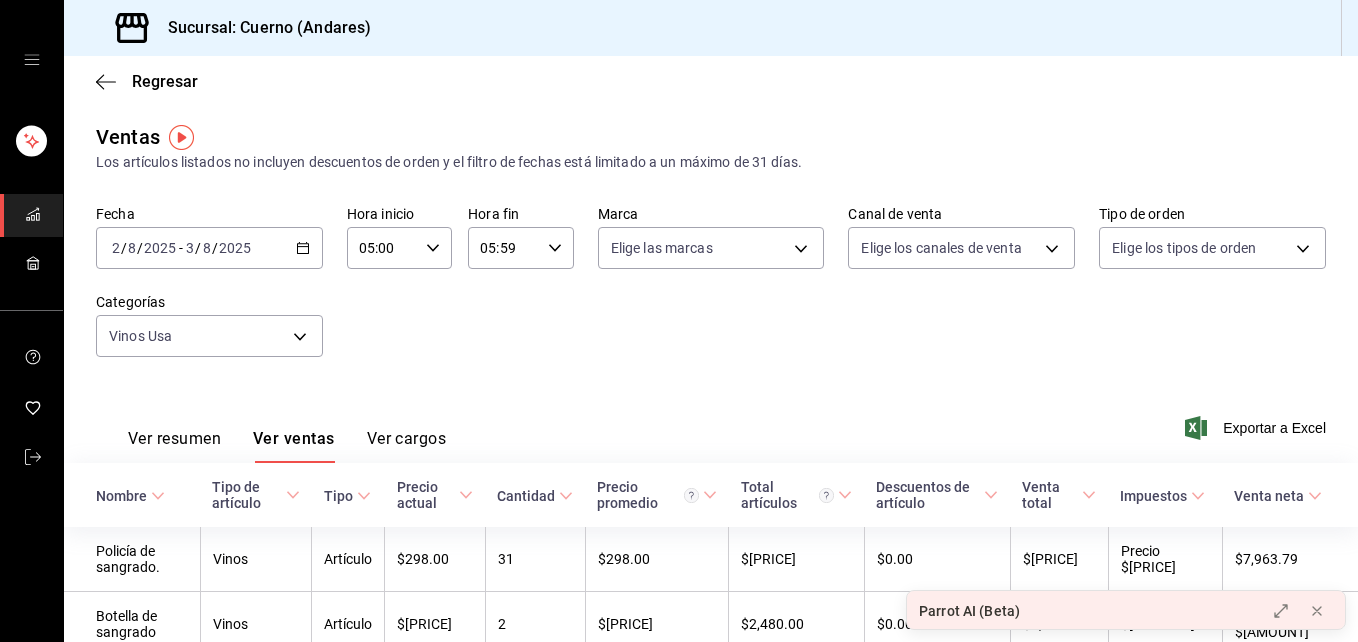 click 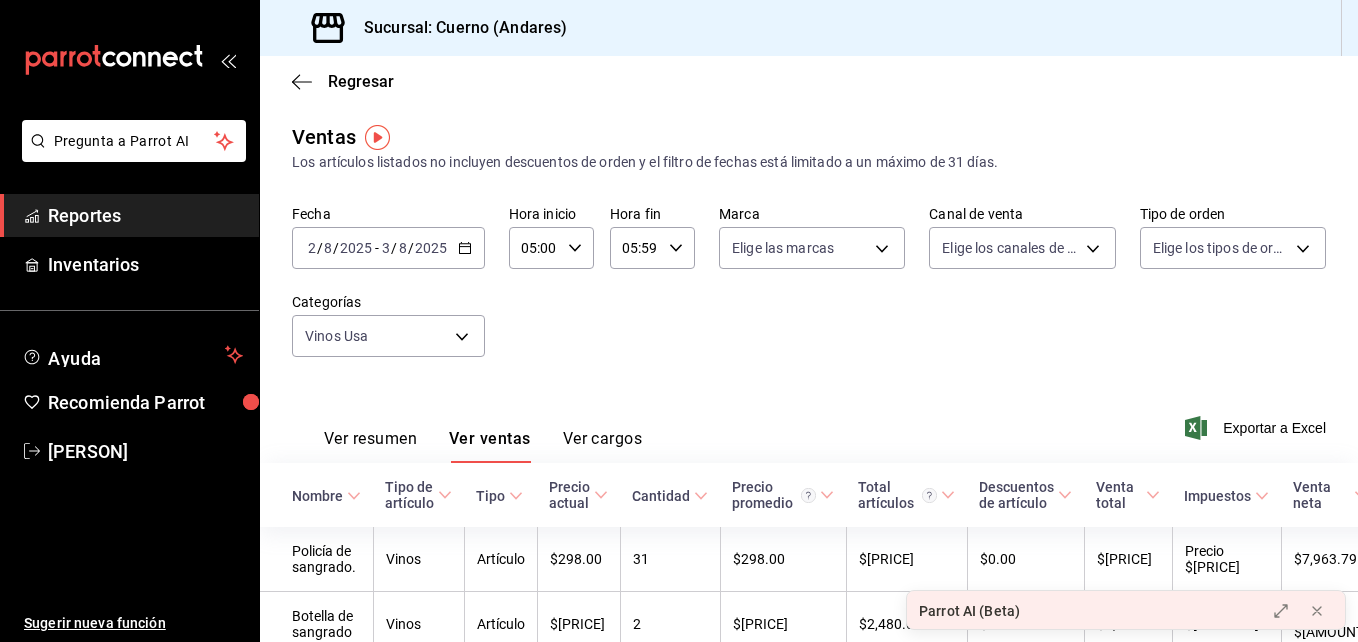 click 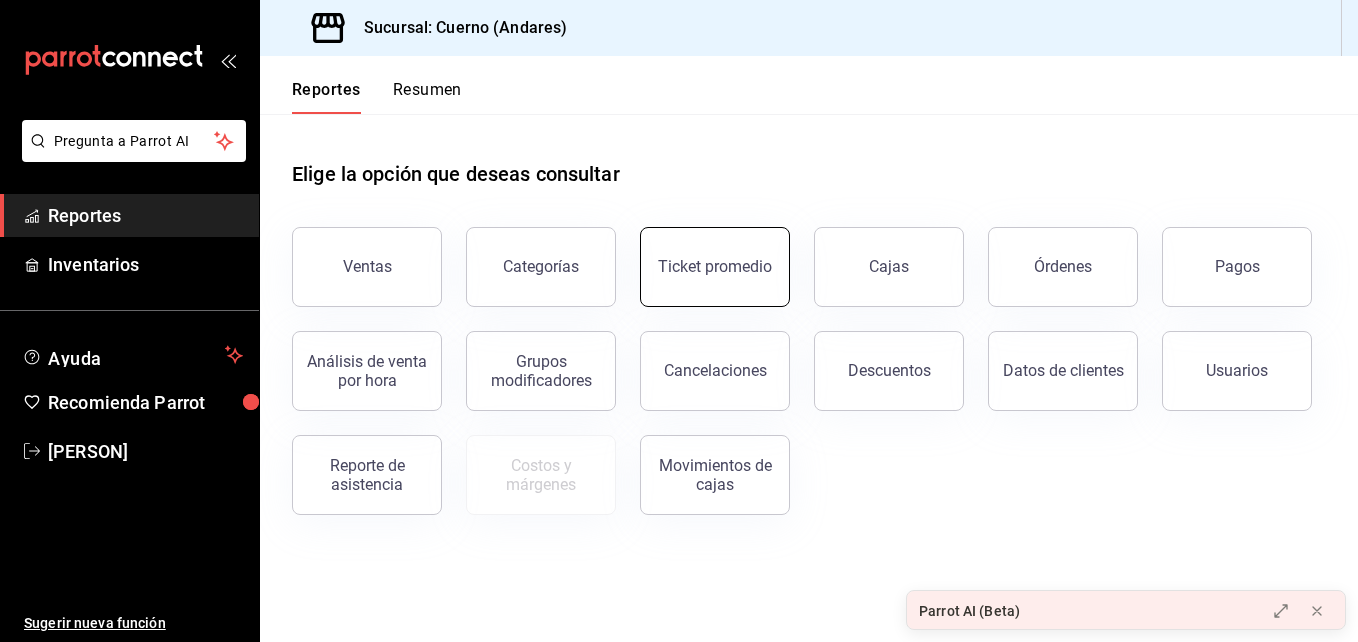 click on "Ticket promedio" at bounding box center (715, 267) 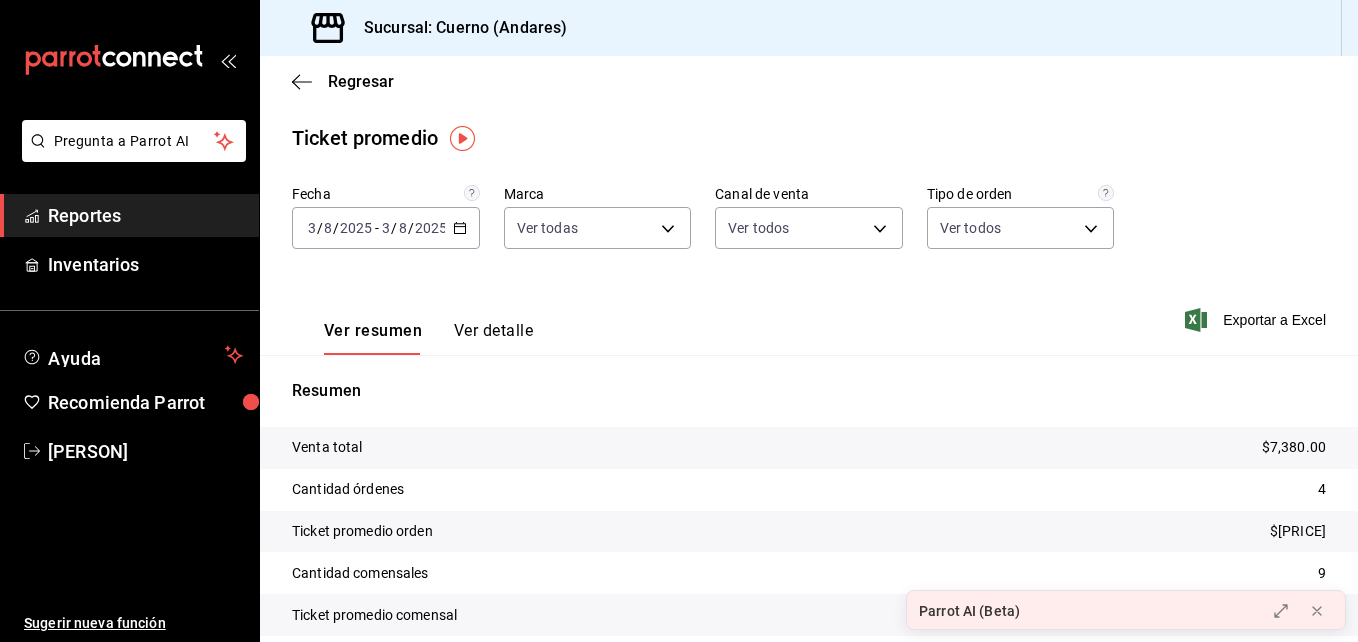 click on "2025-08-03 3 / 8 / 2025 - 2025-08-03 3 / 8 / 2025" at bounding box center [386, 228] 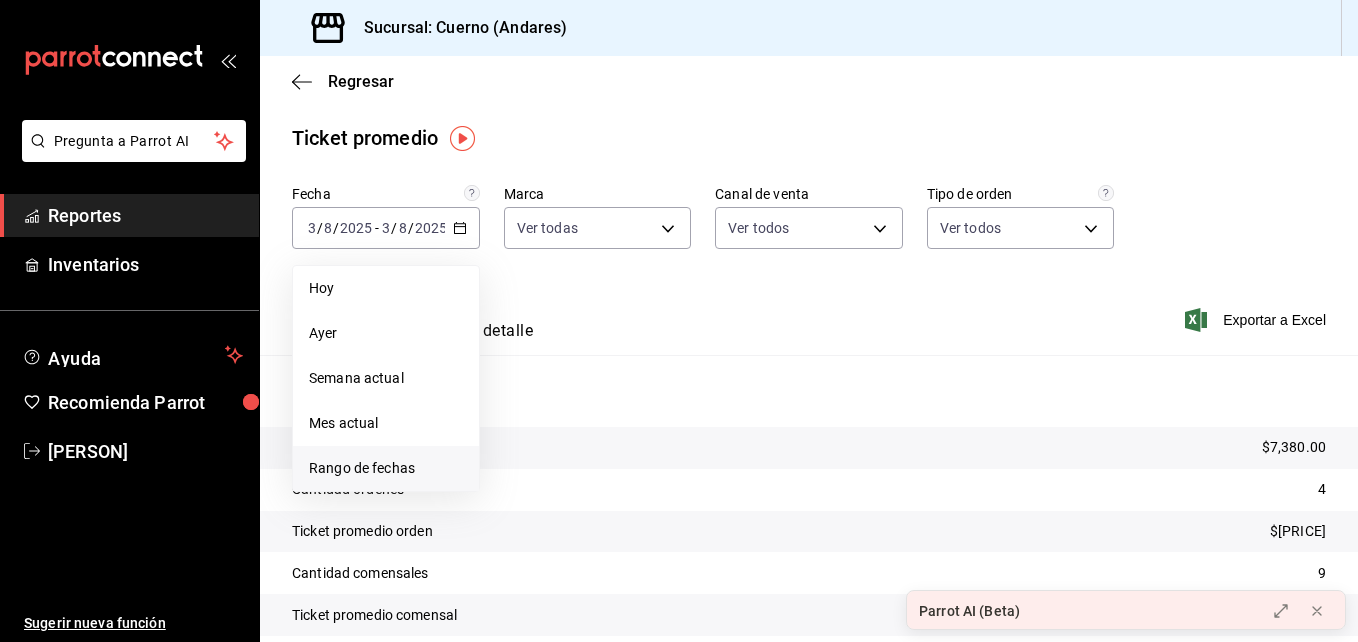 click on "Rango de fechas" at bounding box center (386, 468) 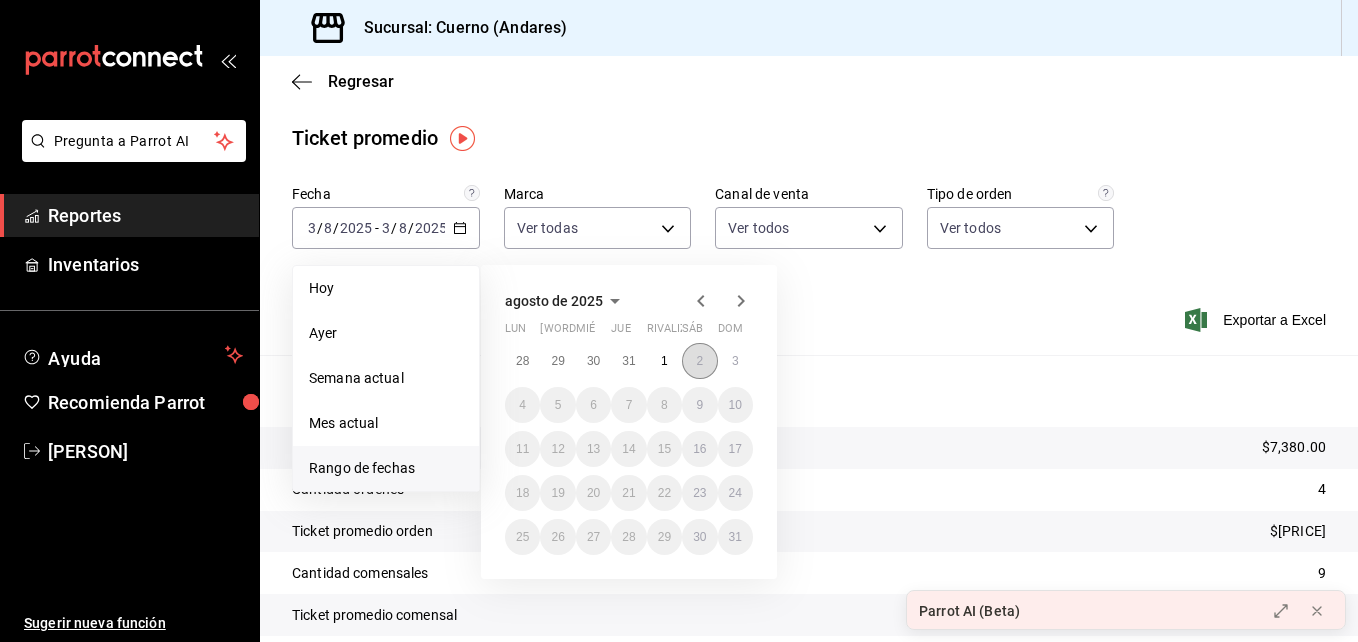click on "2" at bounding box center [699, 361] 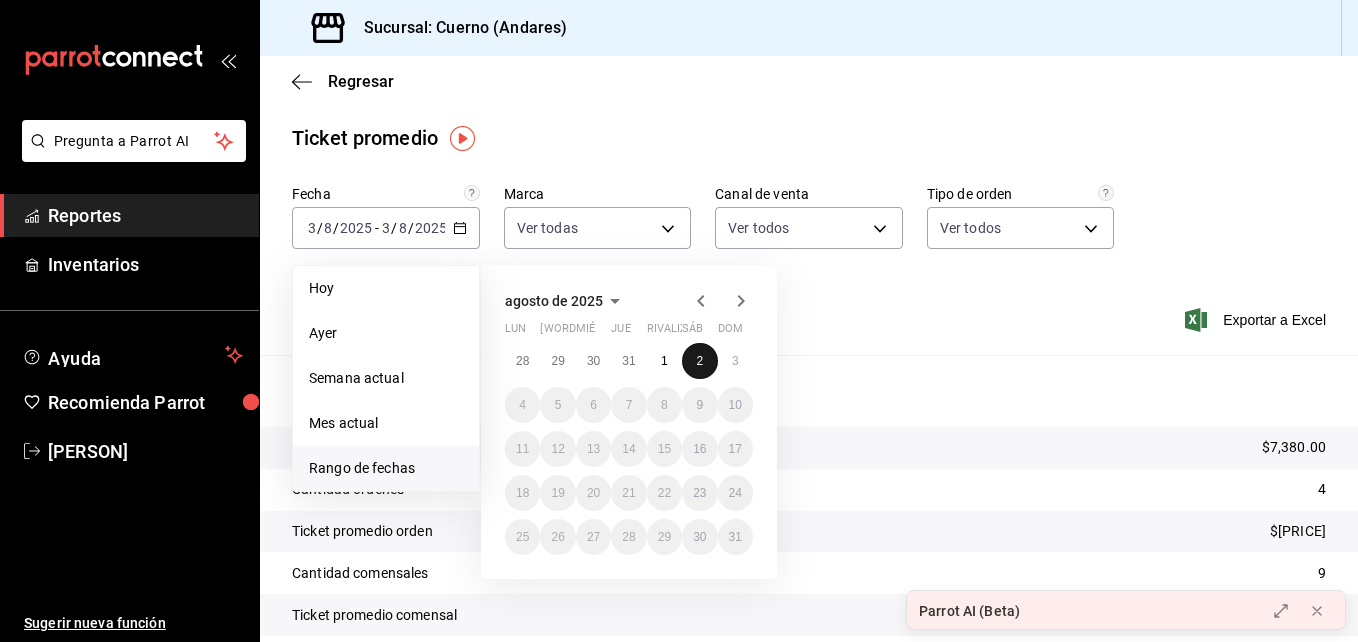 click on "2" at bounding box center (699, 361) 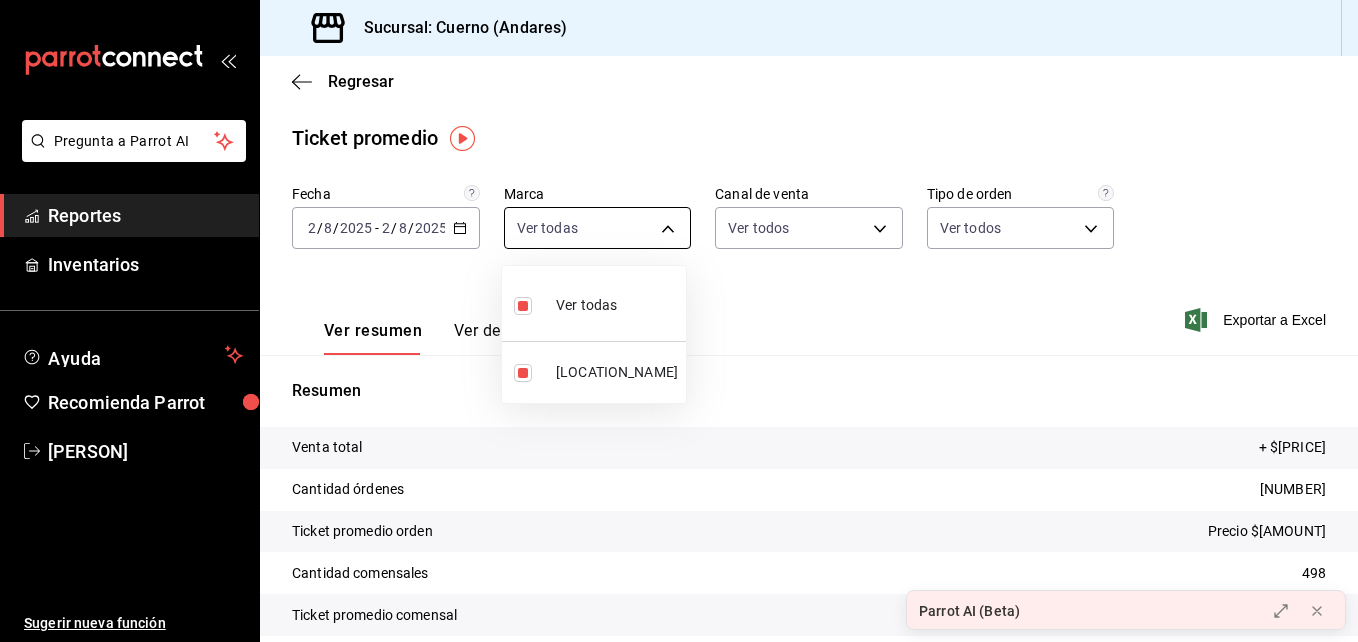 click on "Pregunta a Parrot AI Reportes   Inventarios   Ayuda Recomienda Parrot   [NAME]   Sugerir nueva función   Sucursal: Cuerno (Andares) Regresar Ticket promedio   Fecha 2025-08-02 2 / 8 / 2025 - 2025-08-02 2 / 8 / 2025 Marca Ver todas c9e961b9-bc29-480f-a65c-324ff110f526 Canal de venta Ver todas PARROT,UBER_EATS,RAPPI,DIDI_FOOD,ONLINE   Tipo de orden Ver todas dfbf6a66-9e2c-4531-8c07-cb6fdb35851c,965fb10a-4951-4111-90b6-db3caf29f93a,2f3c6ddf-f2f0-4b33-94aa-6106056d2523,e5de5b04-21e8-4158-85b2-a30163295aec,798ef188-545e-4de6-8dc6-b7ad765edc5f,EXTERNAL Ver resumen Ver detalle Exportar a Excel Resumen Venta total $602,933.00 Cantidad órdenes 190 Ticket promedio orden Precio $3,173.33 Cantidad comensales 498 Ticket promedio comensal $1,210.71 GANA 1 MES GRATIS EN TU SUSCRIPCIÓN AQUÍ Ver video tutorial Ir a video Ver video tutorial Ir a video Parrot AI (Beta) Pregunta a Parrot AI Reportes   Inventarios   Ayuda Recomienda Parrot   [NAME]   Sugerir nueva función   Visitar centro de ayuda ([PHONE])" at bounding box center (679, 321) 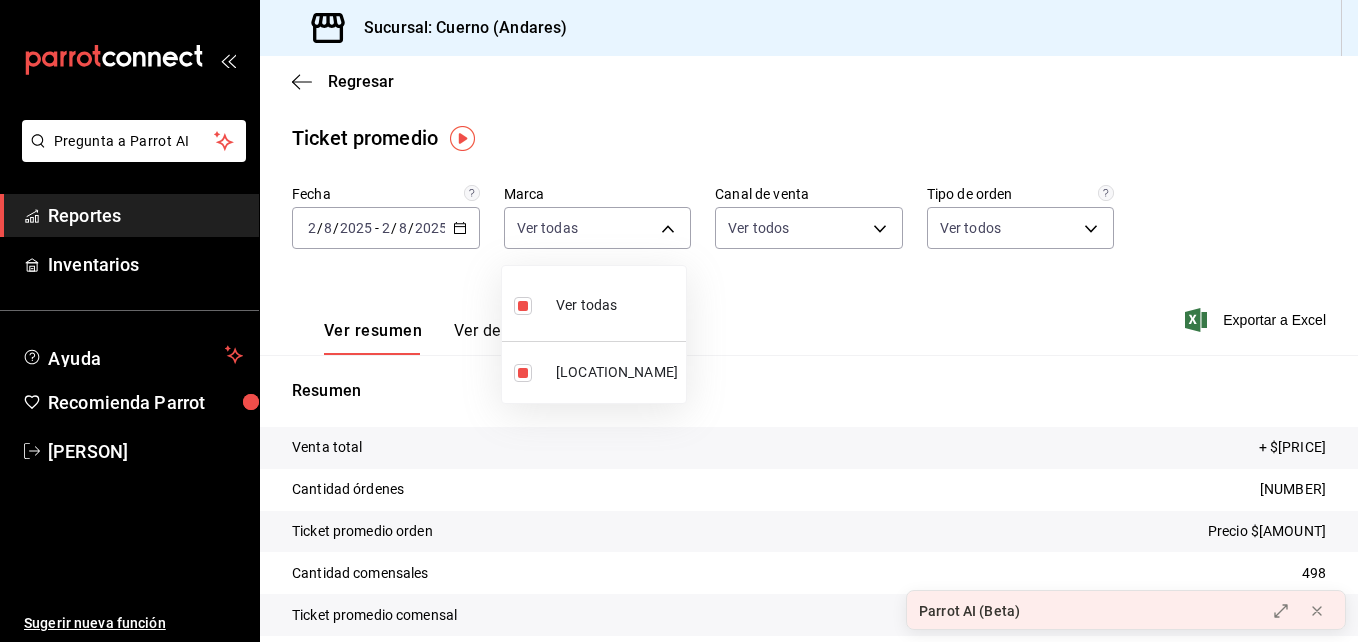 click at bounding box center (679, 321) 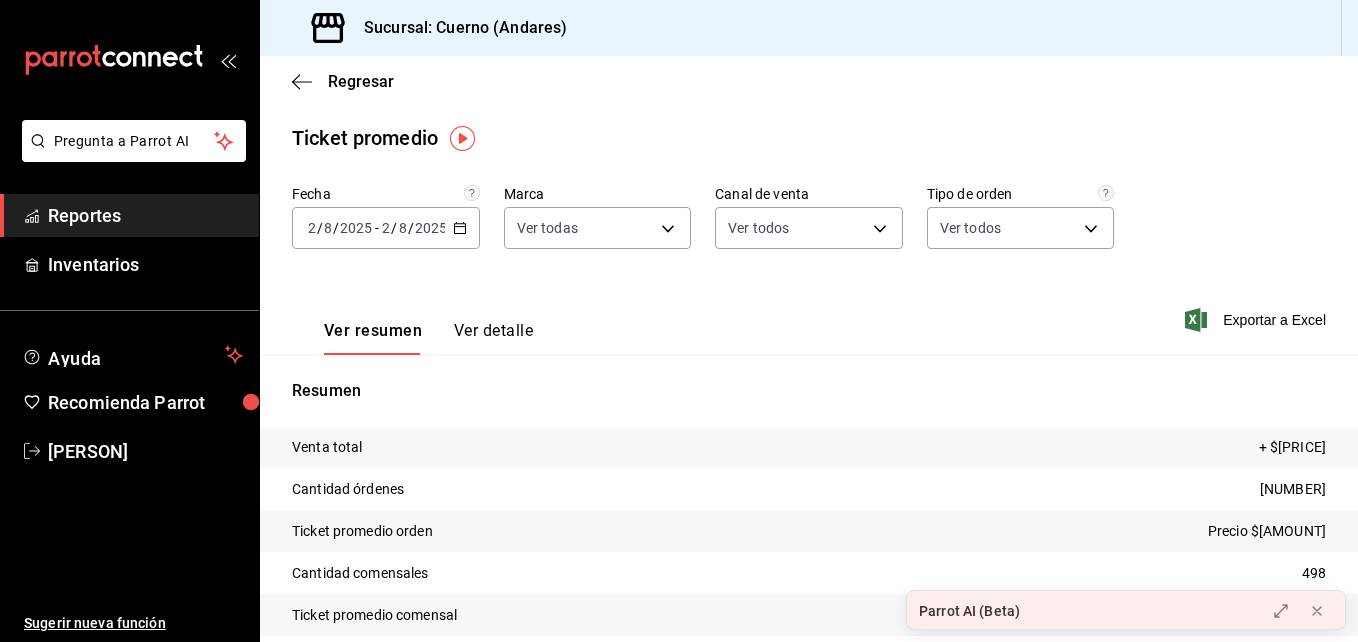 click 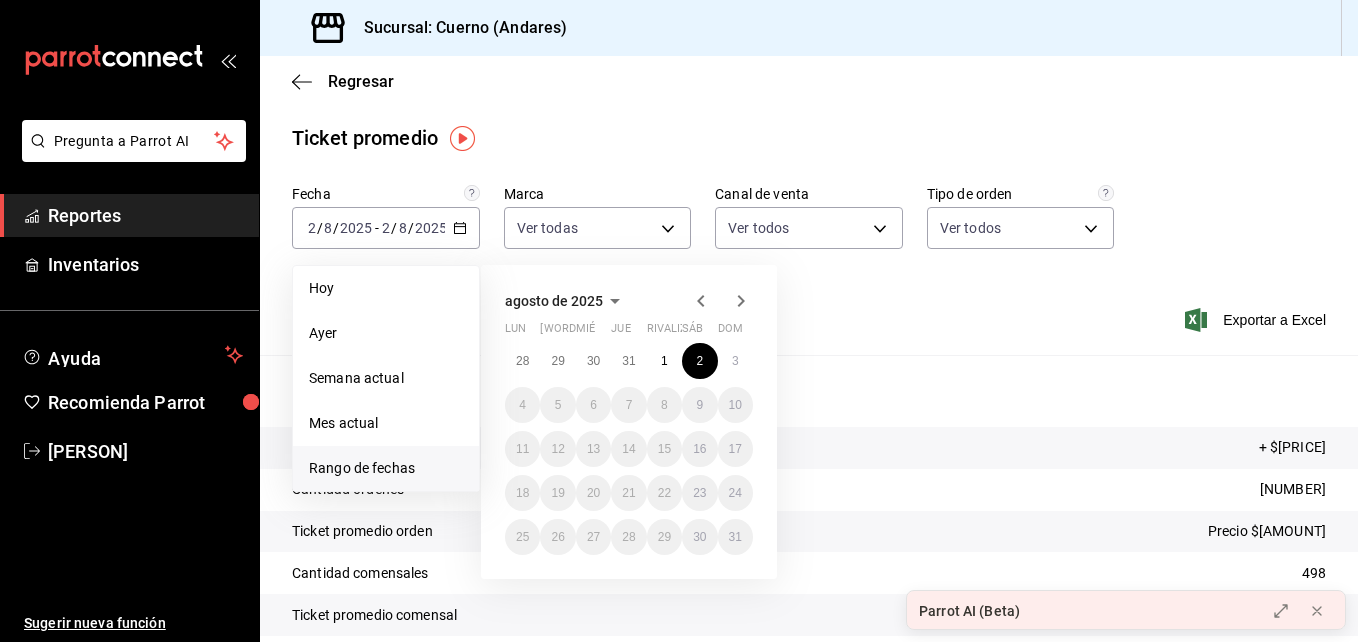 click on "Rango de fechas" at bounding box center [386, 468] 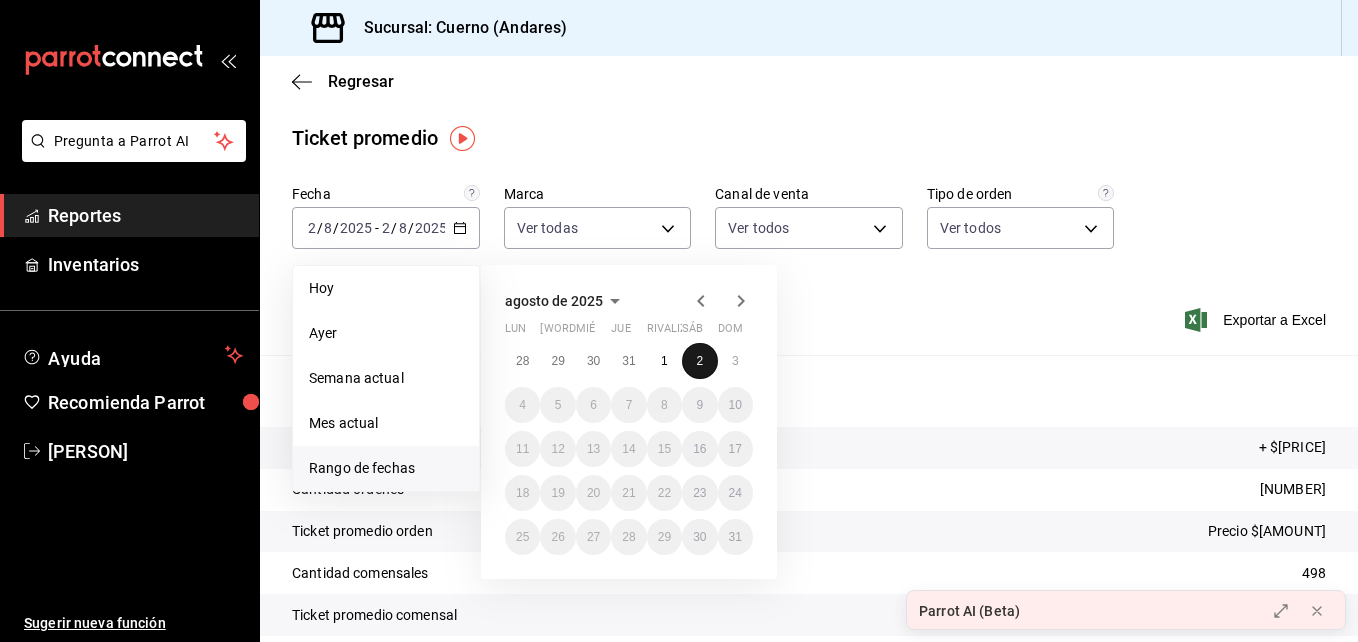 click on "2" at bounding box center [699, 361] 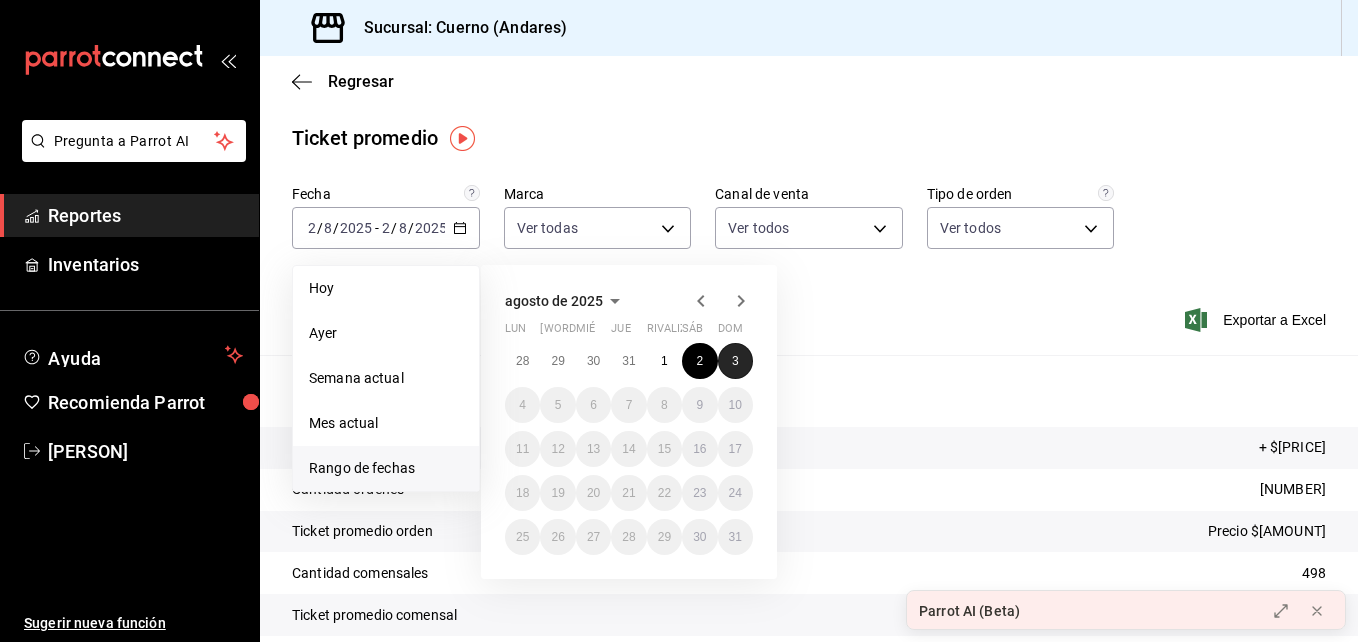 click on "3" at bounding box center (735, 361) 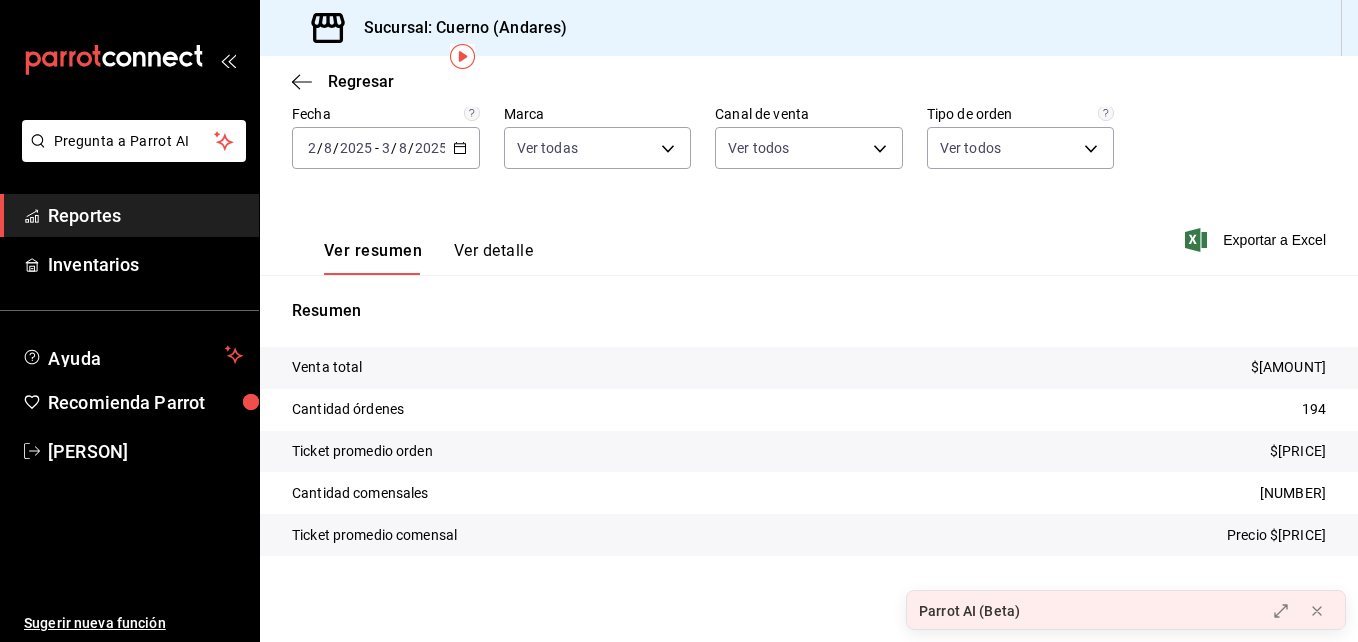 scroll, scrollTop: 82, scrollLeft: 0, axis: vertical 